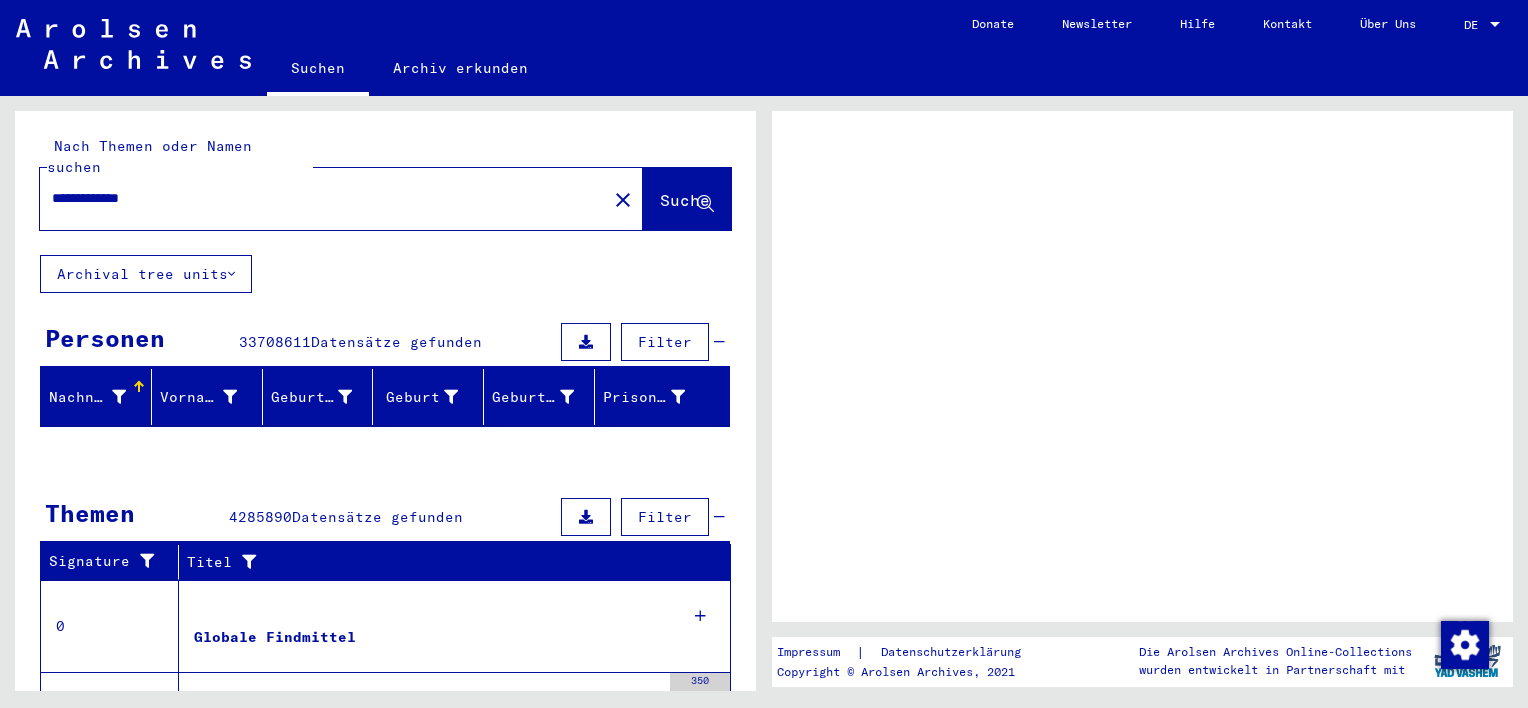 scroll, scrollTop: 0, scrollLeft: 0, axis: both 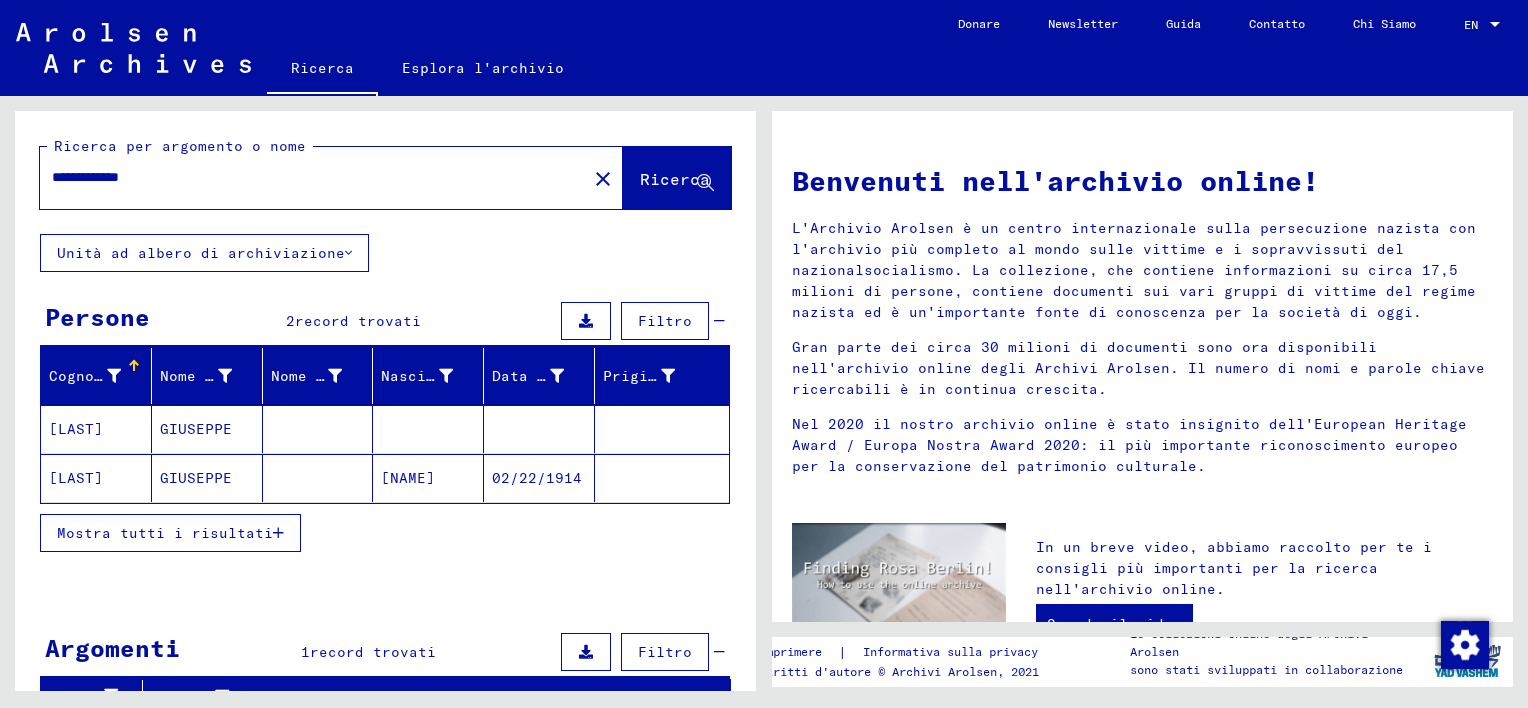 click on "GIUSEPPE" at bounding box center [207, 478] 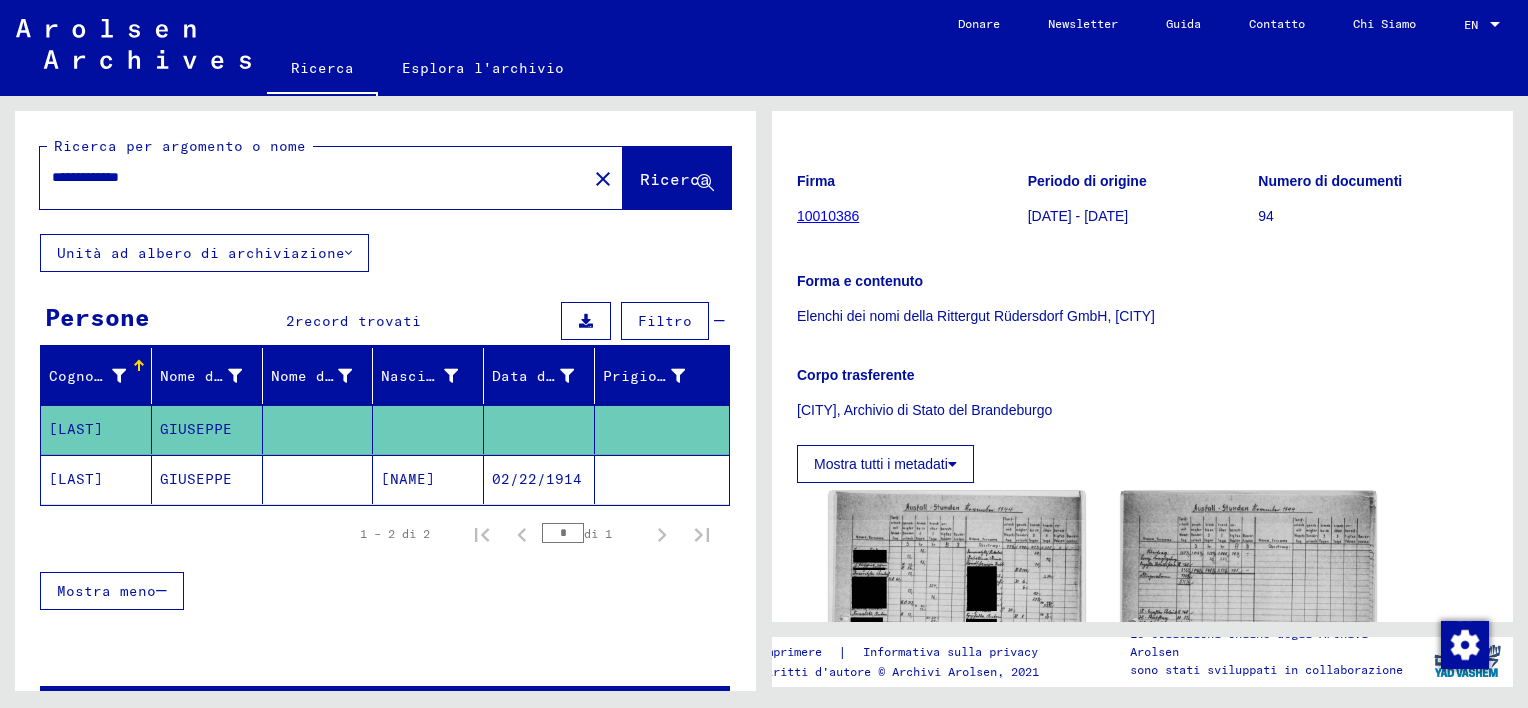 scroll, scrollTop: 300, scrollLeft: 0, axis: vertical 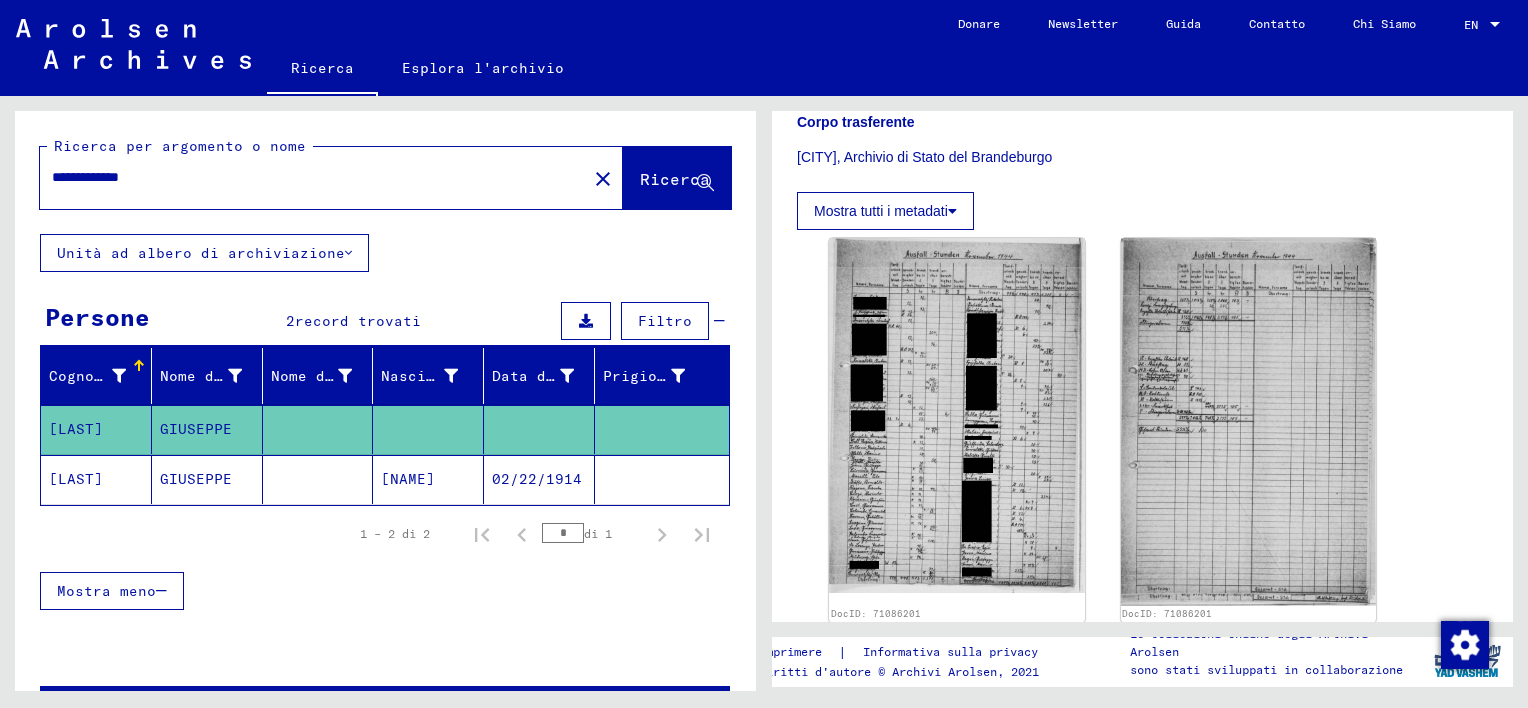 click 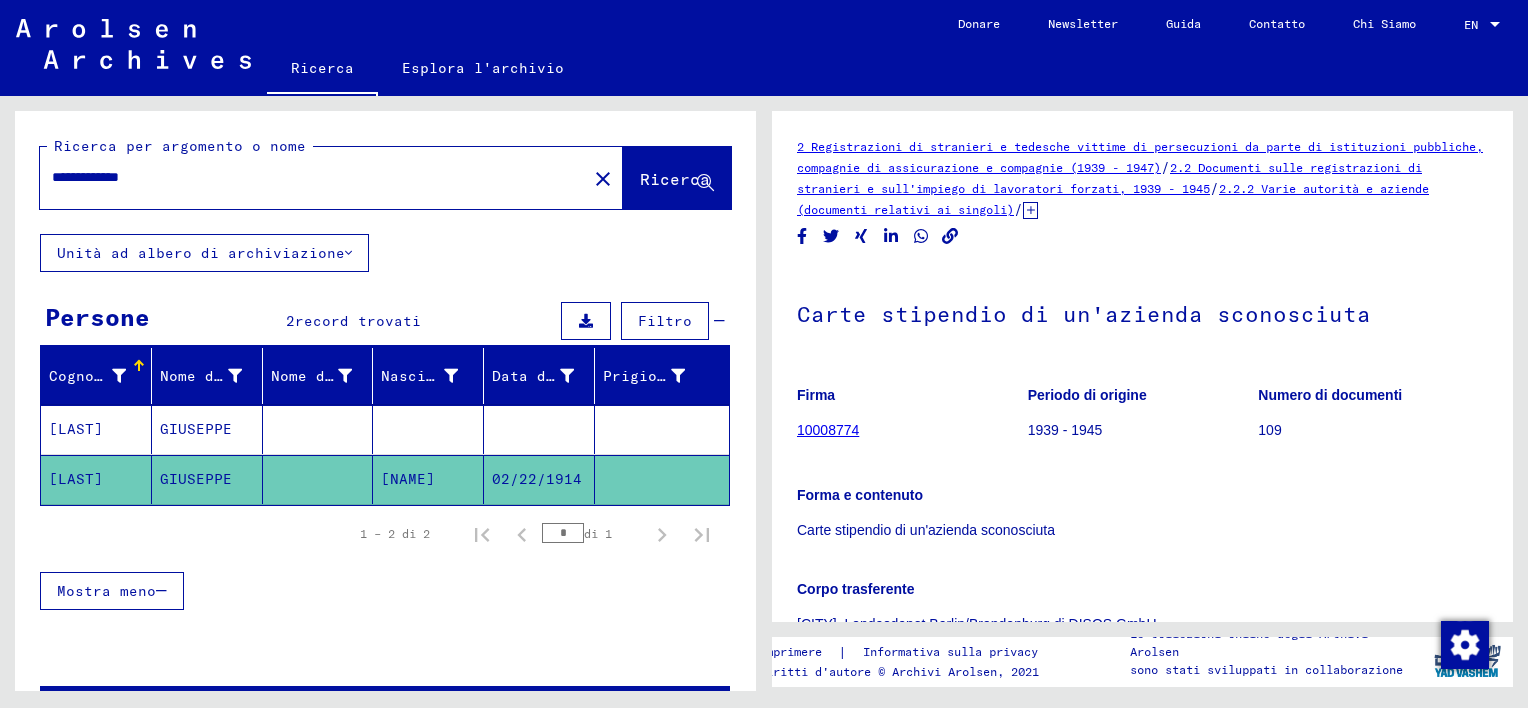 scroll, scrollTop: 162, scrollLeft: 0, axis: vertical 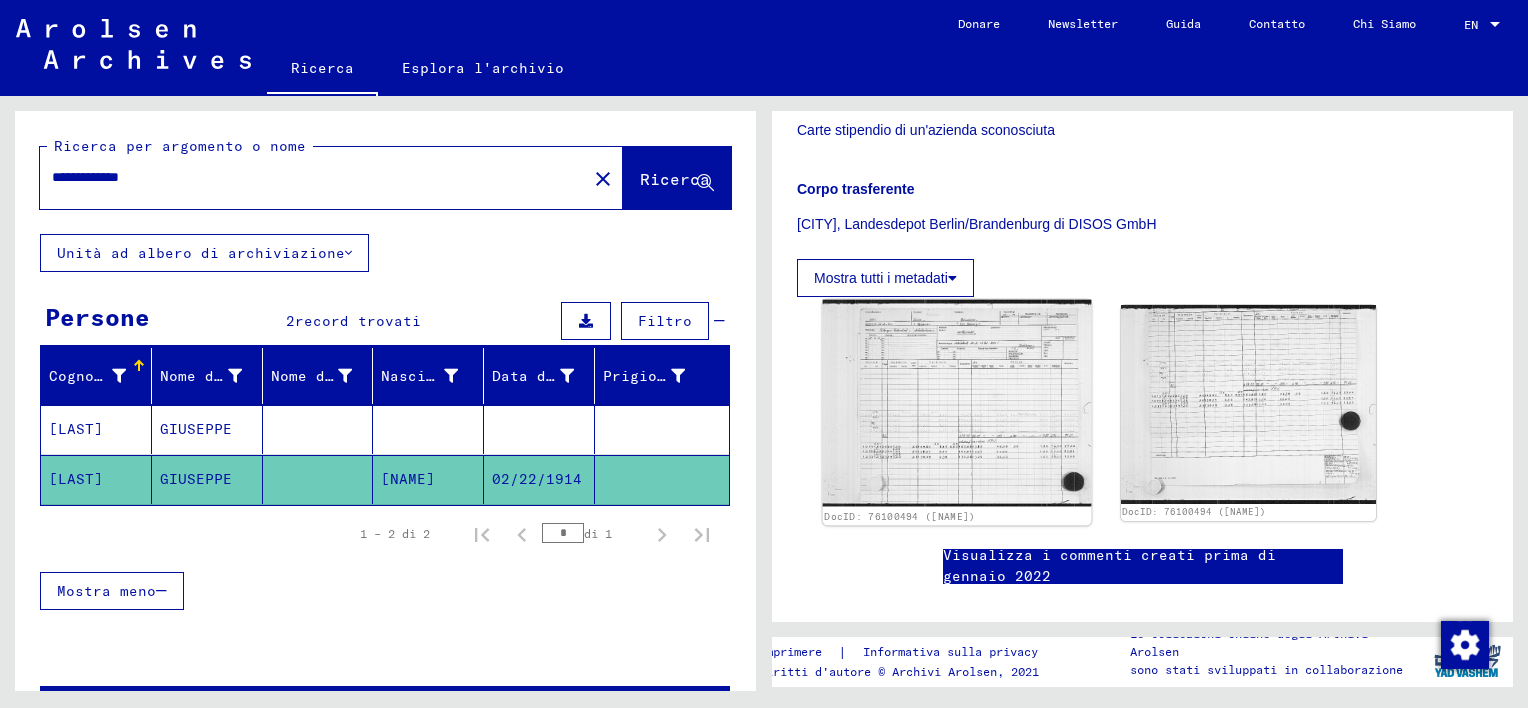 click 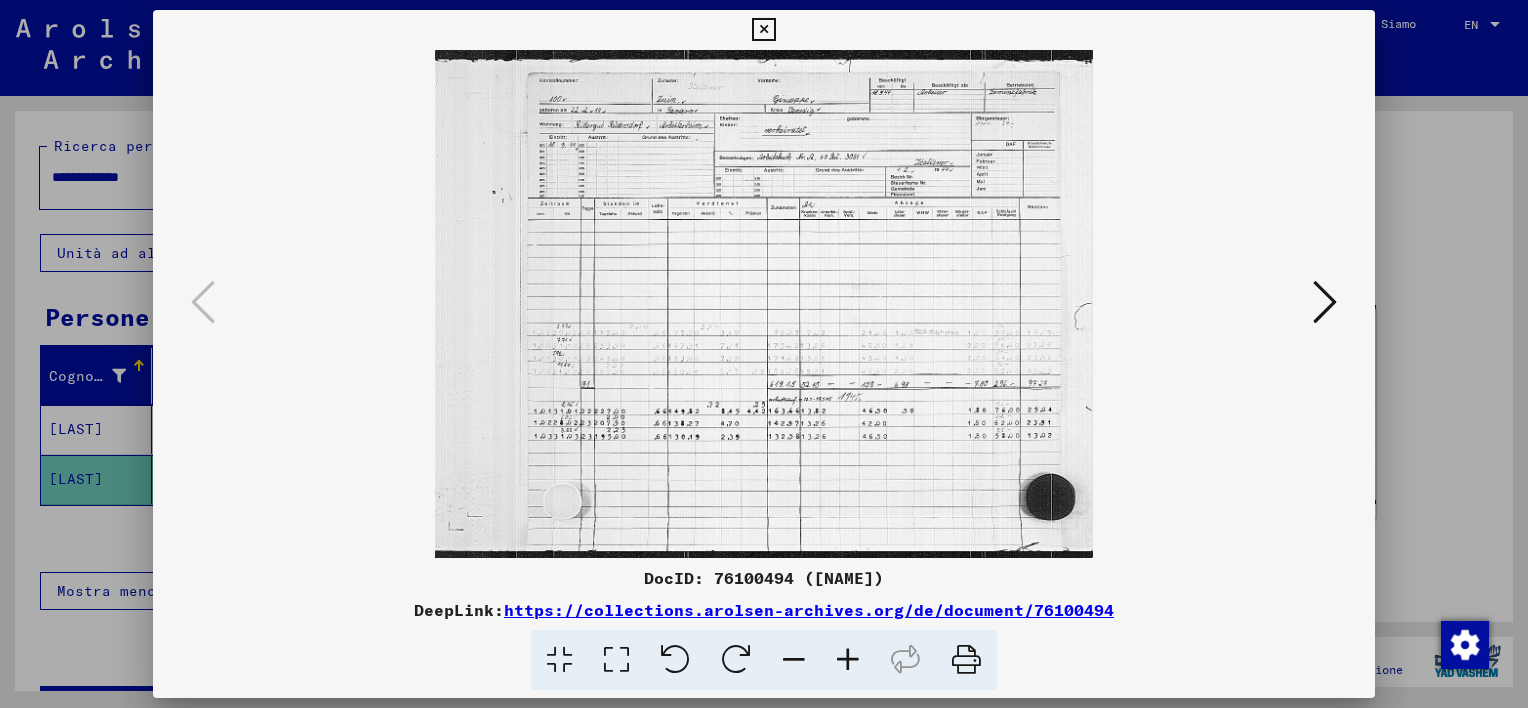 click at bounding box center [848, 660] 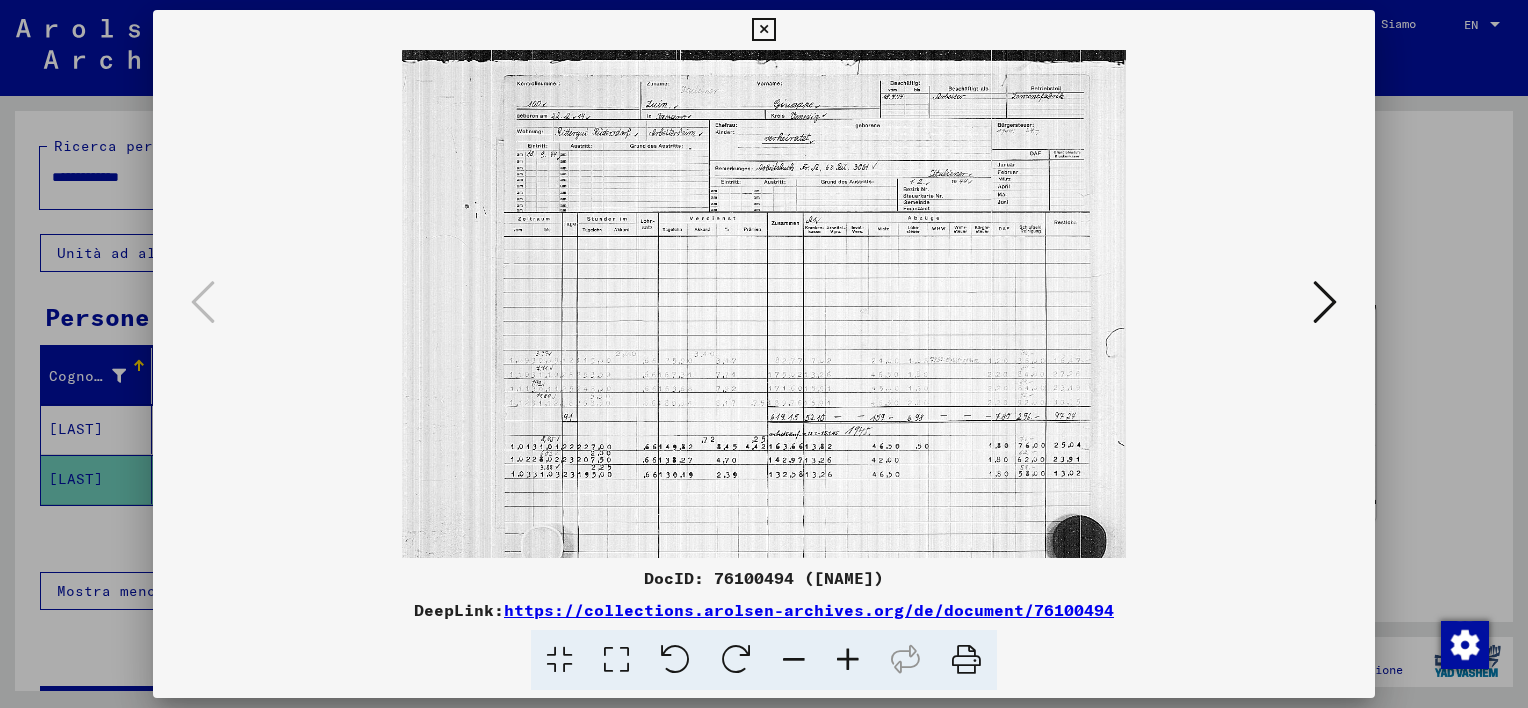 click at bounding box center (848, 660) 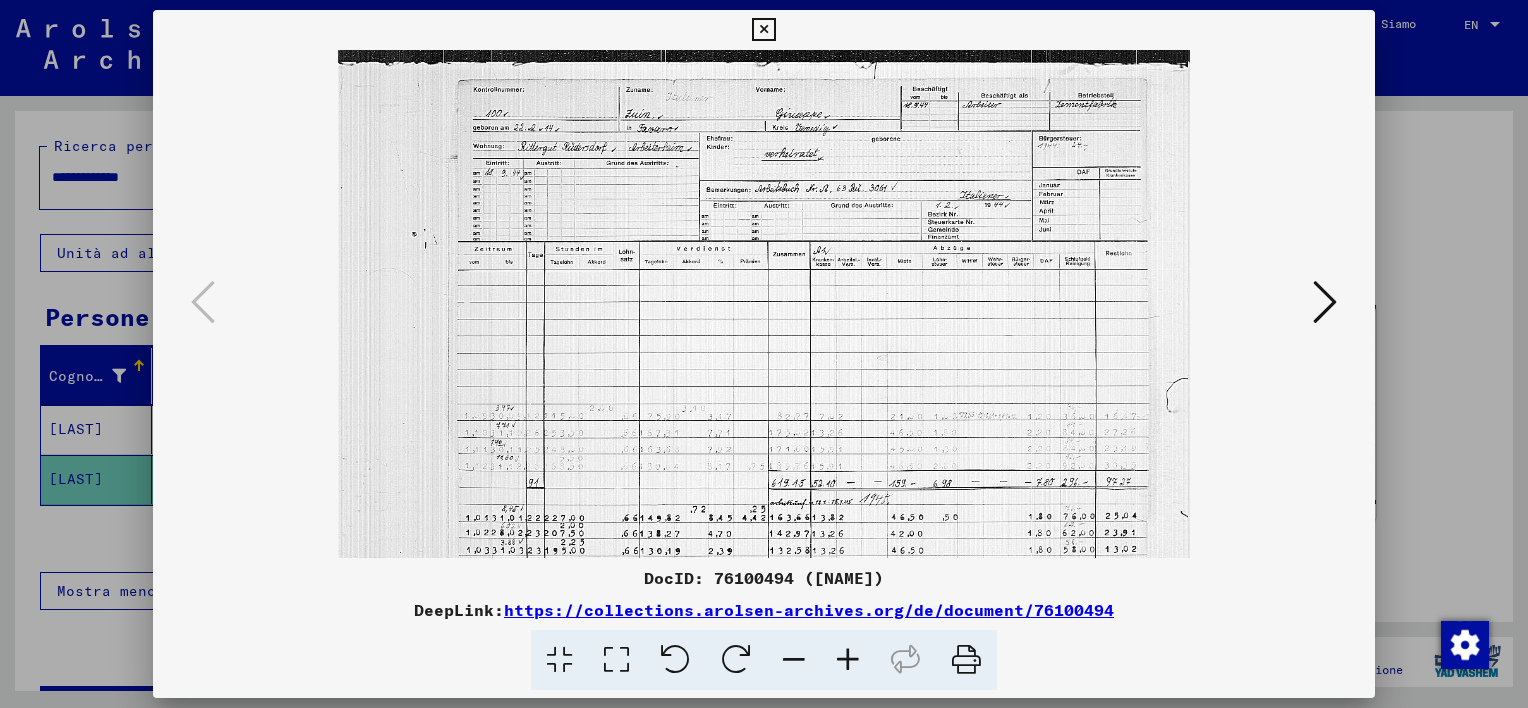 click at bounding box center (848, 660) 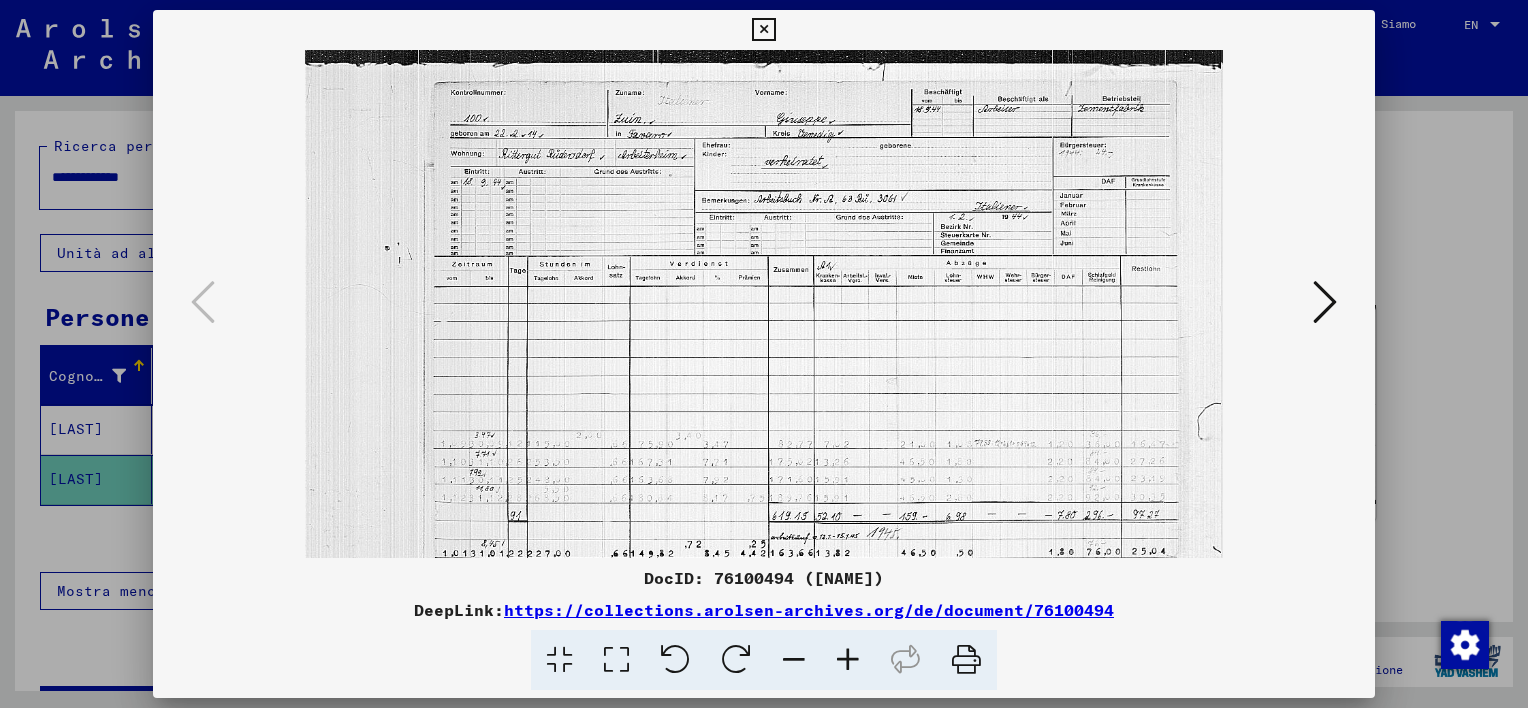 click at bounding box center [848, 660] 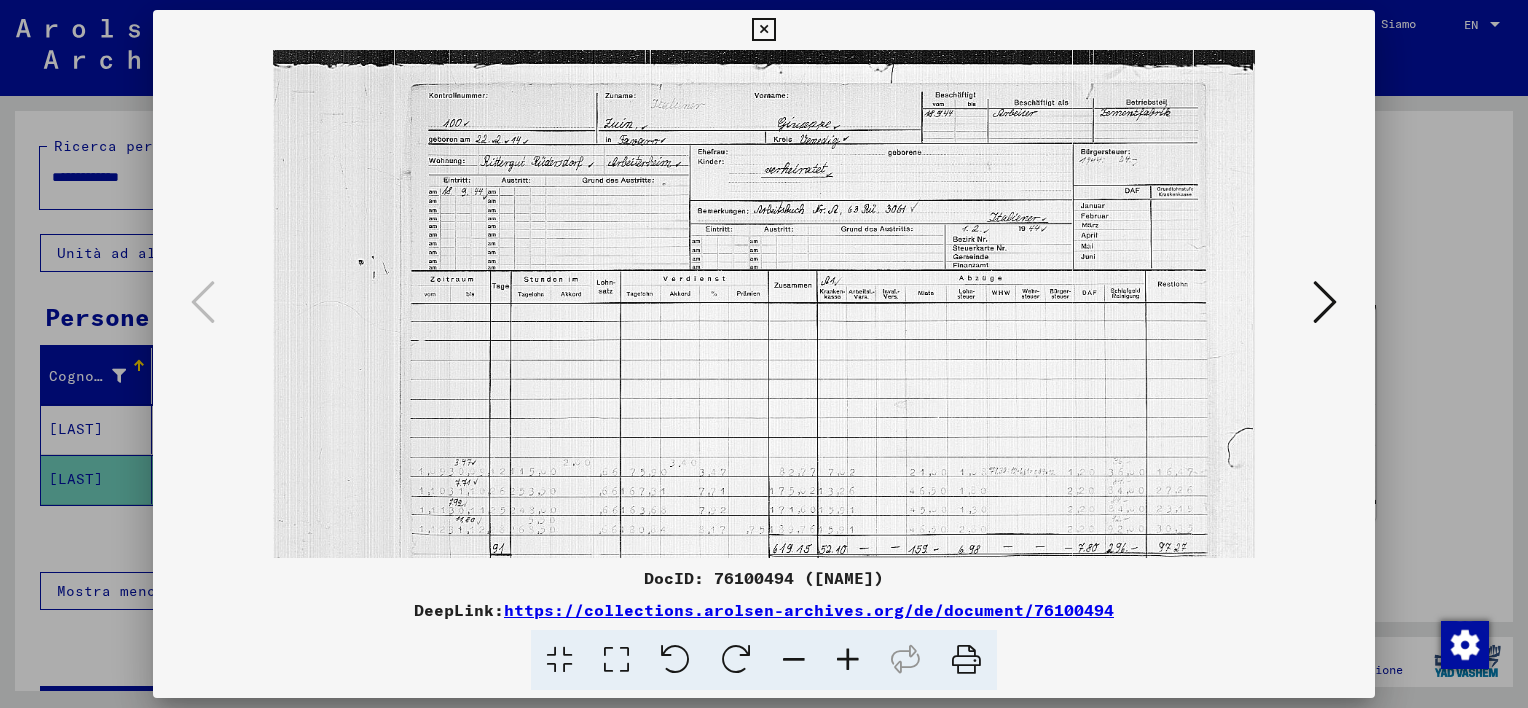 click at bounding box center (848, 660) 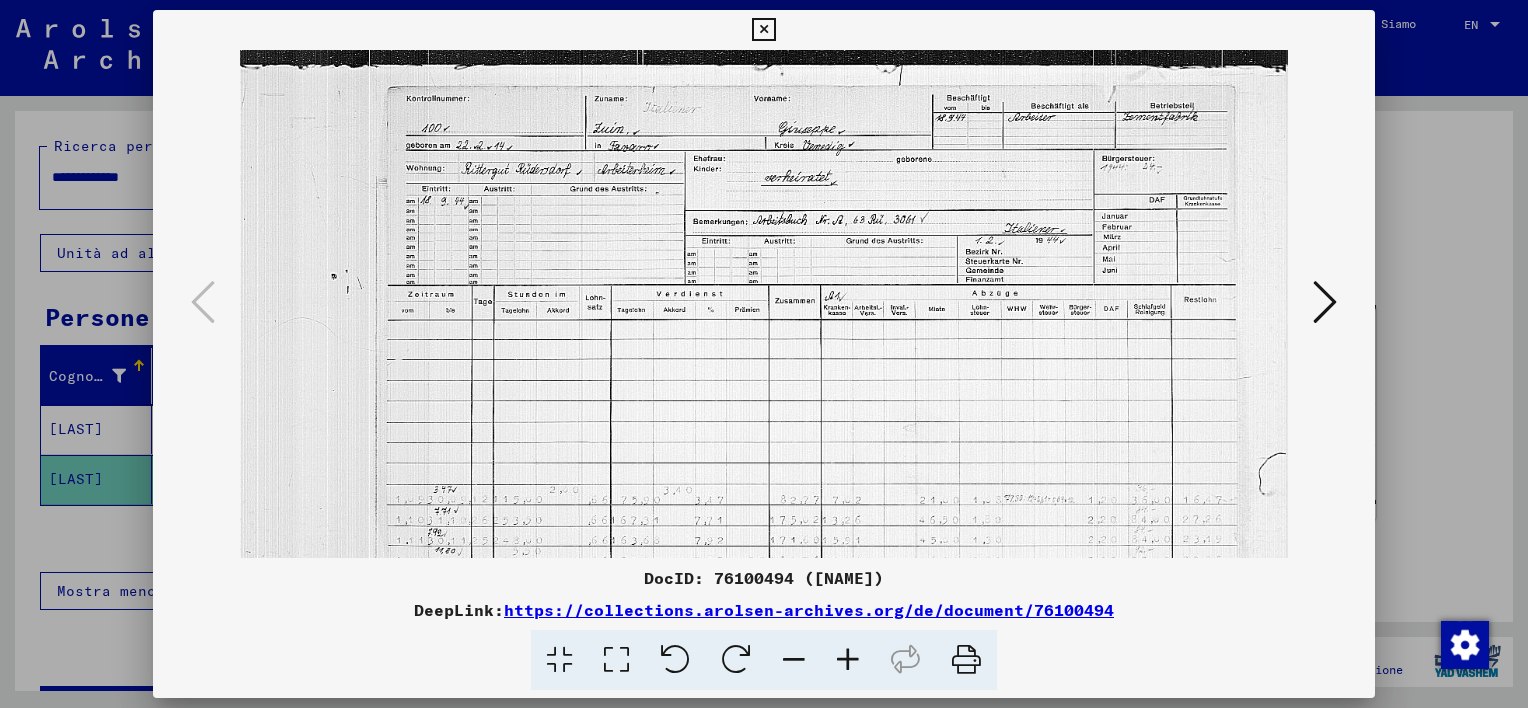 click at bounding box center (848, 660) 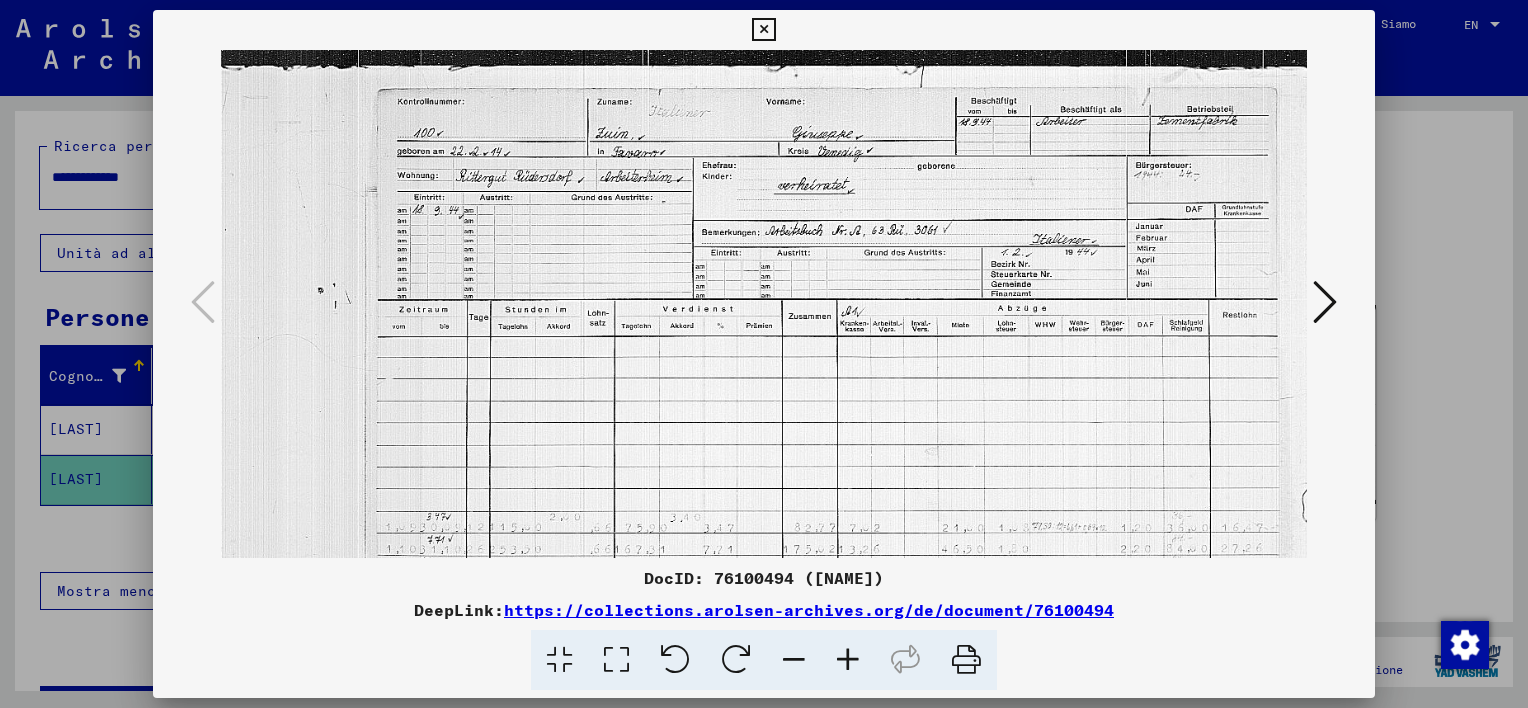 click at bounding box center (848, 660) 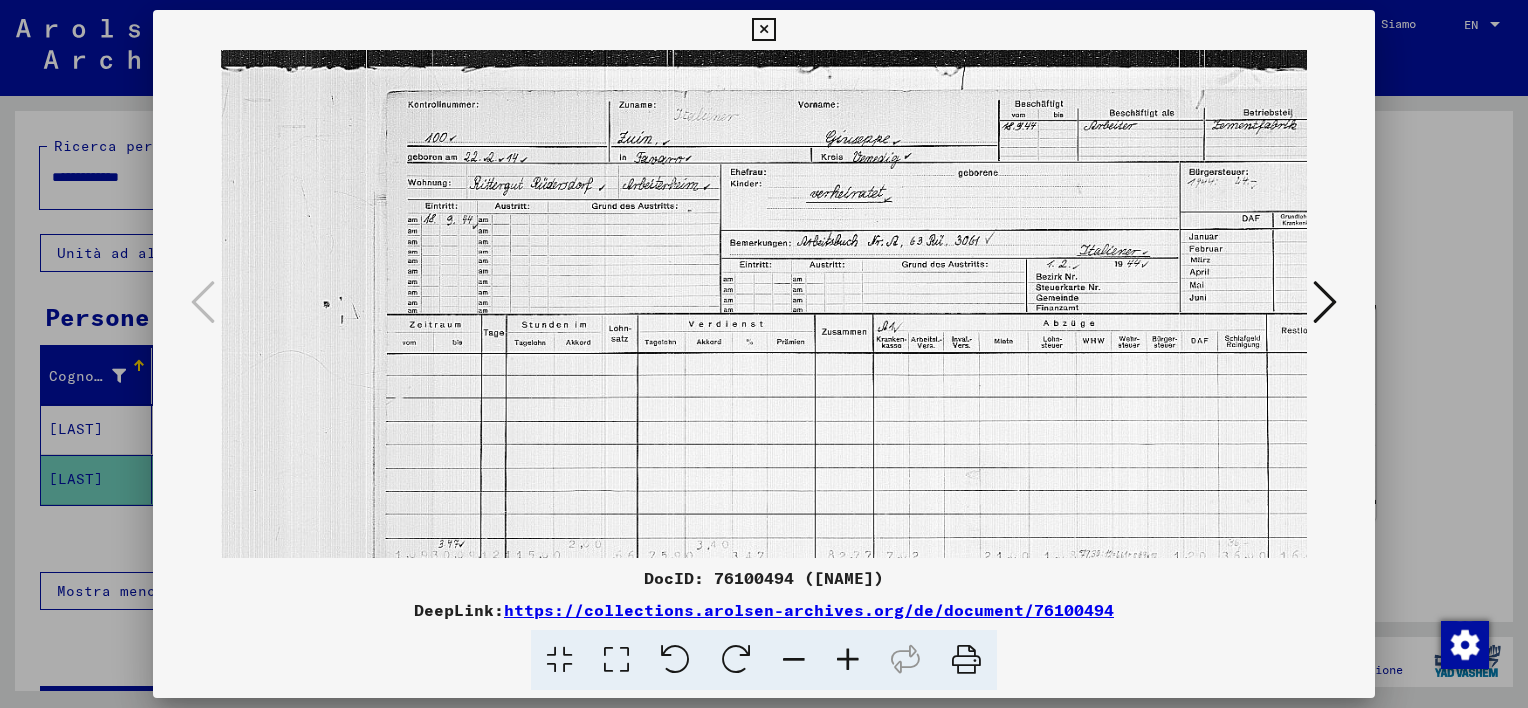 click at bounding box center (848, 660) 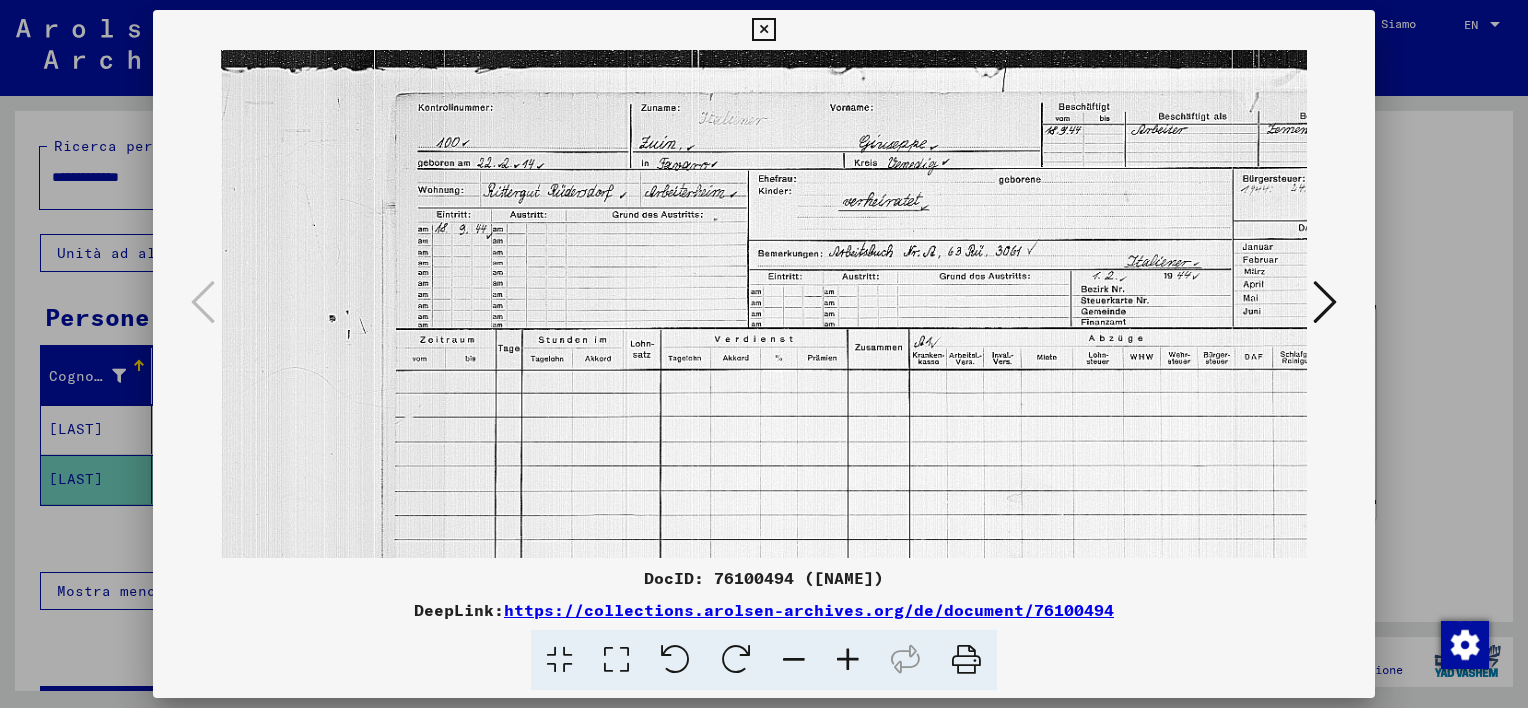 click at bounding box center [848, 660] 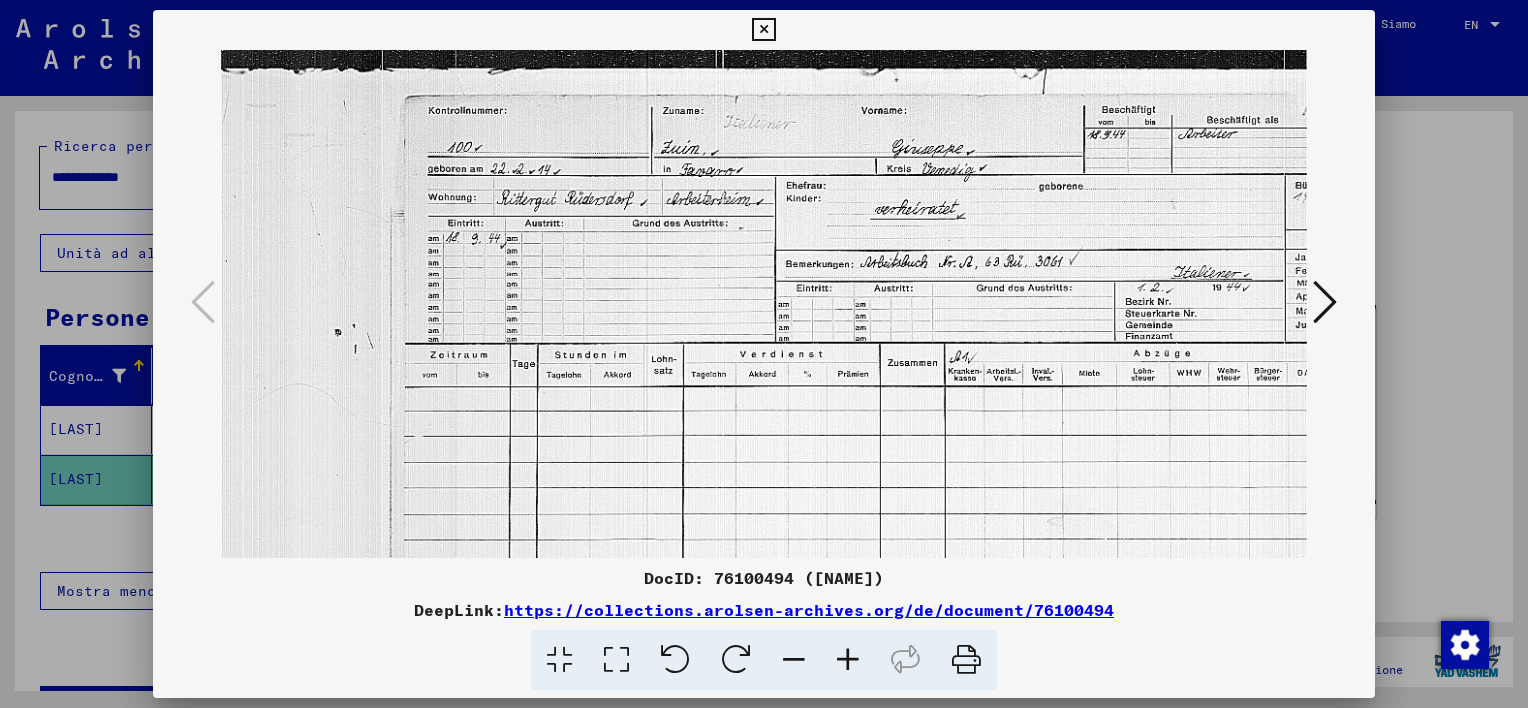 click at bounding box center (848, 660) 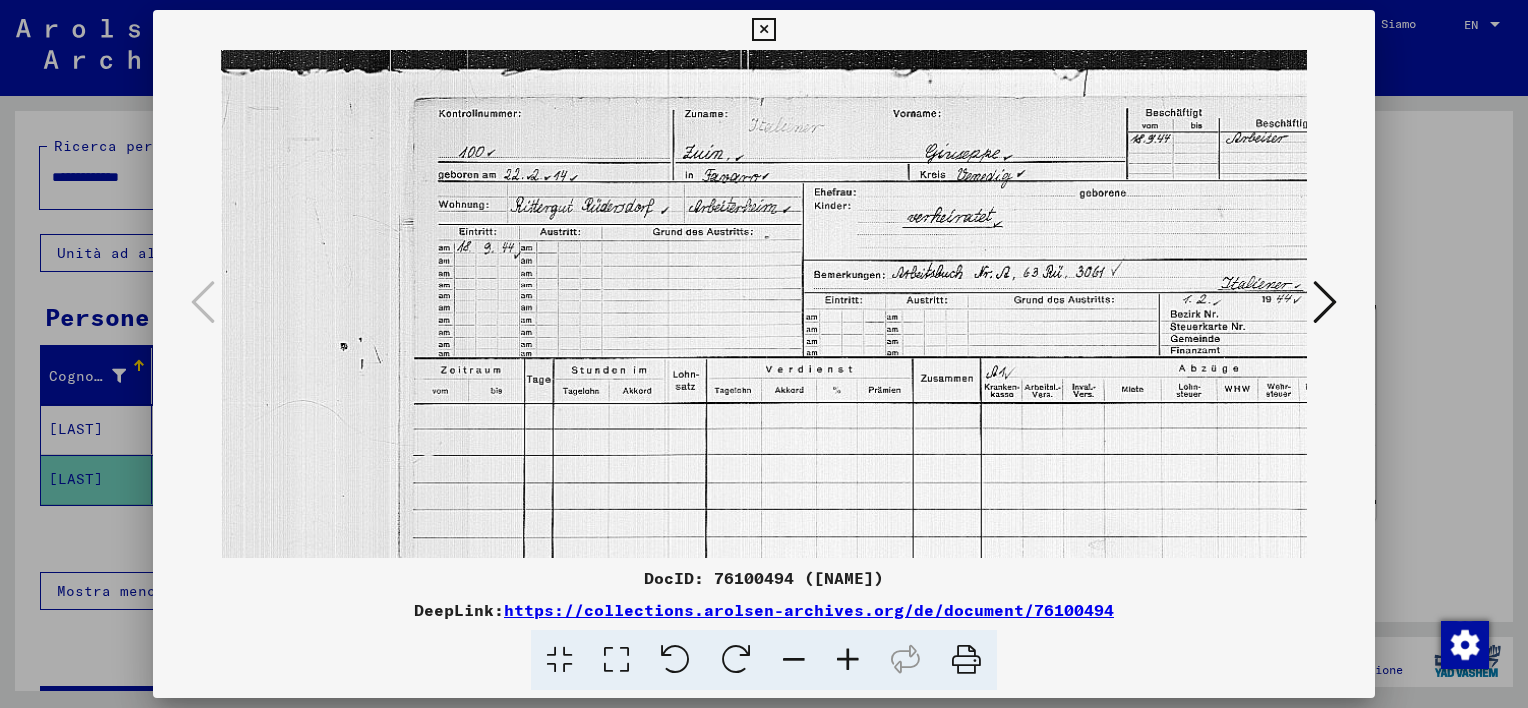 click at bounding box center [763, 30] 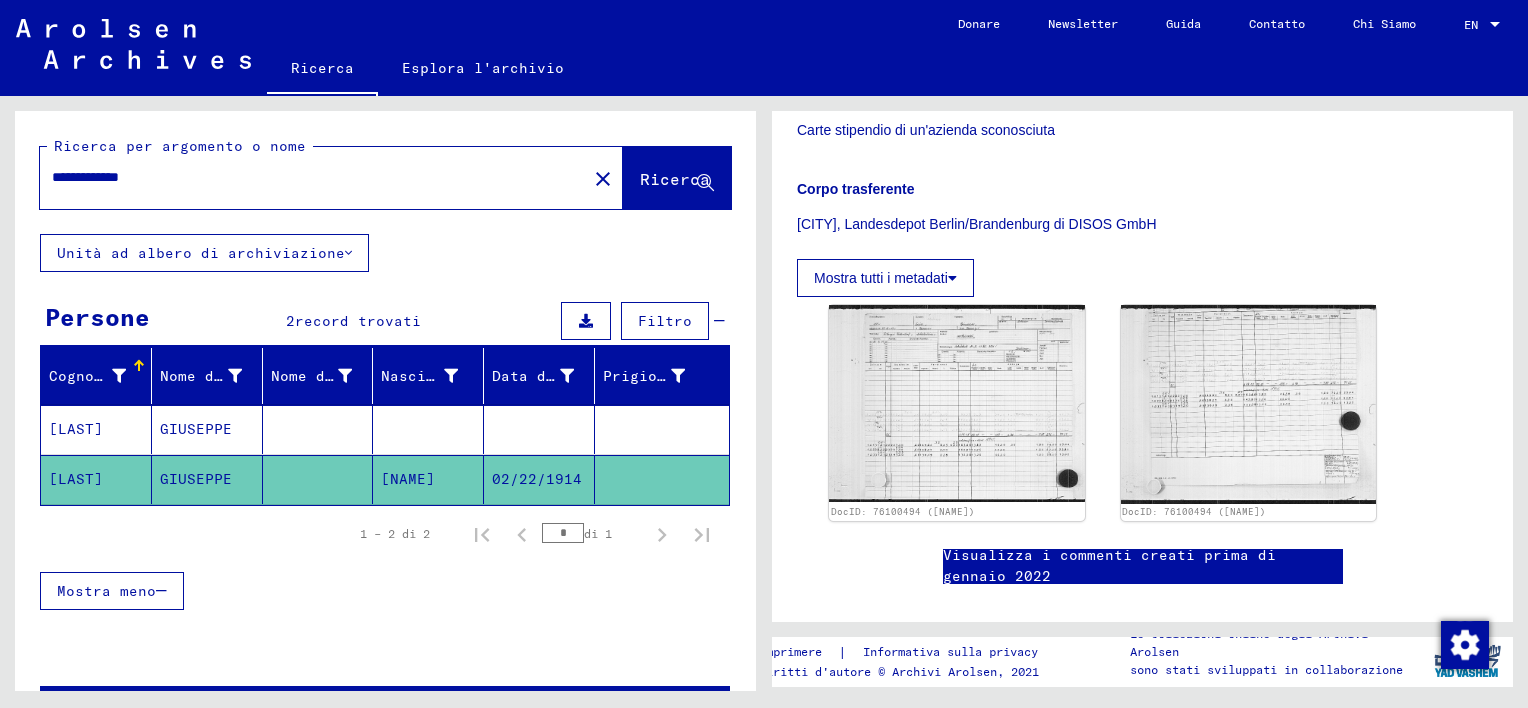 drag, startPoint x: 56, startPoint y: 176, endPoint x: 313, endPoint y: 187, distance: 257.2353 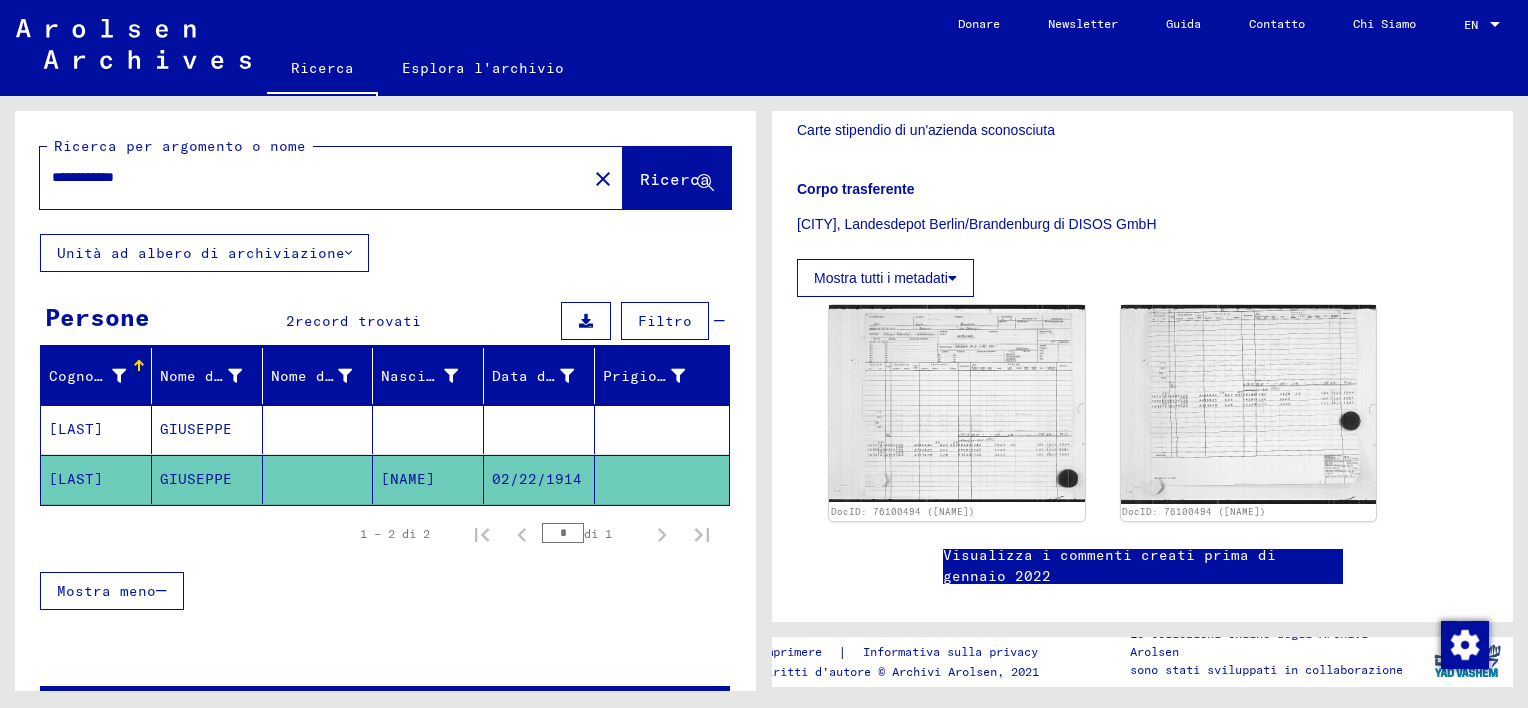 type on "**********" 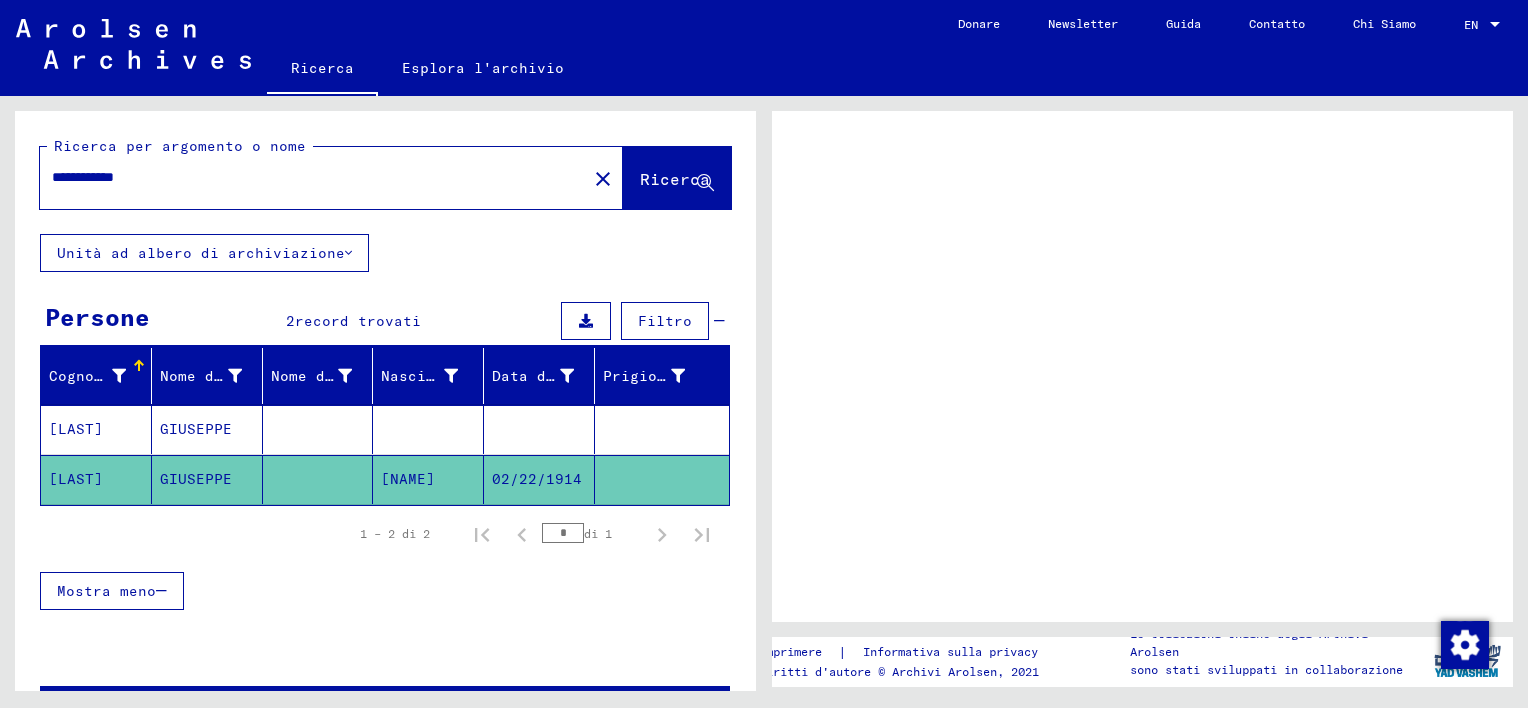 scroll, scrollTop: 0, scrollLeft: 0, axis: both 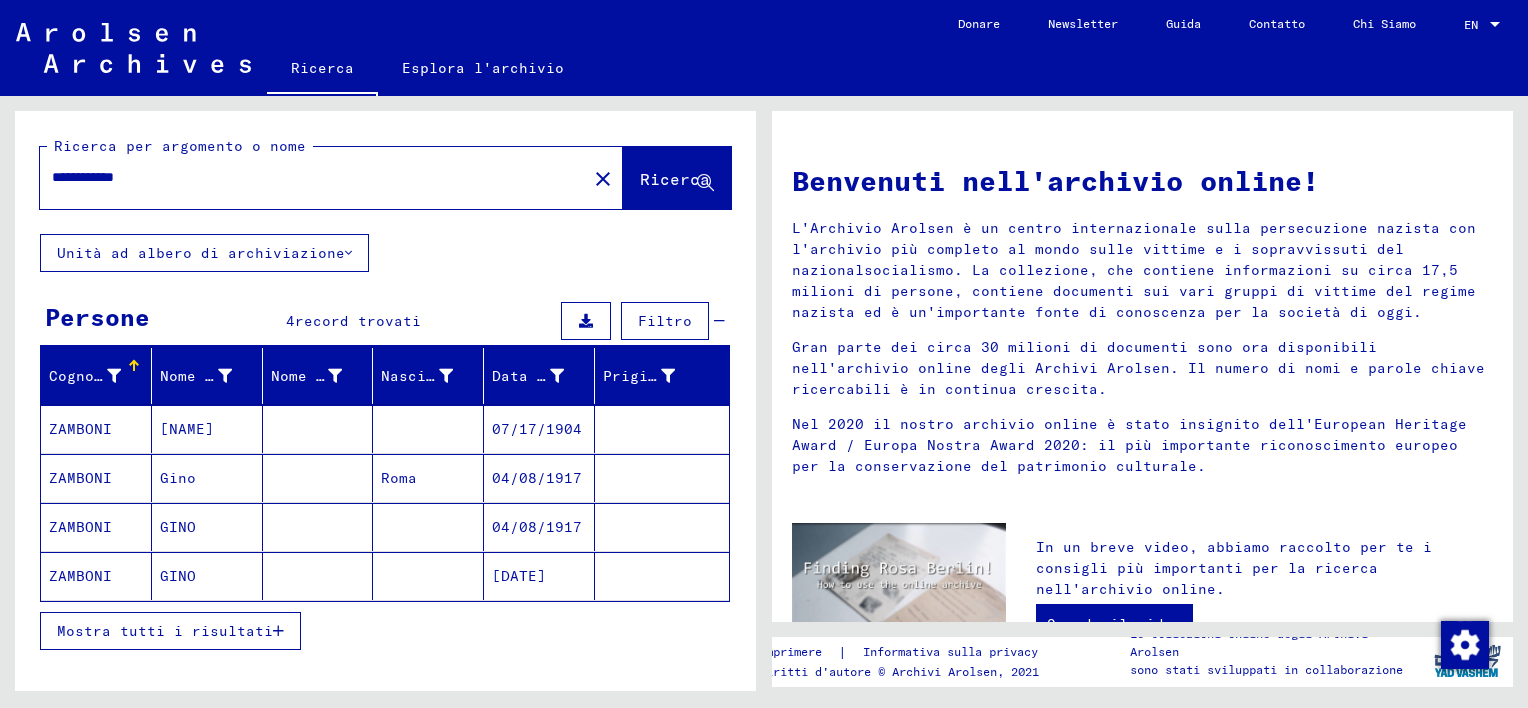 click 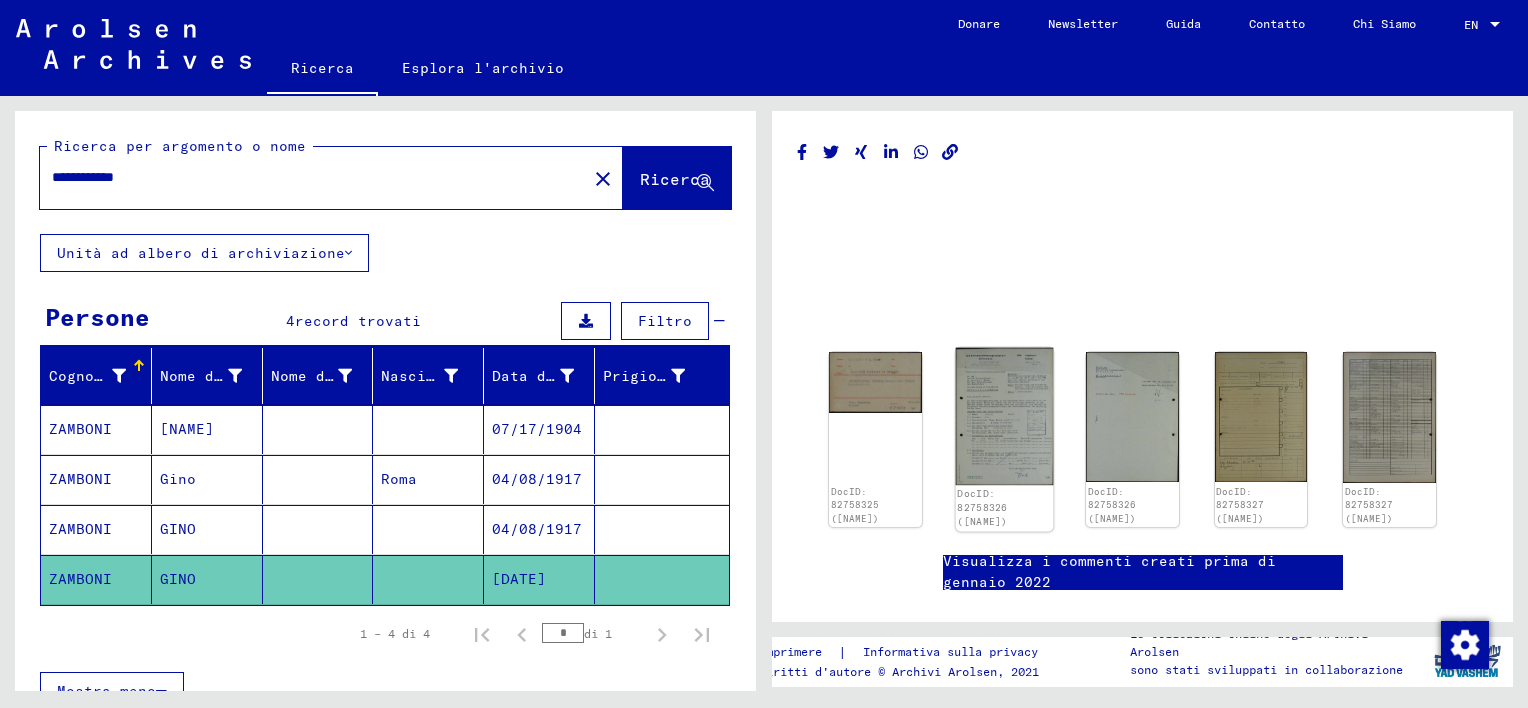 scroll, scrollTop: 0, scrollLeft: 0, axis: both 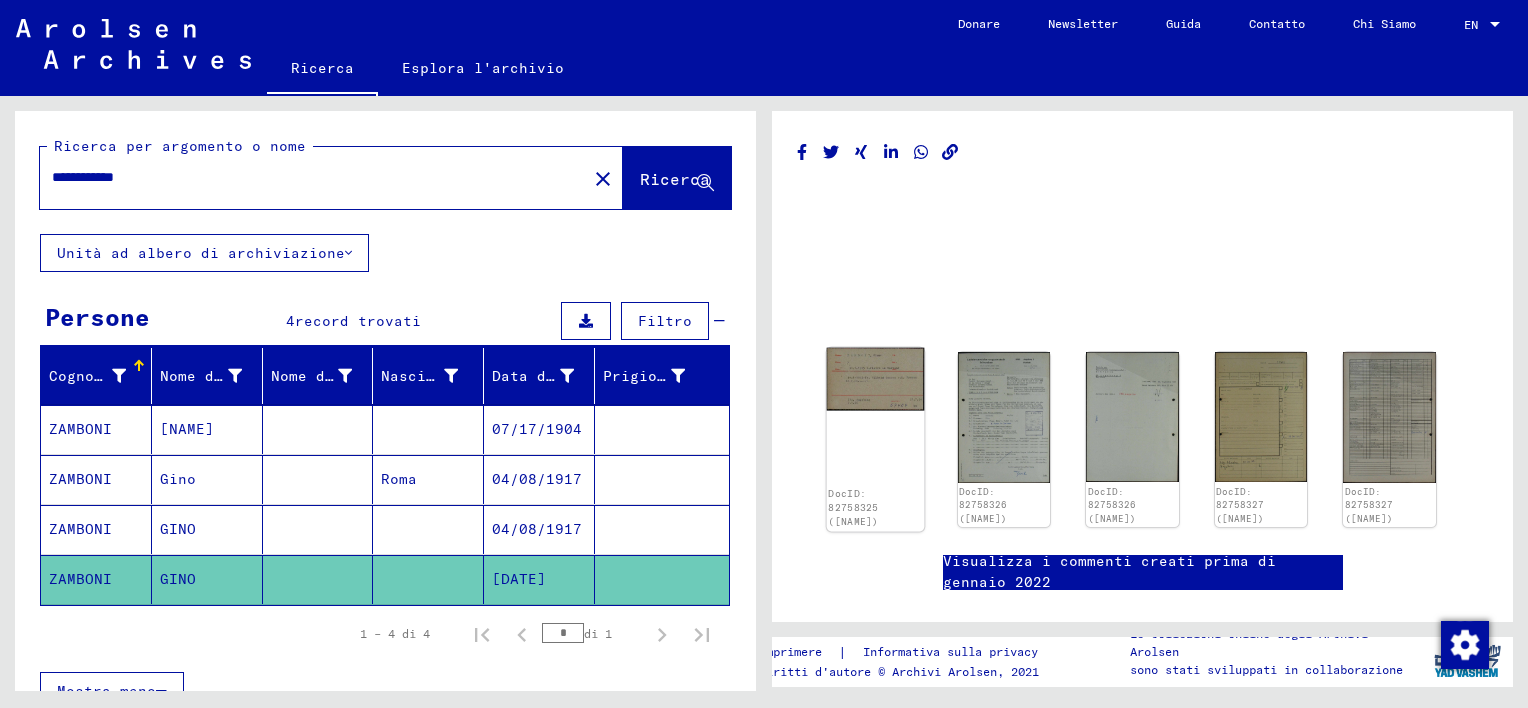 click 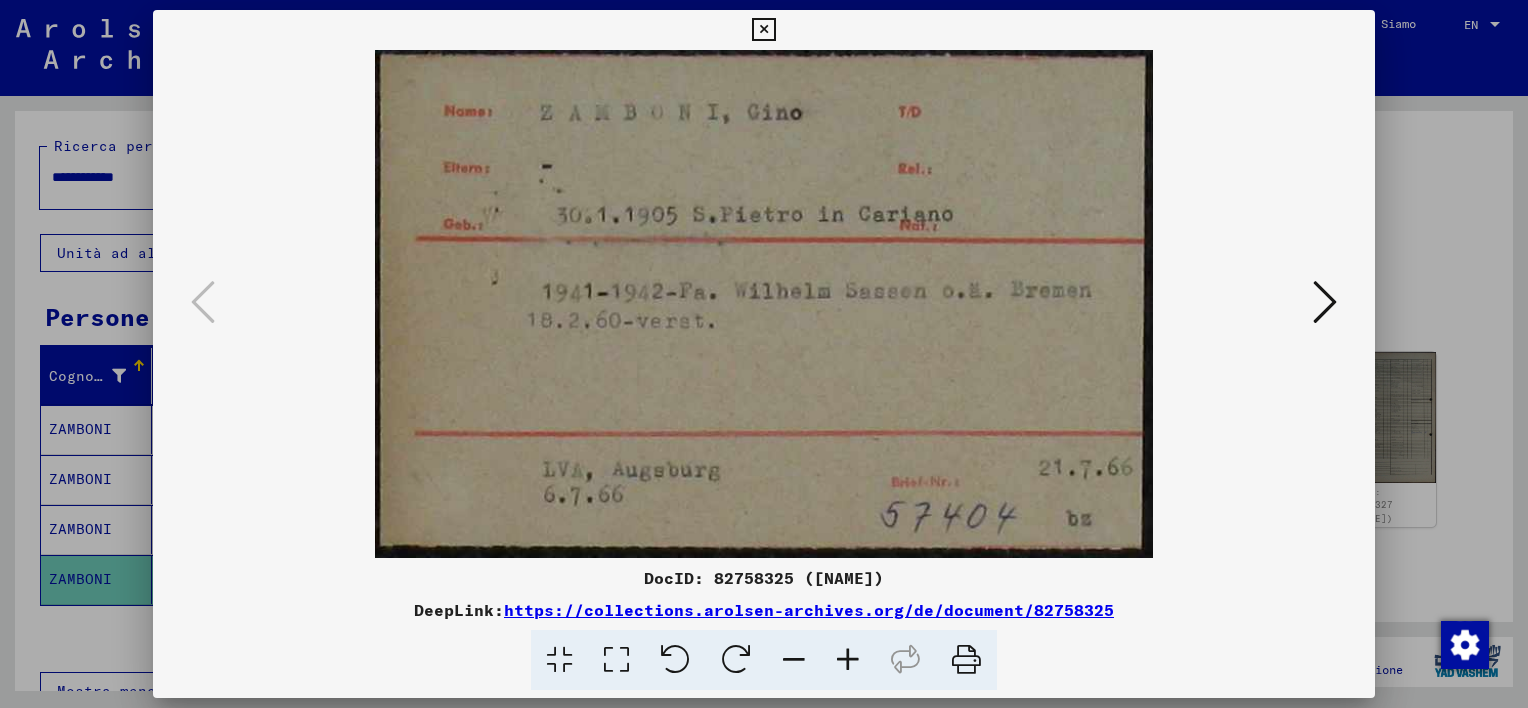 click at bounding box center [763, 30] 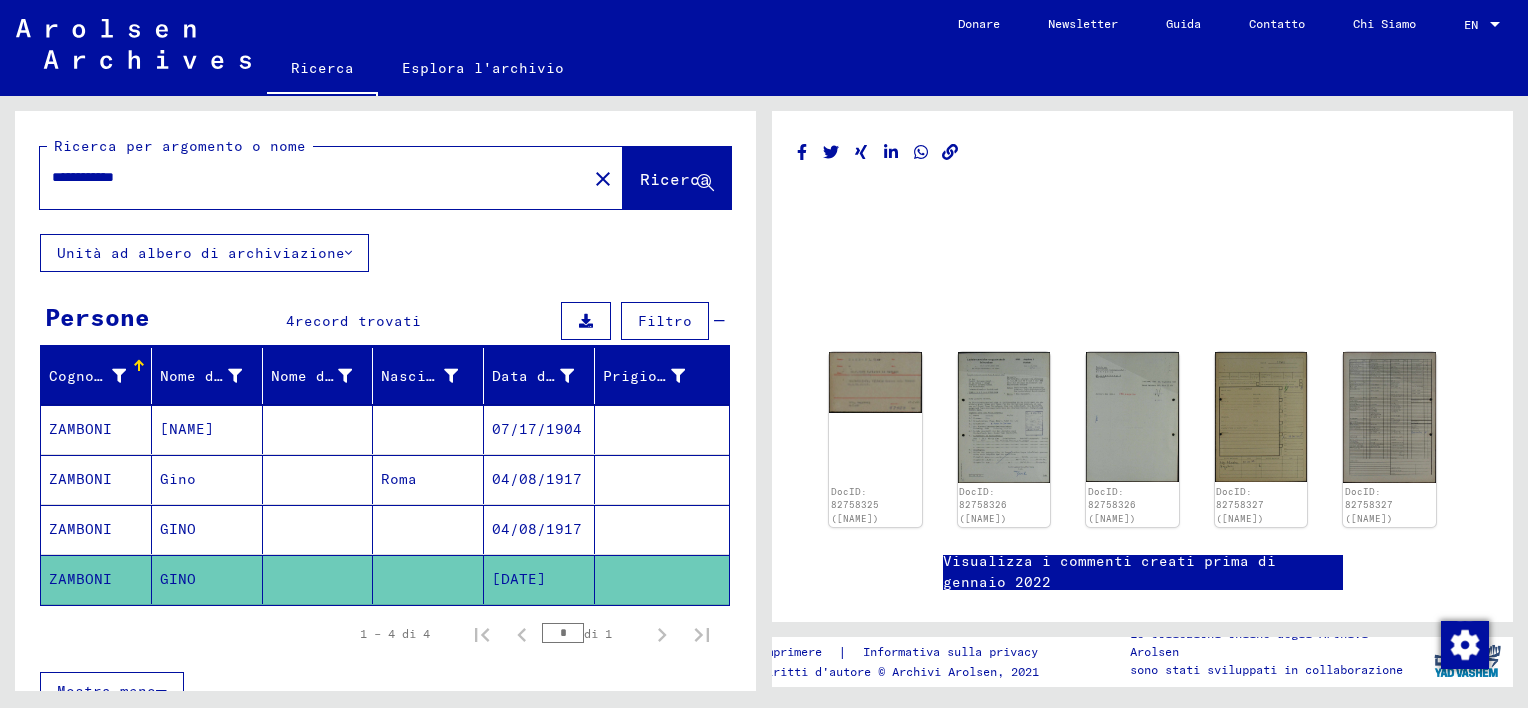 click at bounding box center [318, 579] 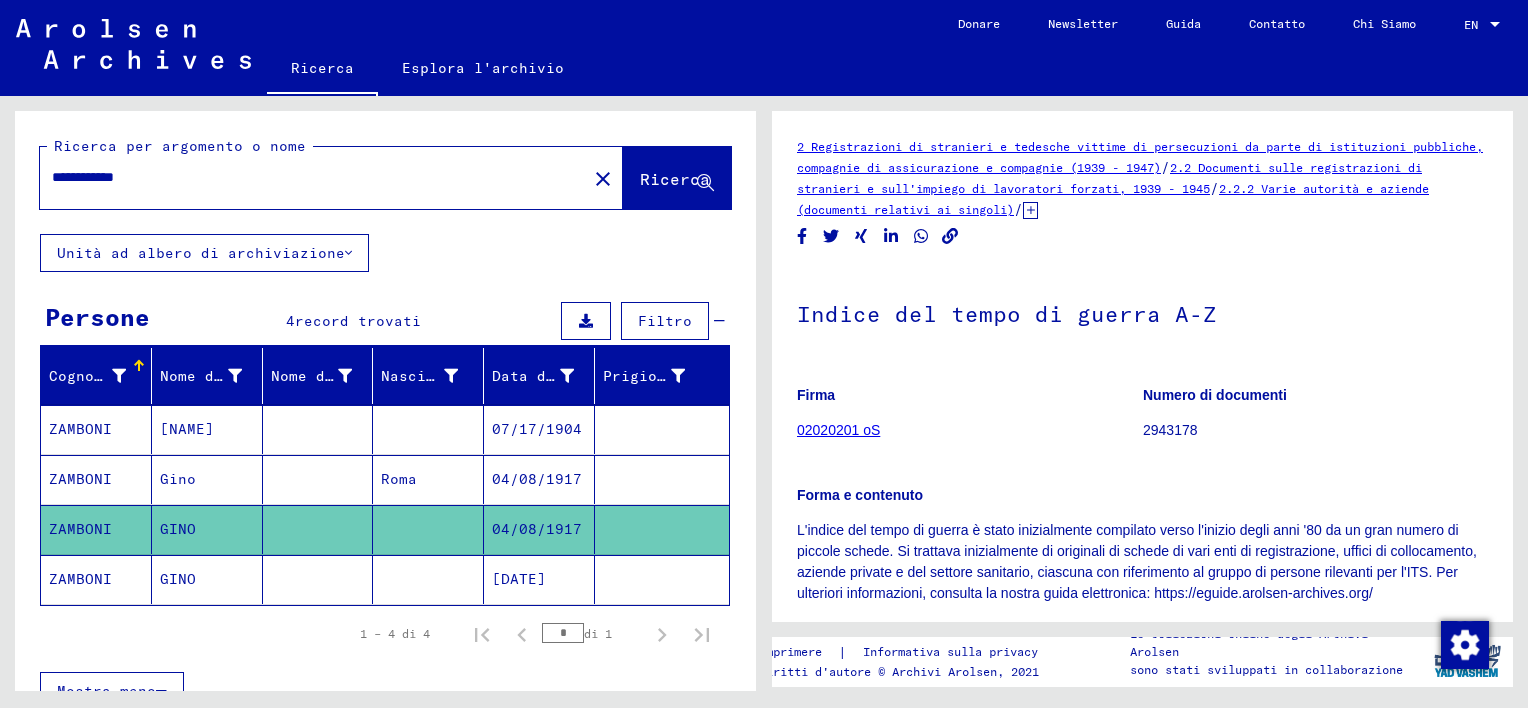 scroll, scrollTop: 0, scrollLeft: 0, axis: both 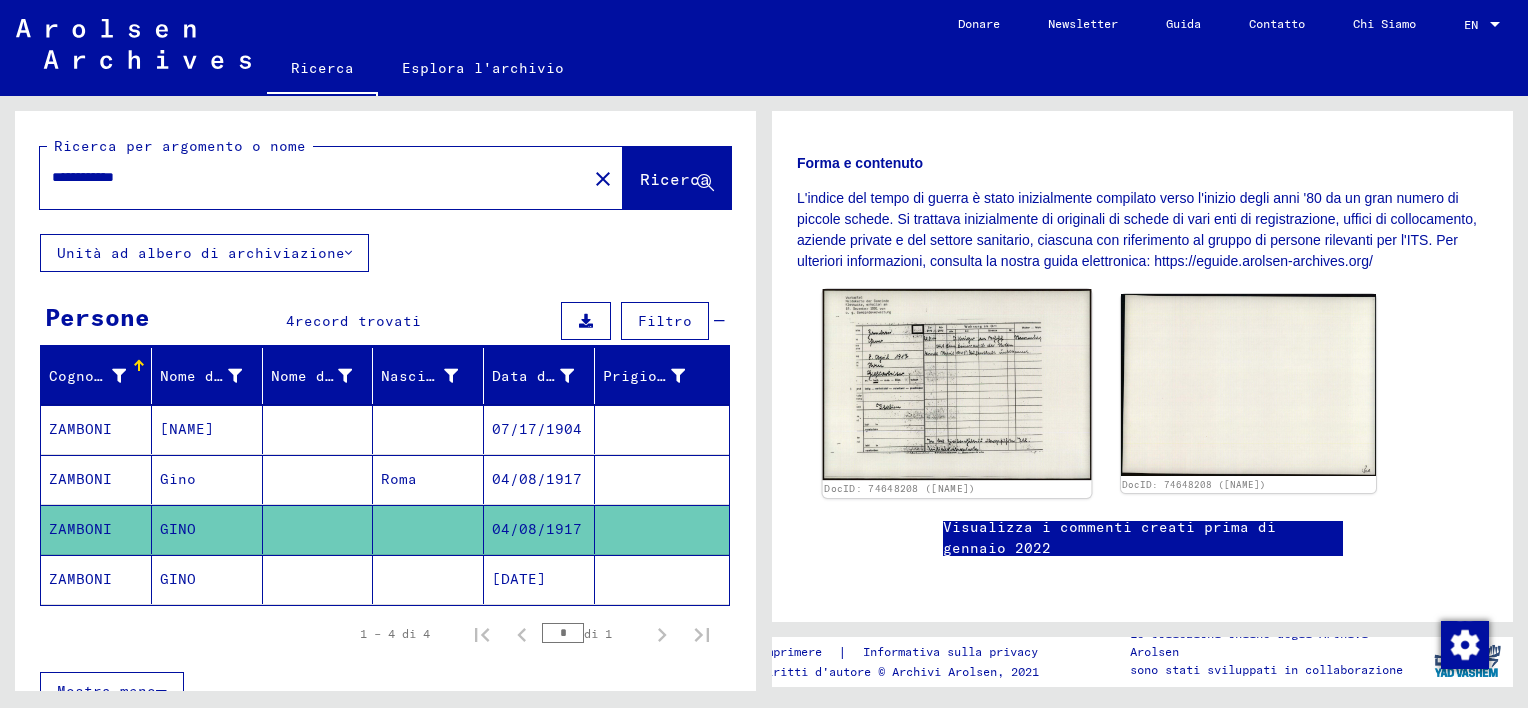 click 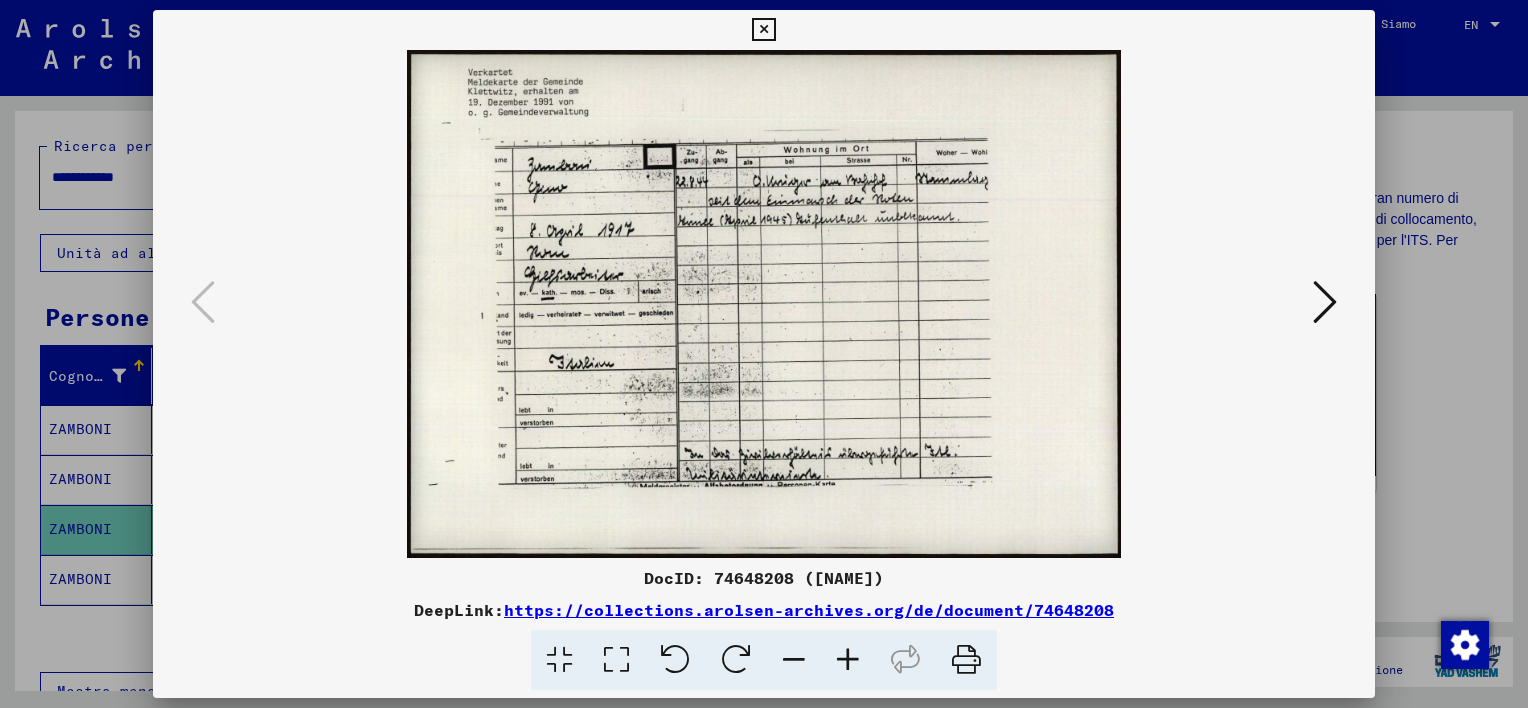 click at bounding box center (848, 660) 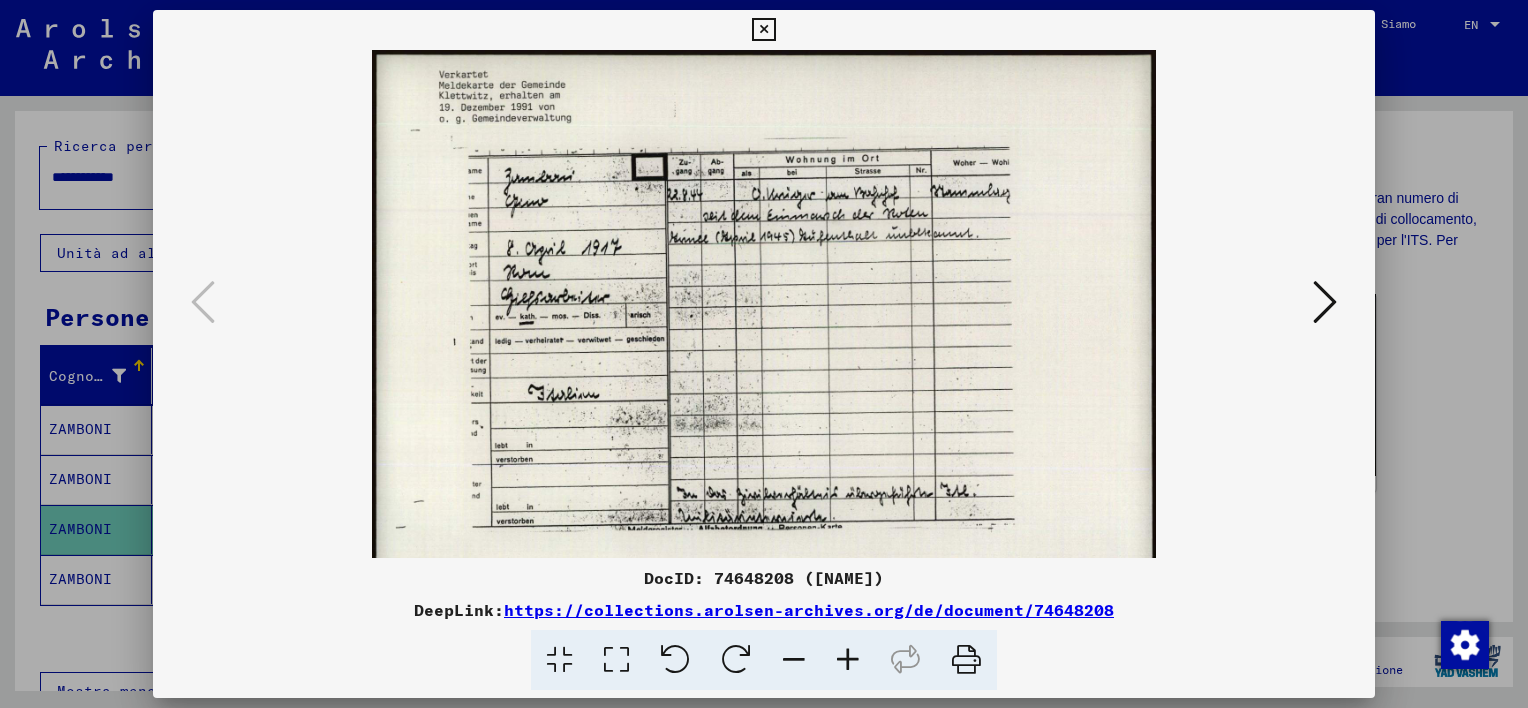 click at bounding box center (848, 660) 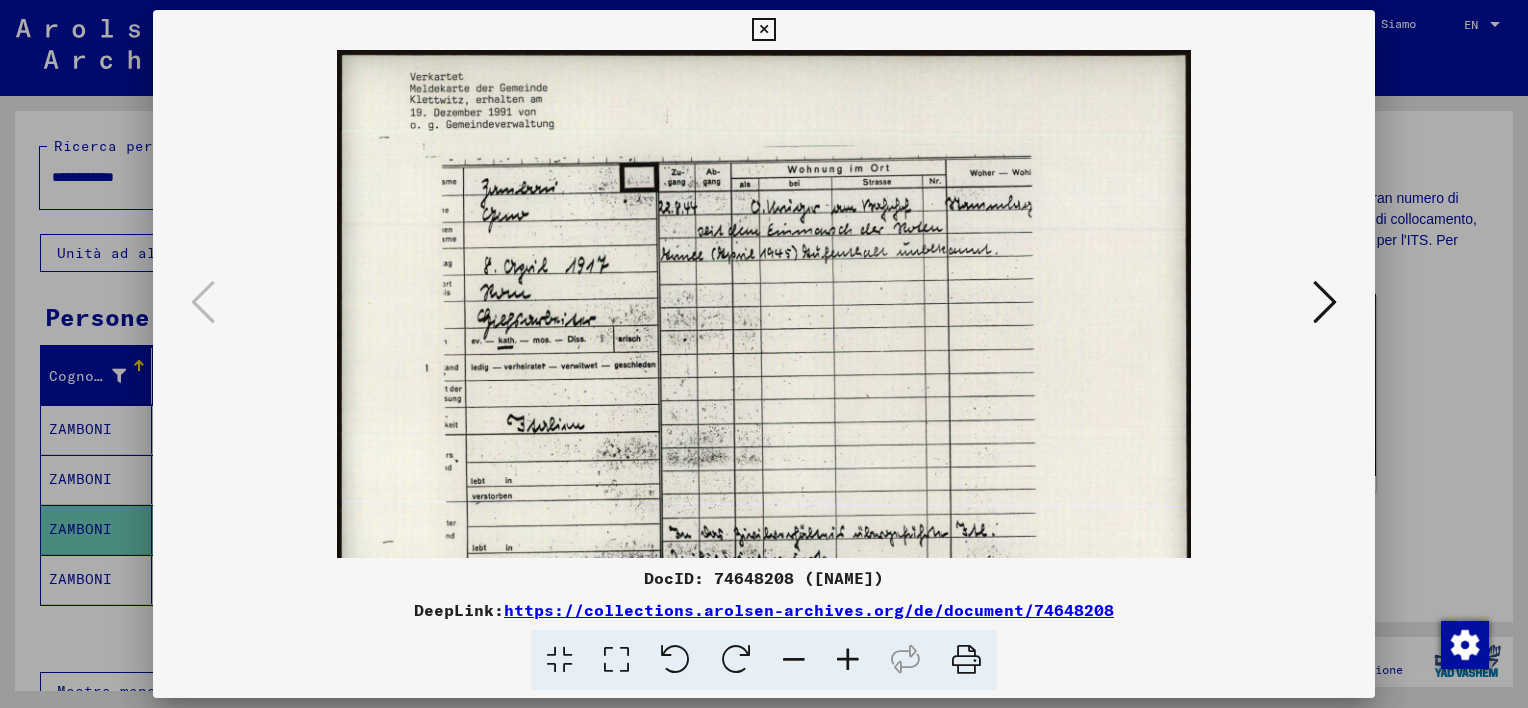 click at bounding box center (848, 660) 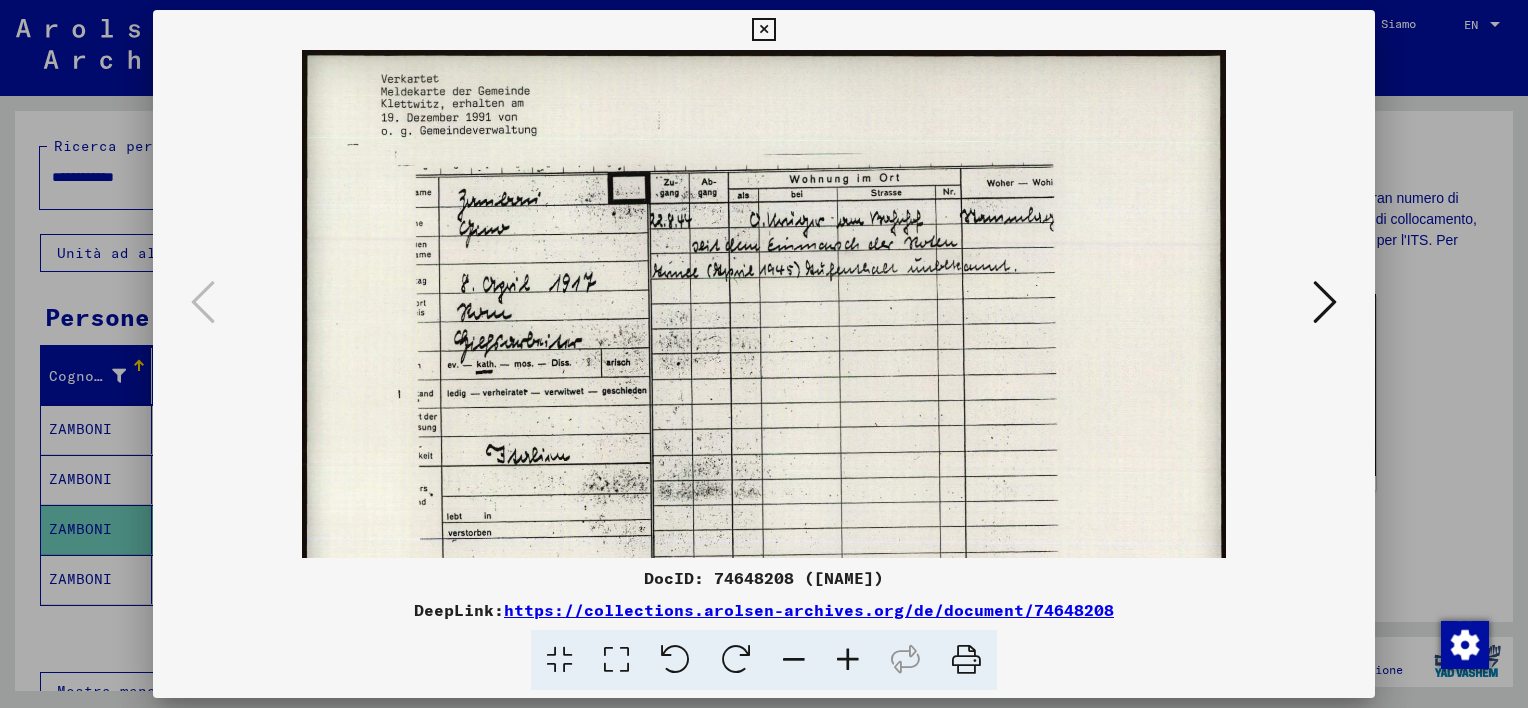 click at bounding box center [848, 660] 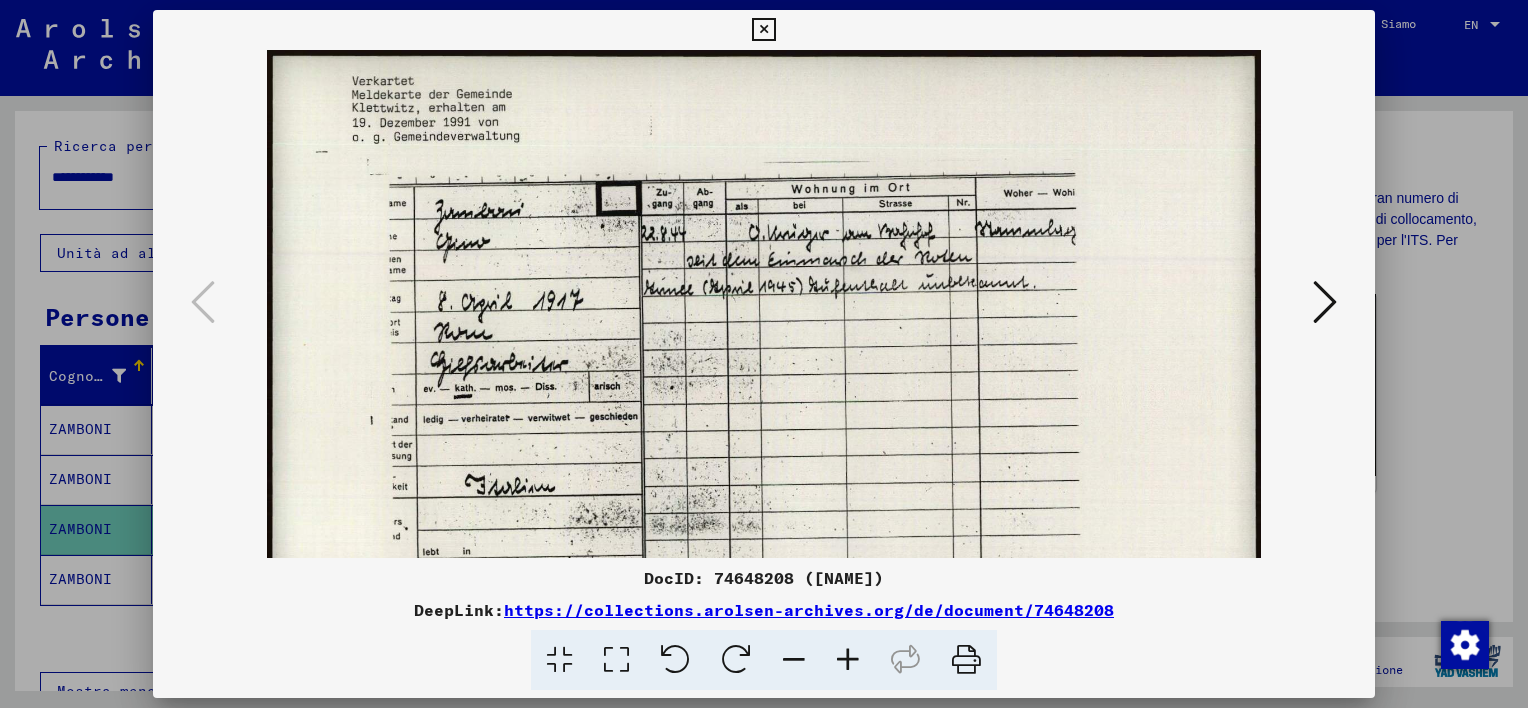 click at bounding box center [848, 660] 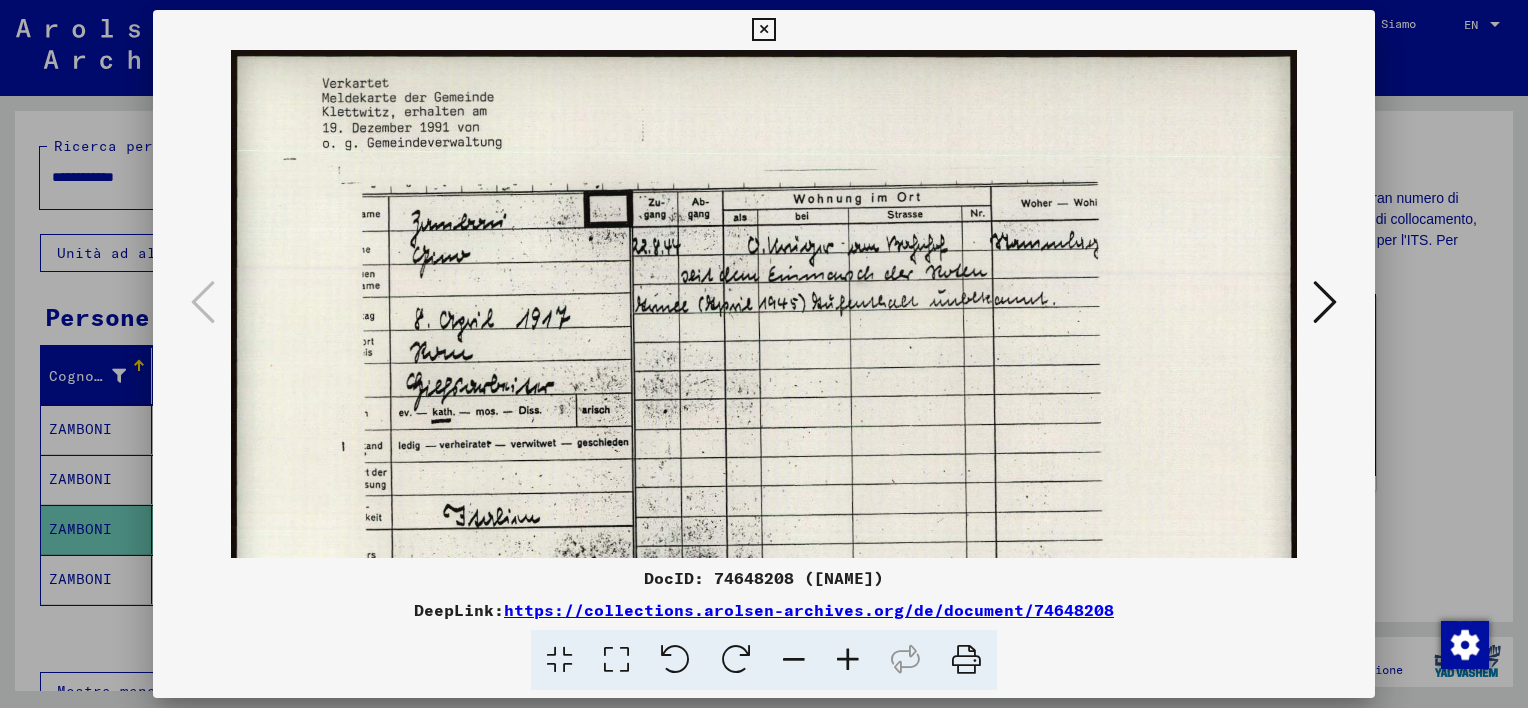 click at bounding box center (848, 660) 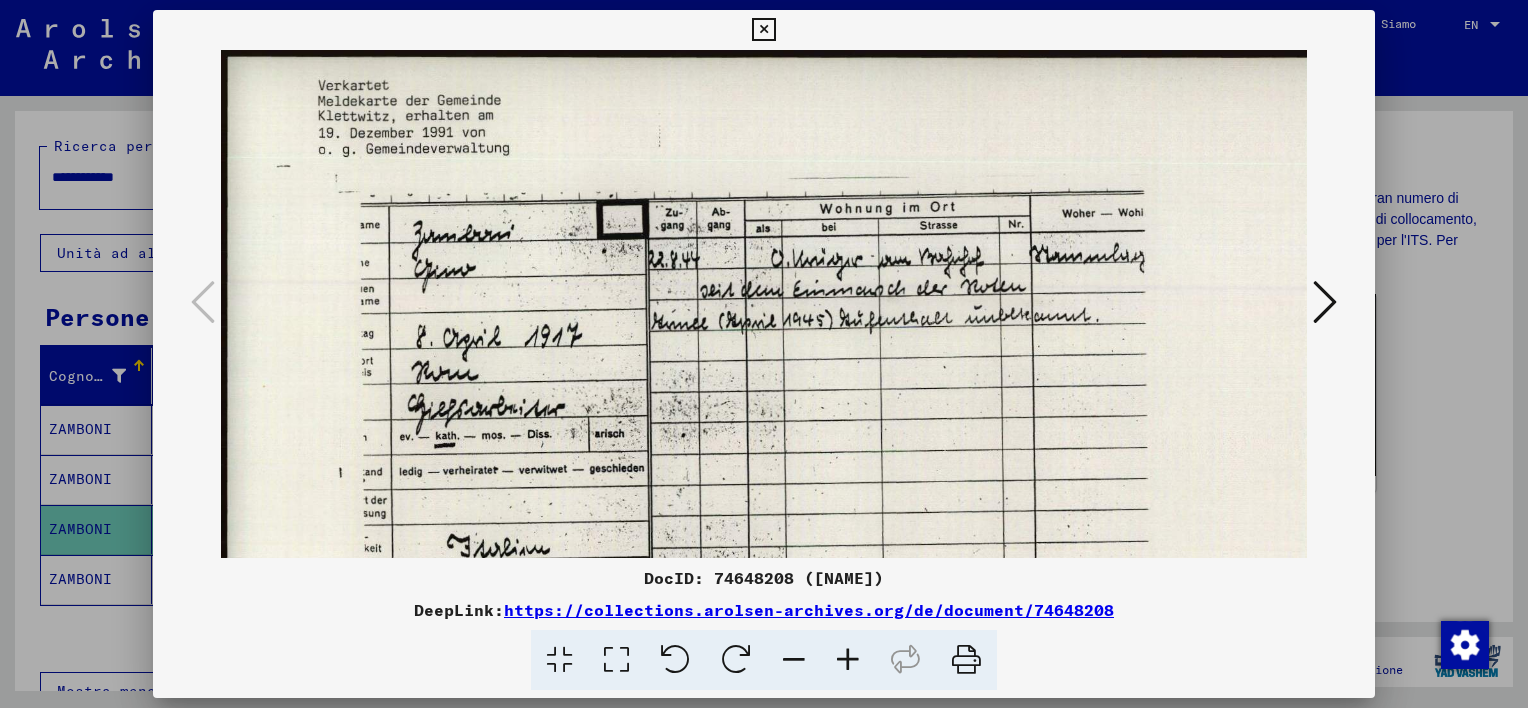 click at bounding box center [848, 660] 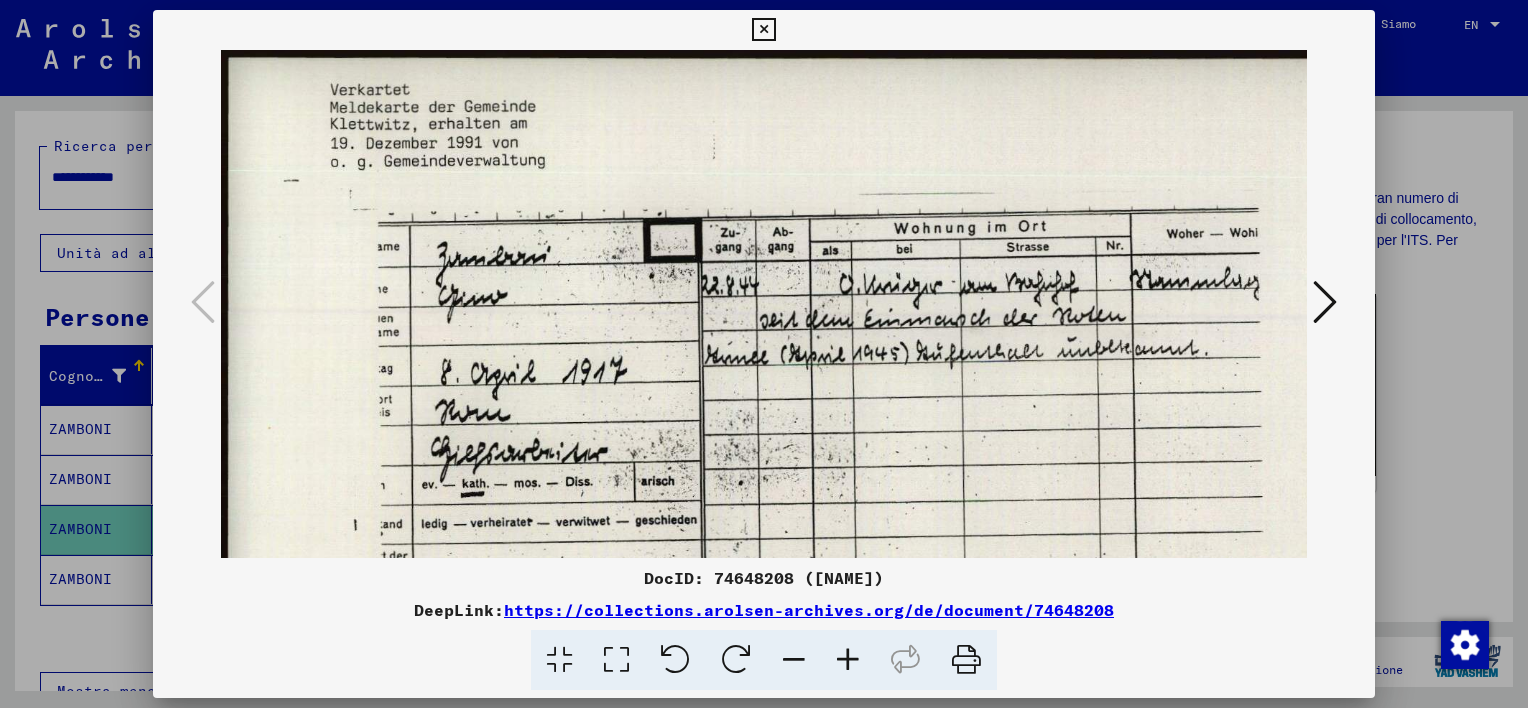 click at bounding box center [848, 660] 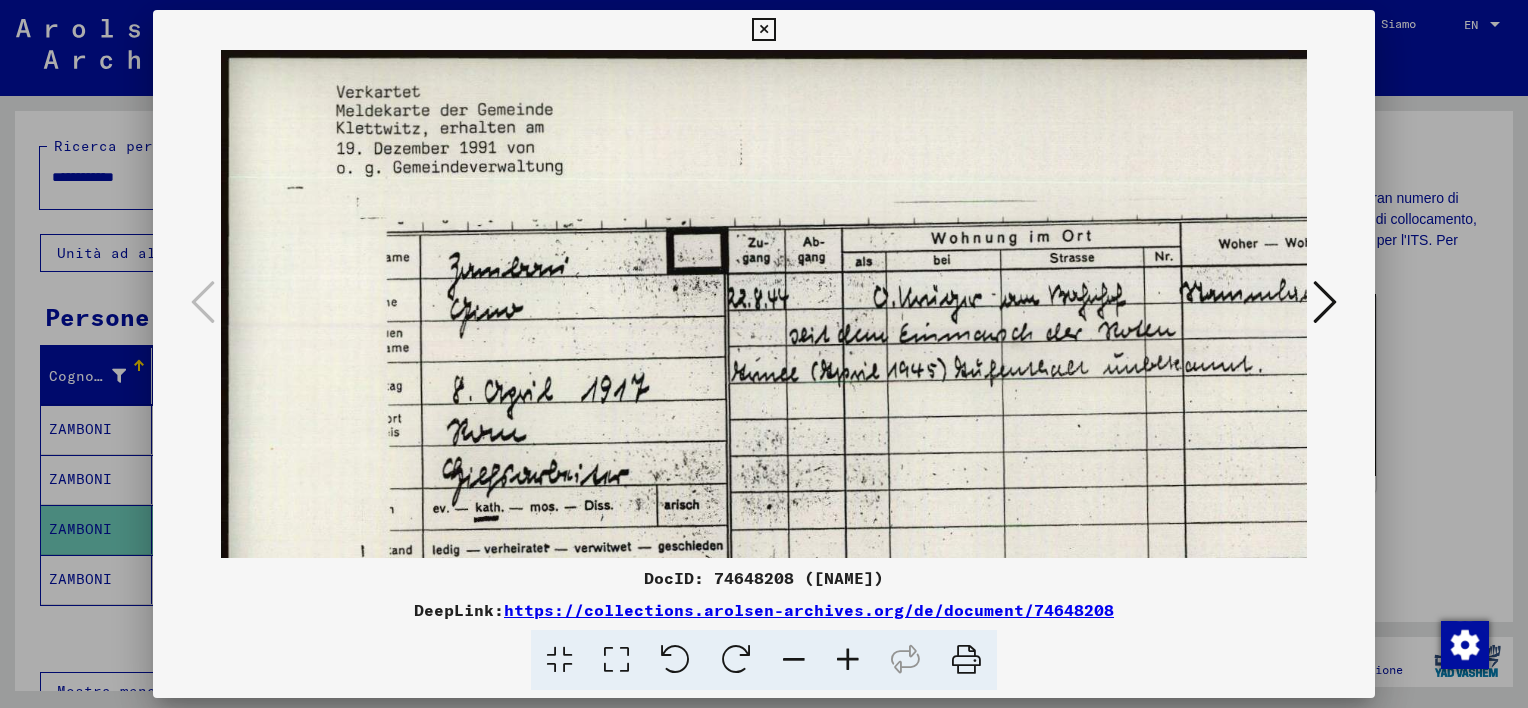 click at bounding box center [763, 30] 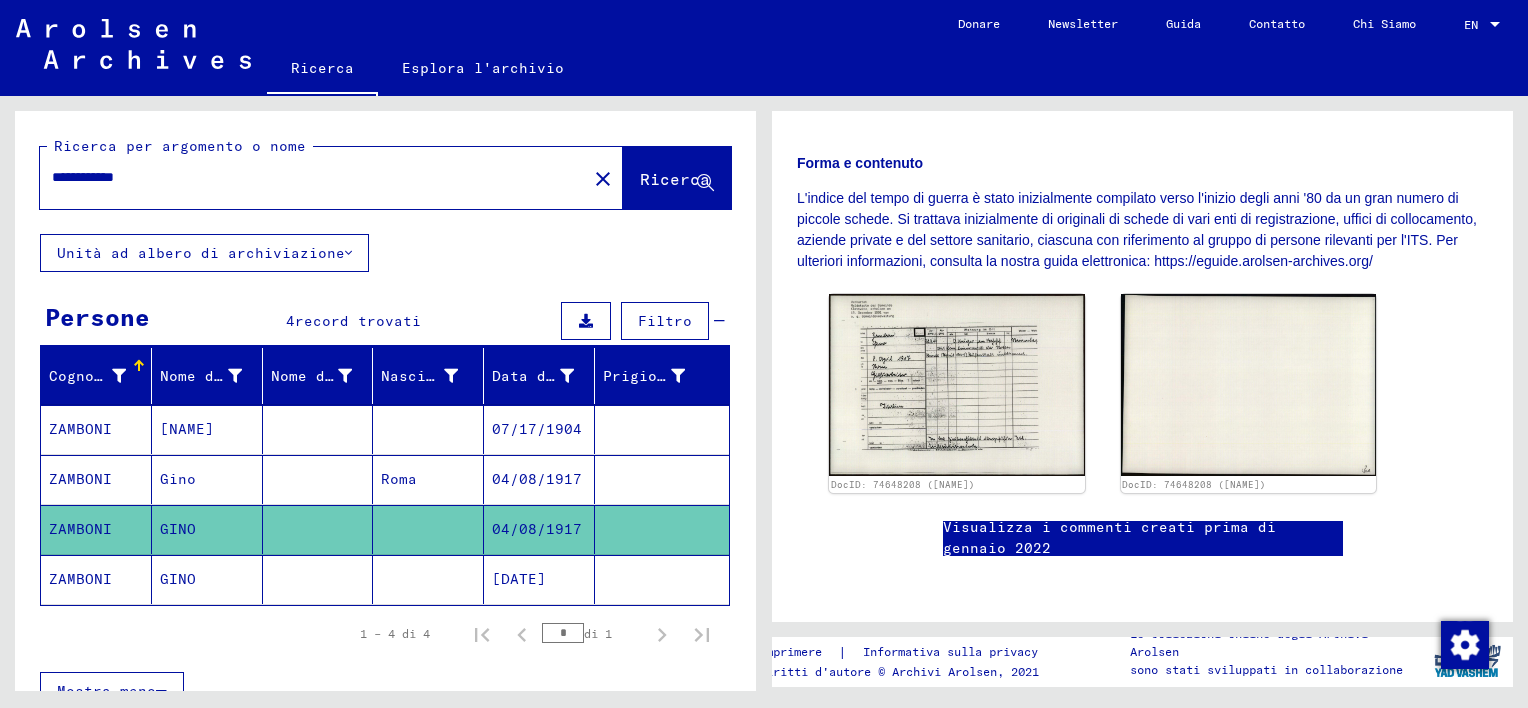 click at bounding box center [318, 529] 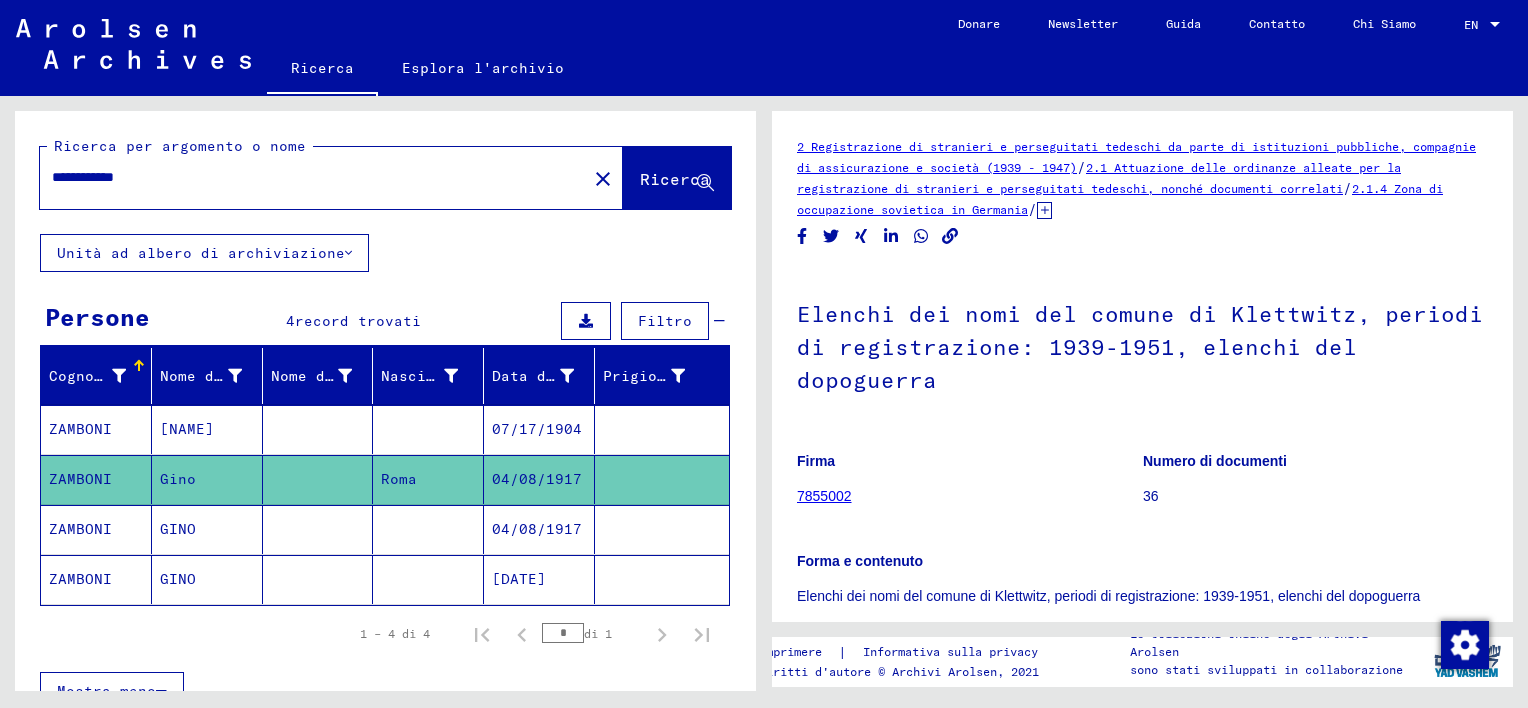 scroll, scrollTop: 0, scrollLeft: 0, axis: both 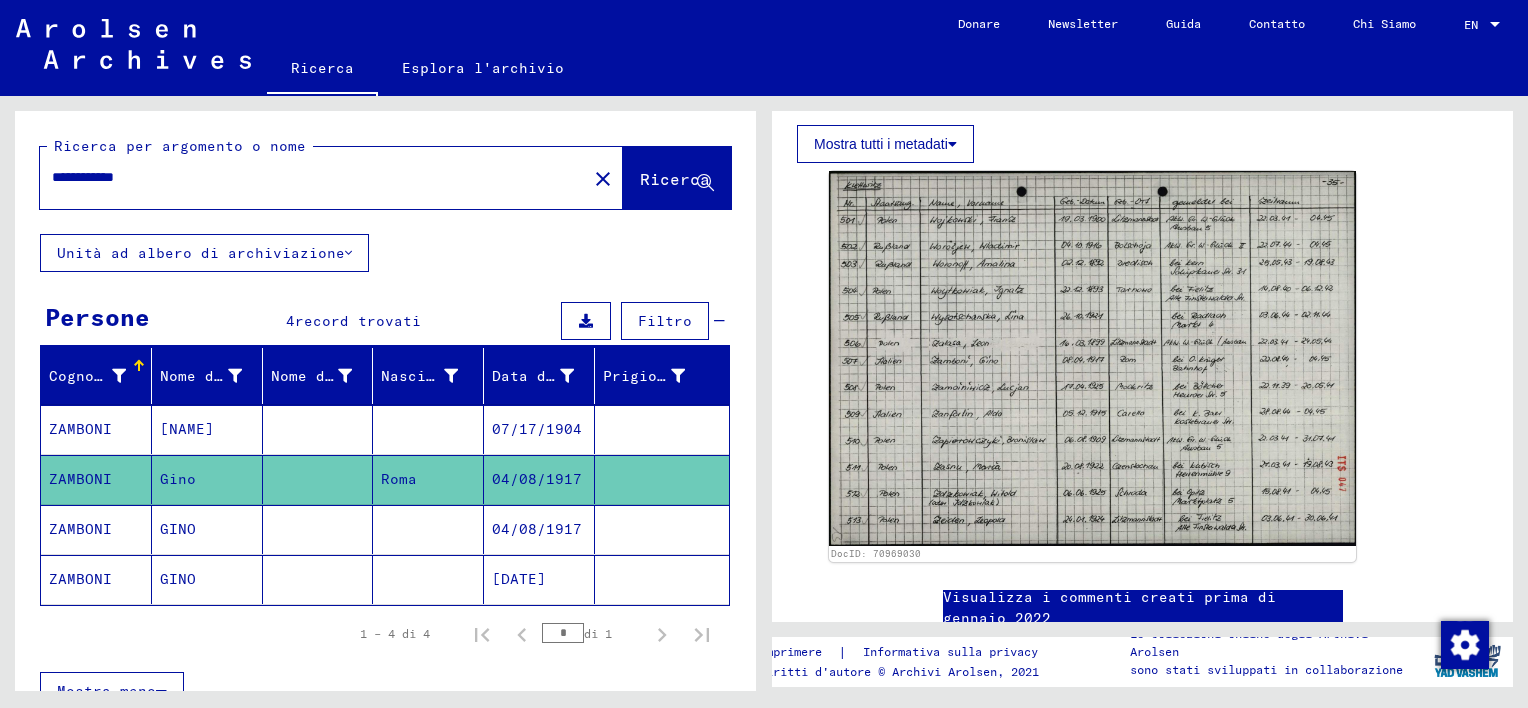 click at bounding box center [428, 479] 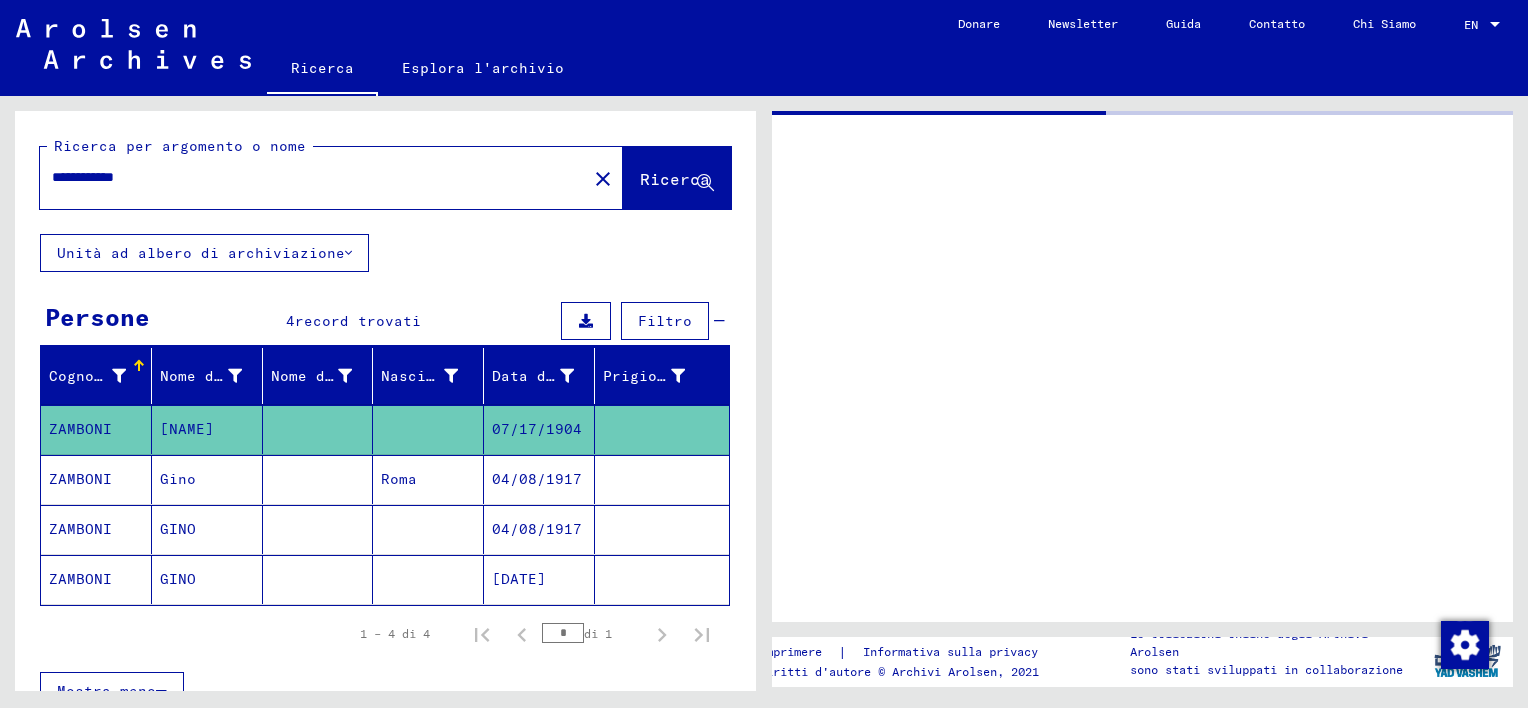 scroll, scrollTop: 0, scrollLeft: 0, axis: both 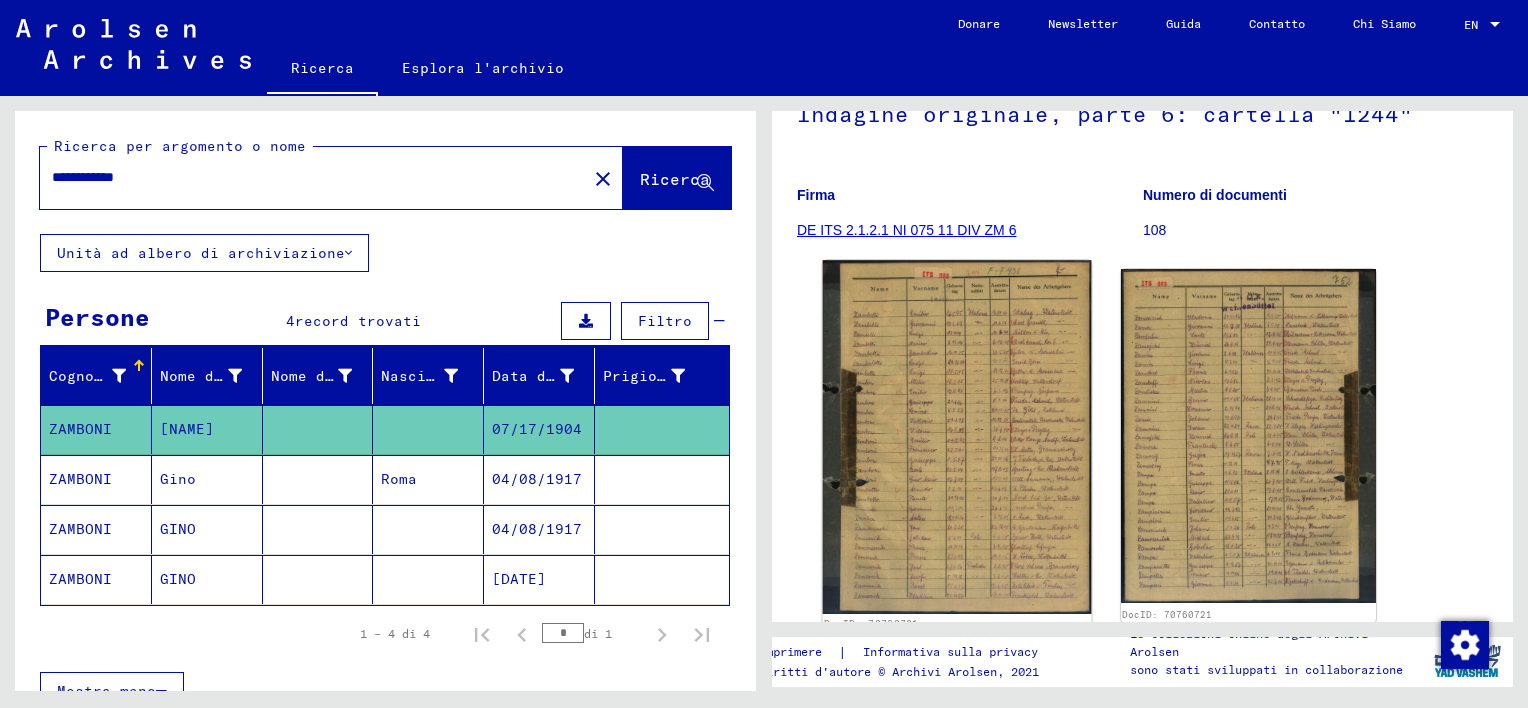click 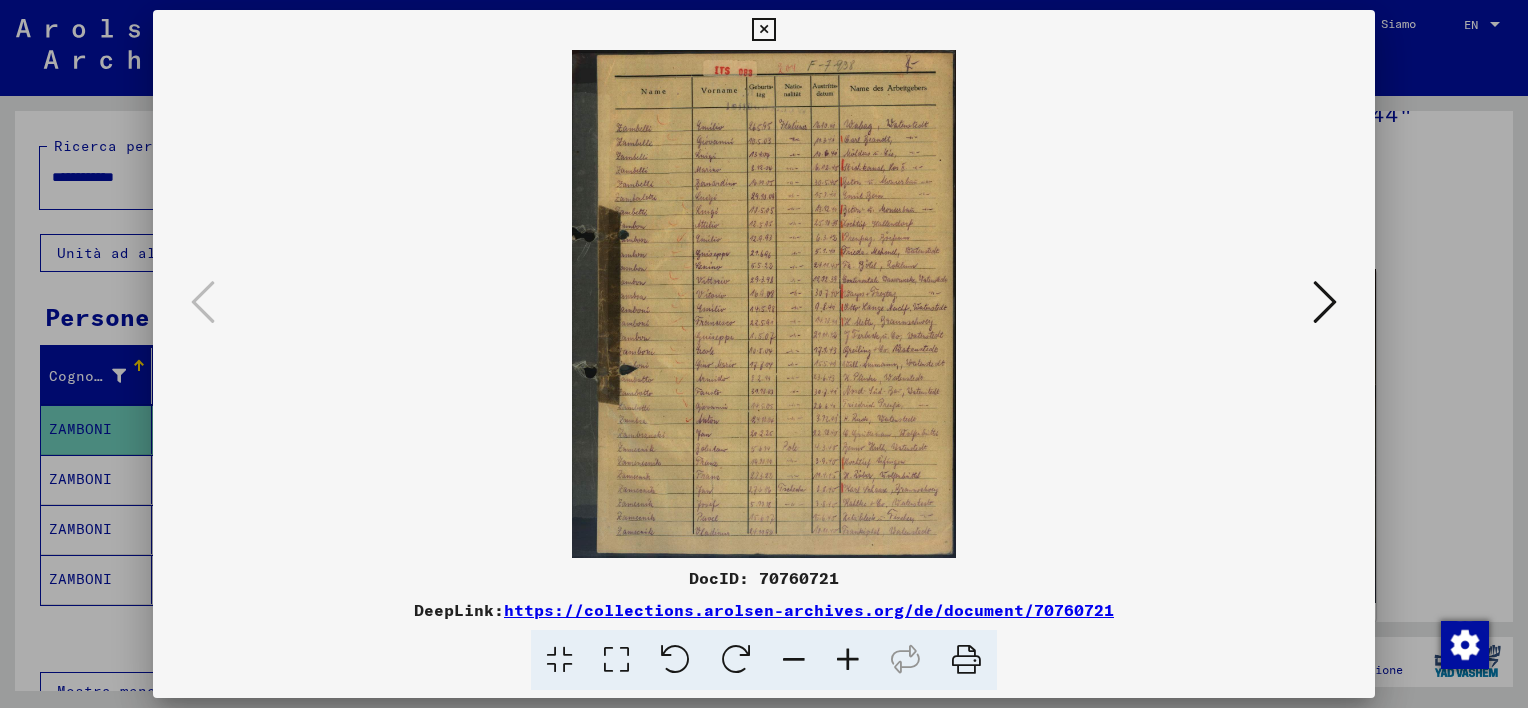 click at bounding box center (848, 660) 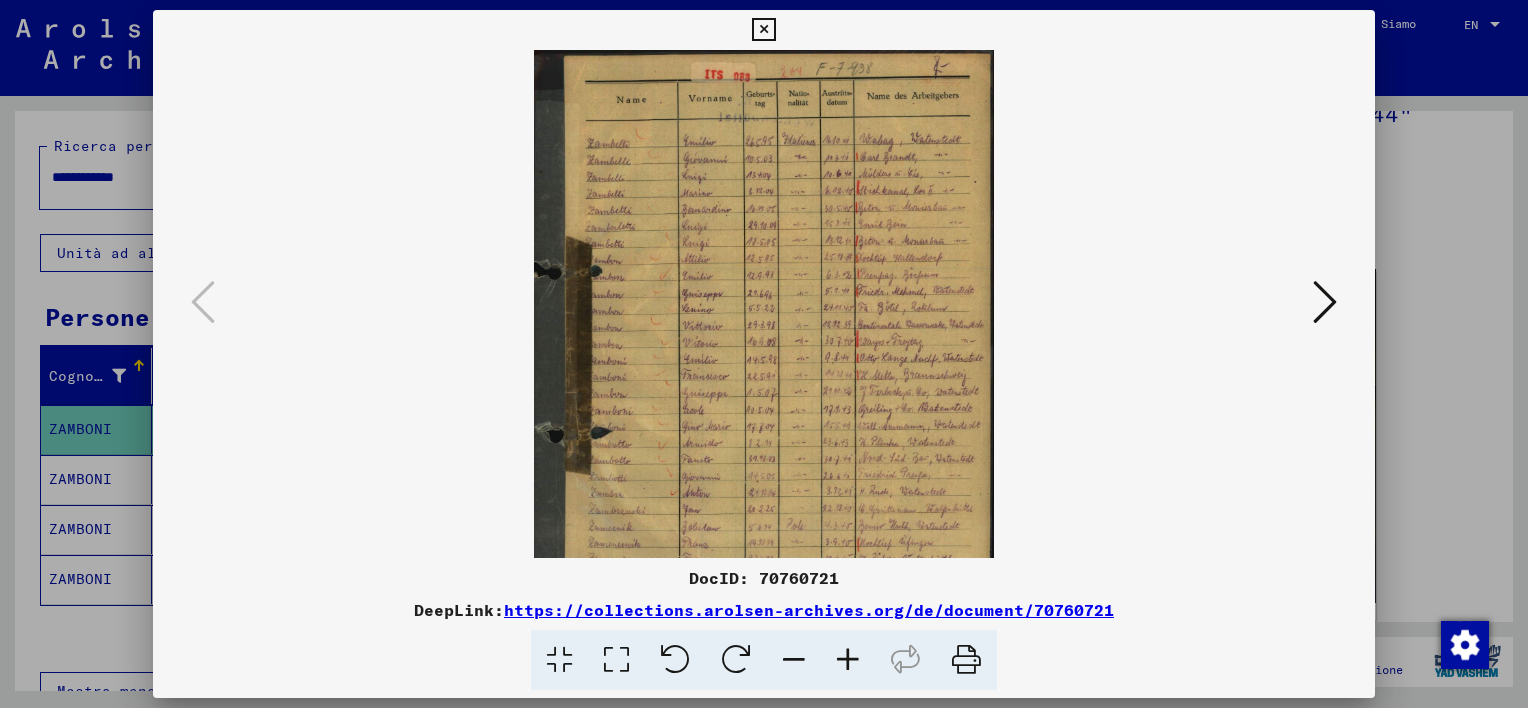 click at bounding box center [848, 660] 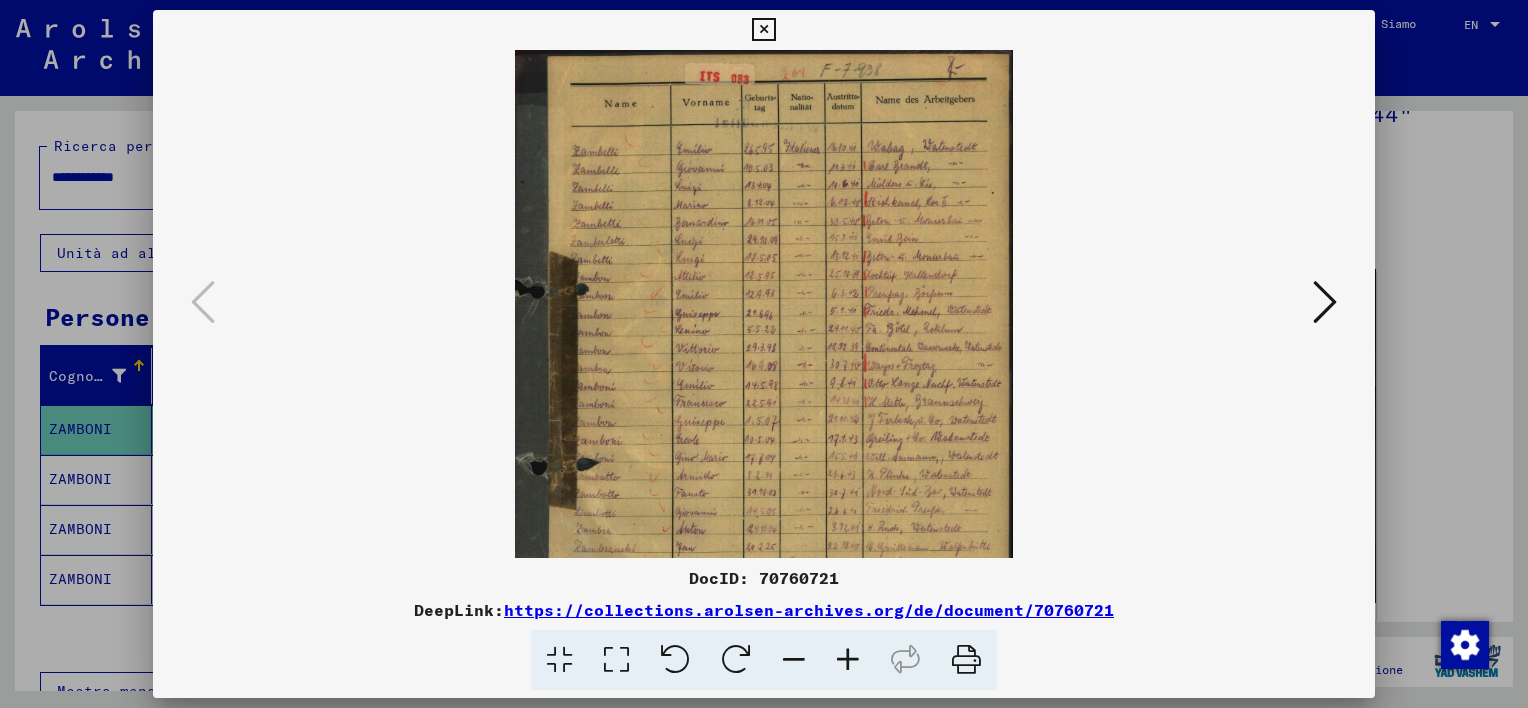 click at bounding box center [848, 660] 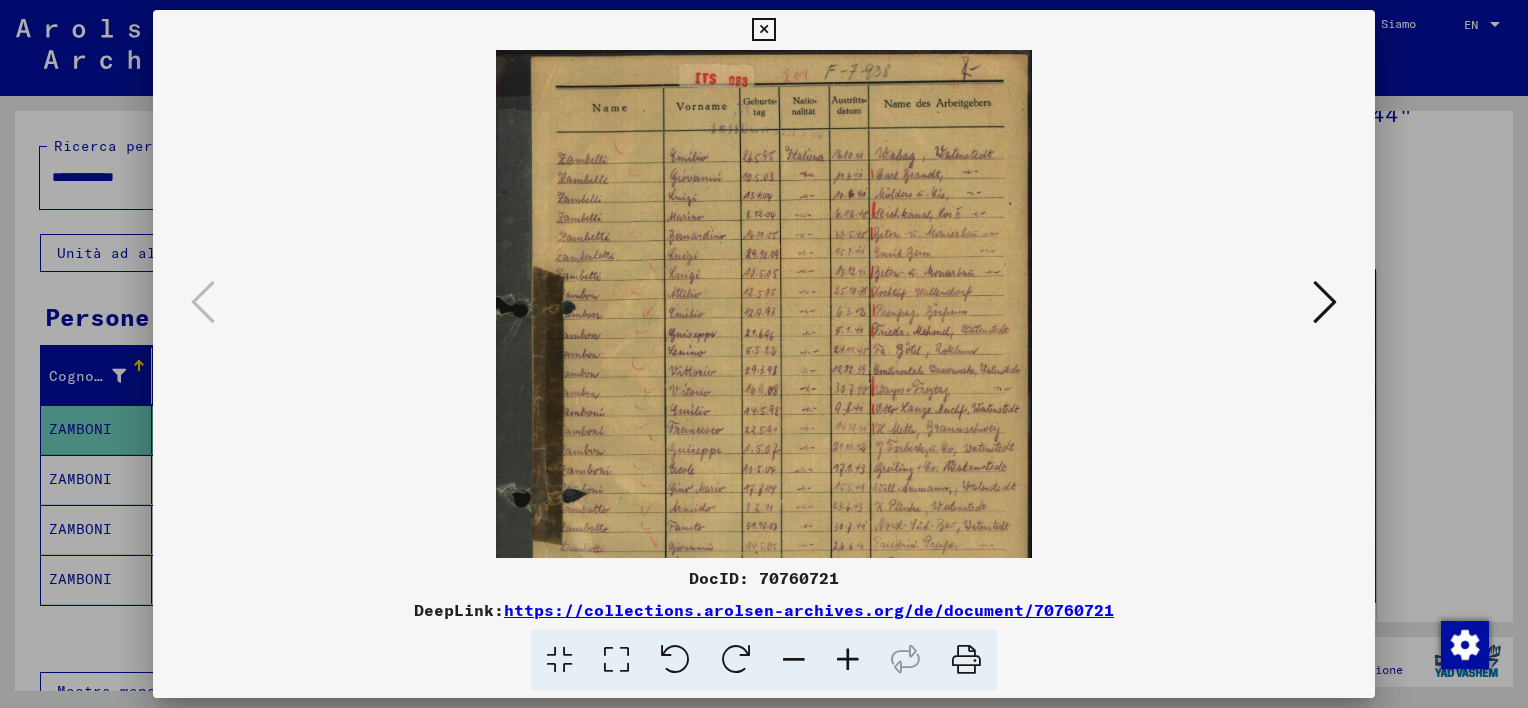 click at bounding box center (848, 660) 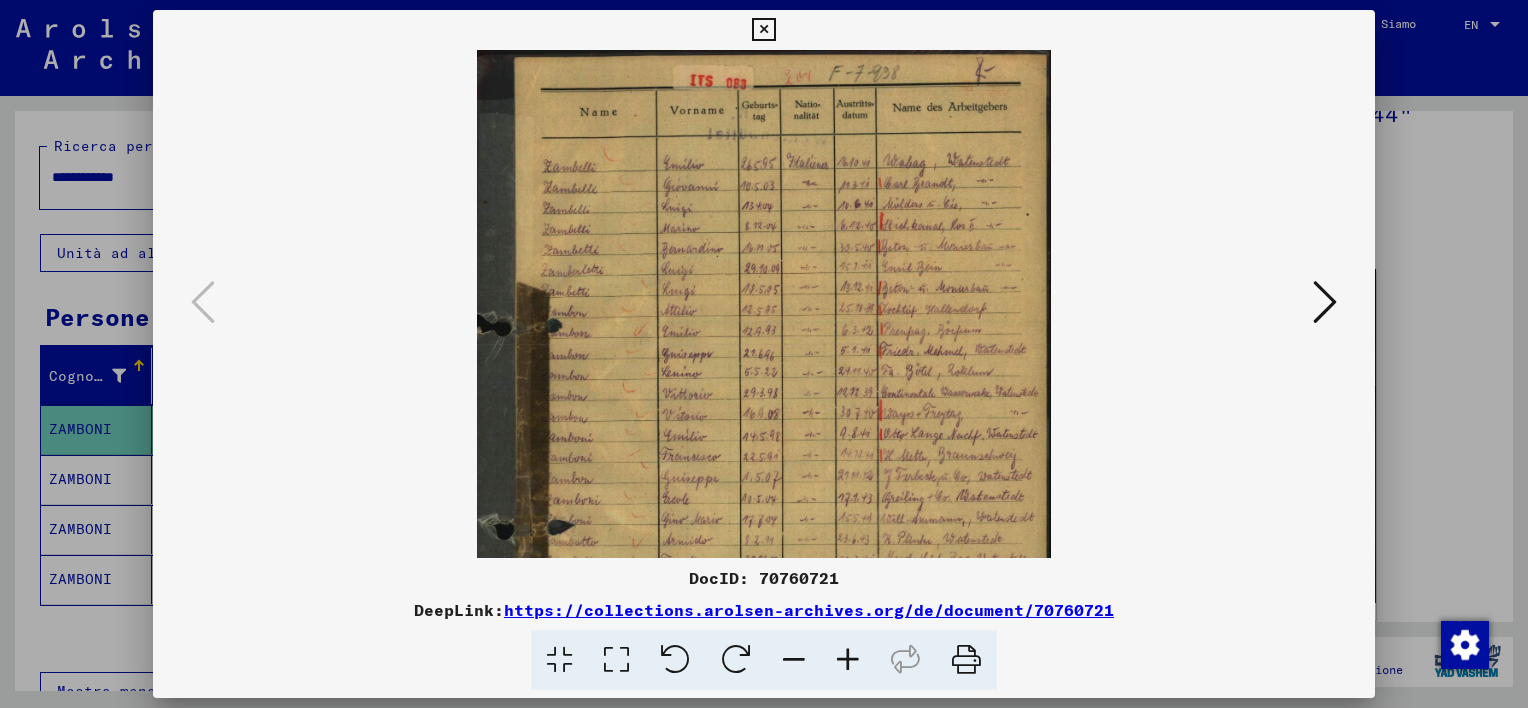 click at bounding box center (848, 660) 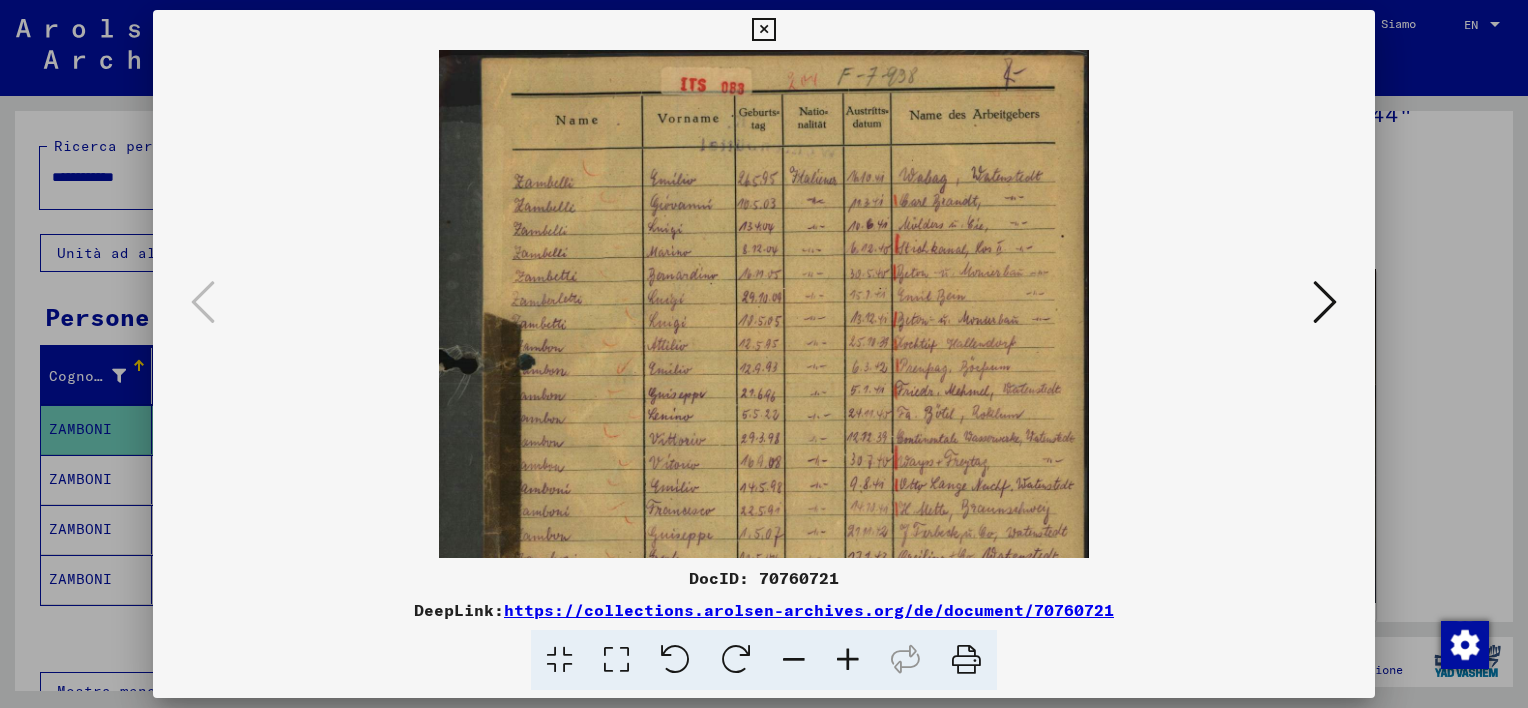 click at bounding box center [848, 660] 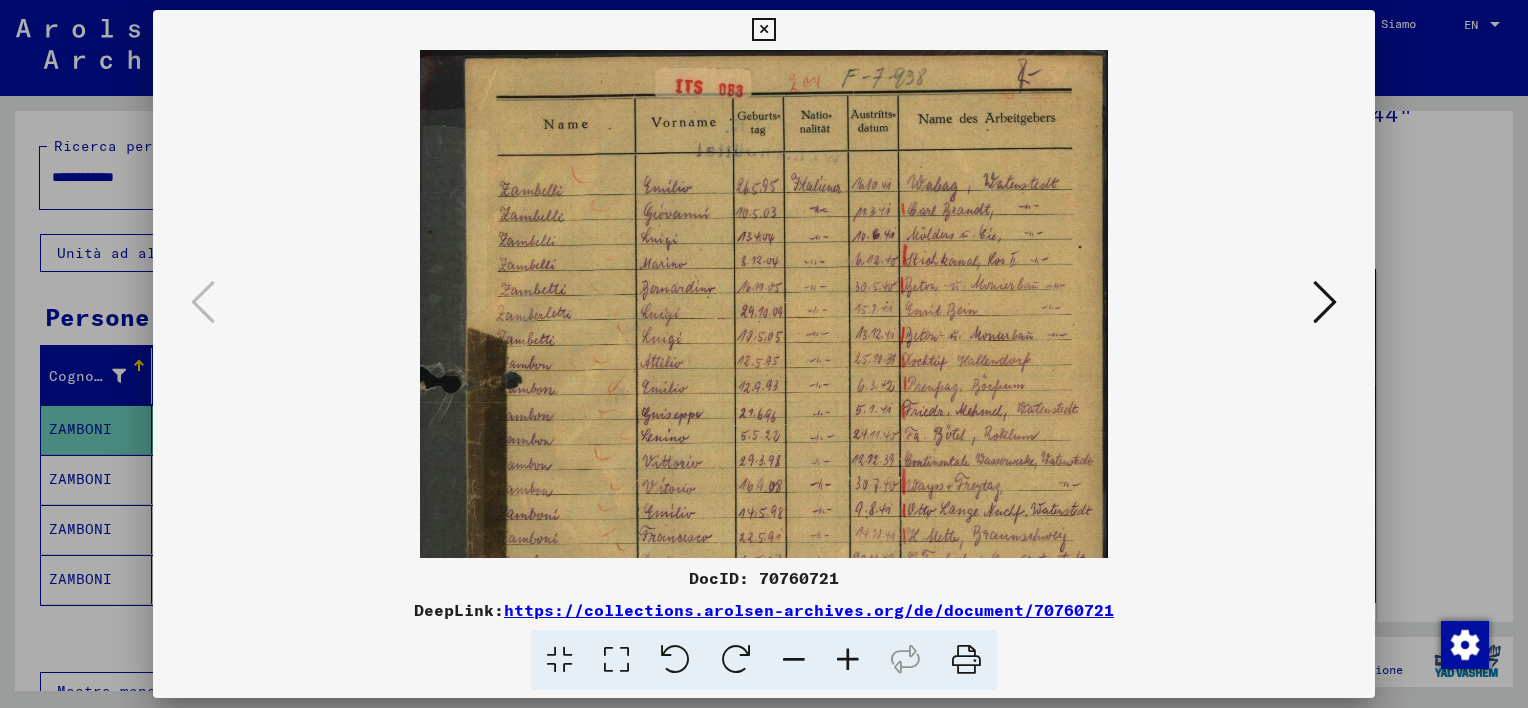 click at bounding box center [848, 660] 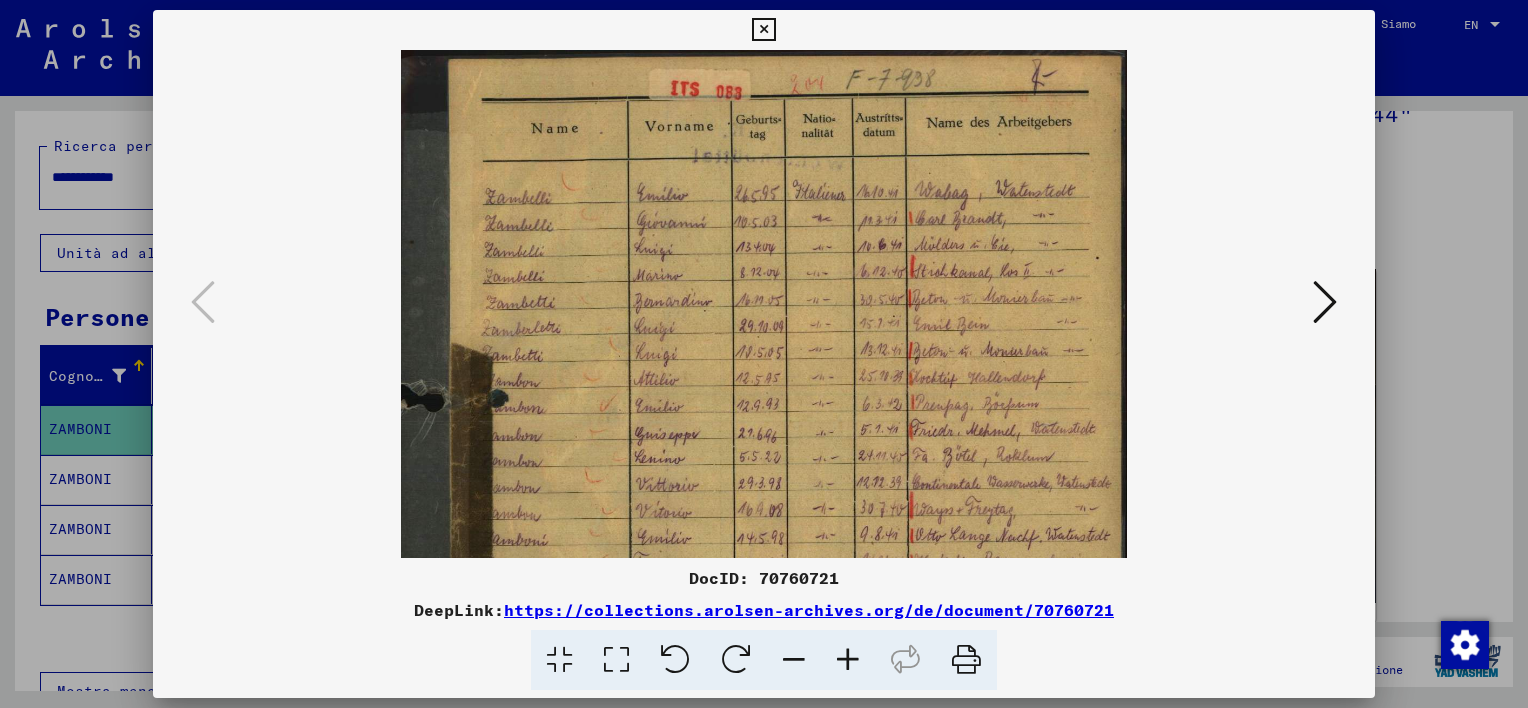 click at bounding box center [848, 660] 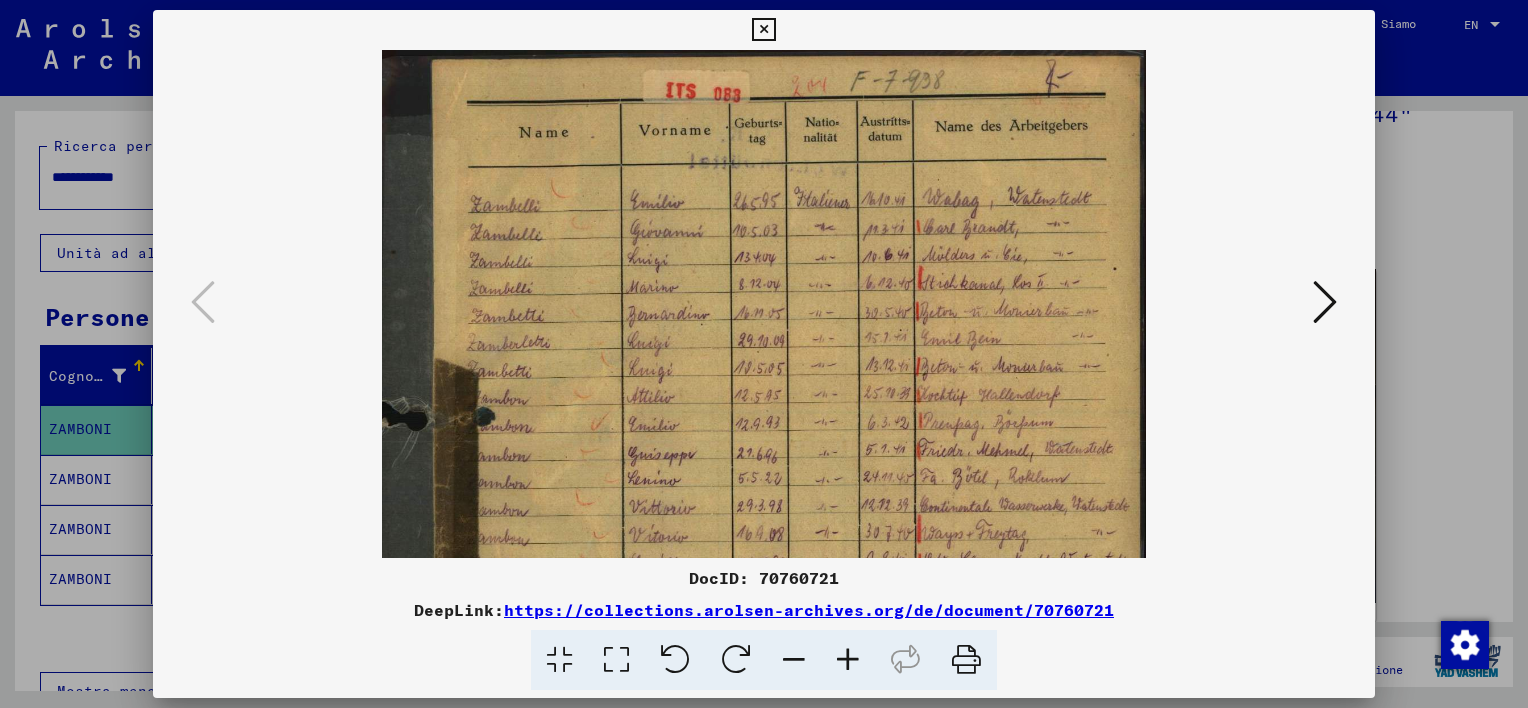 click at bounding box center [848, 660] 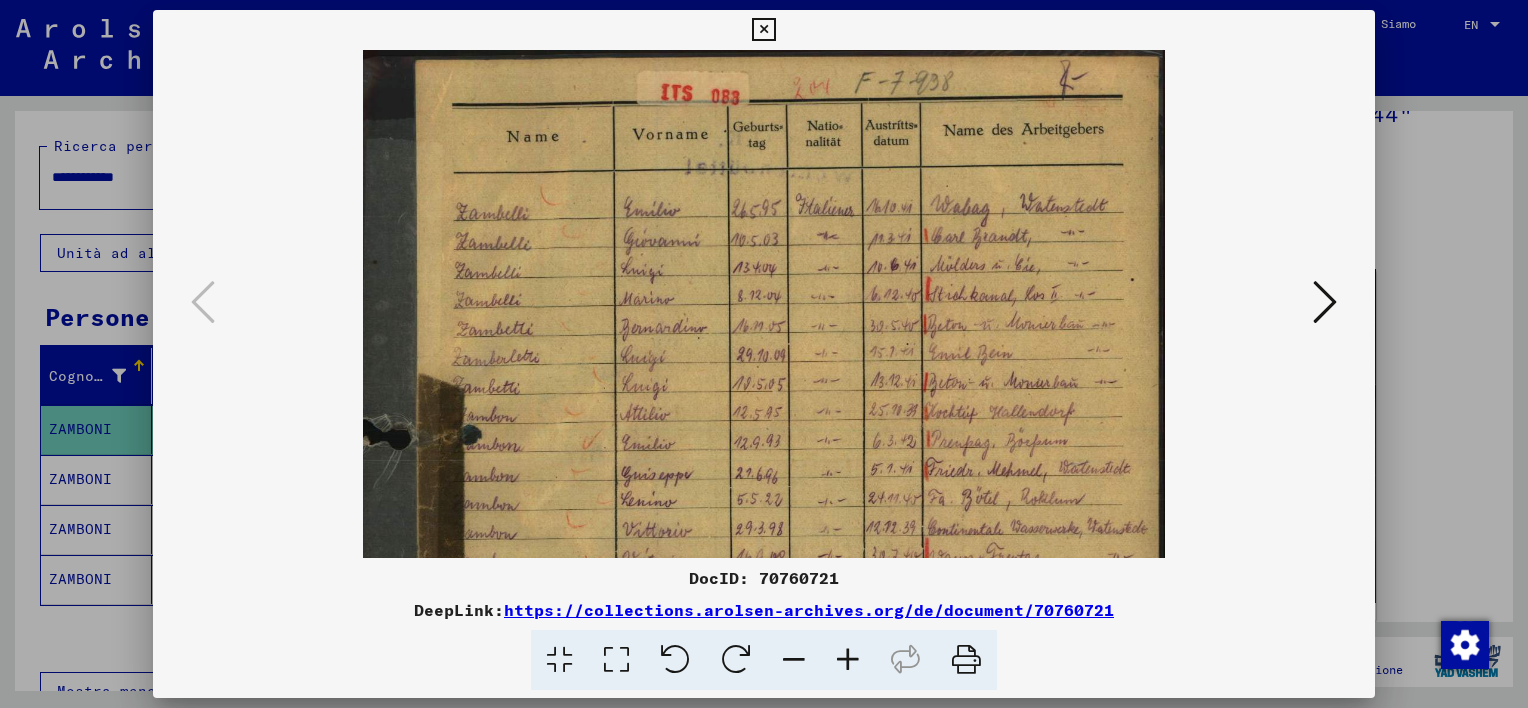 click at bounding box center (848, 660) 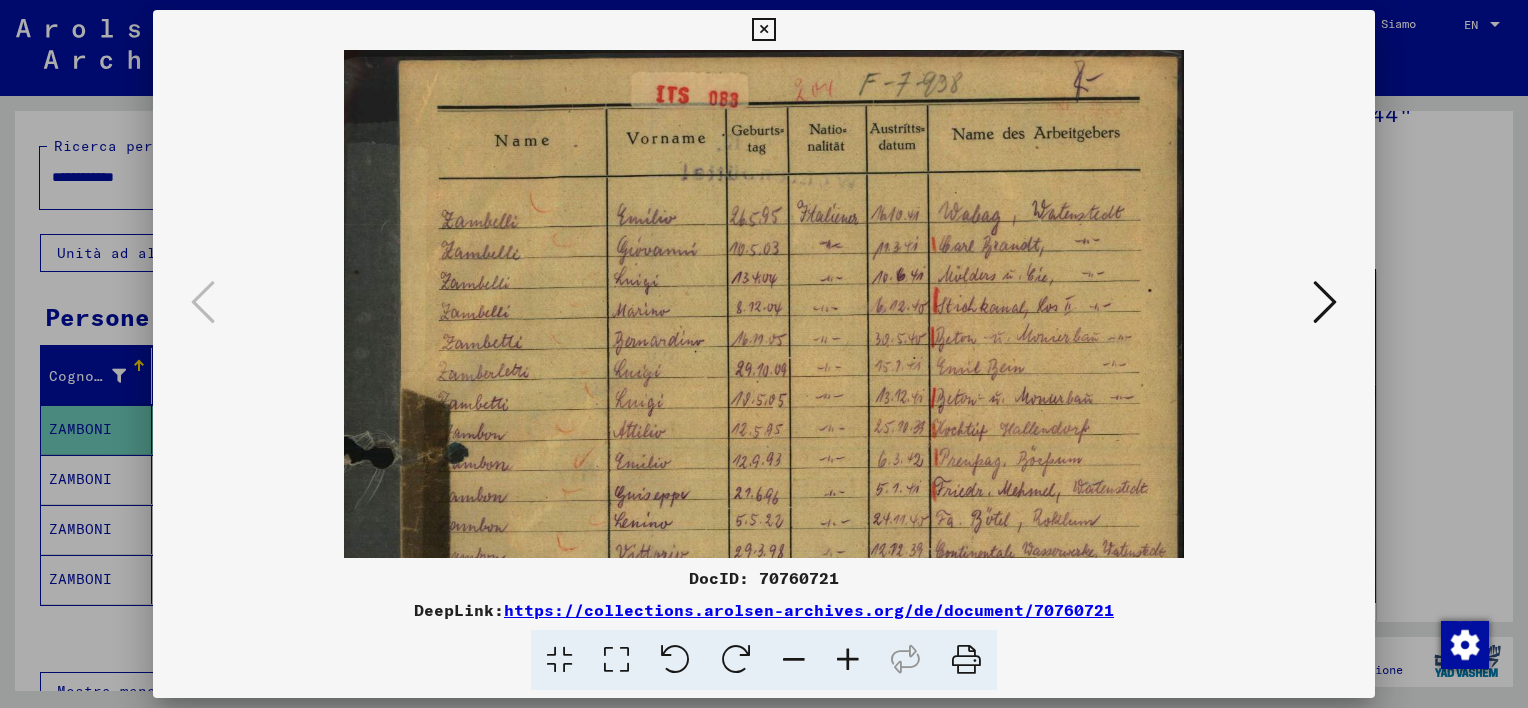 click at bounding box center [848, 660] 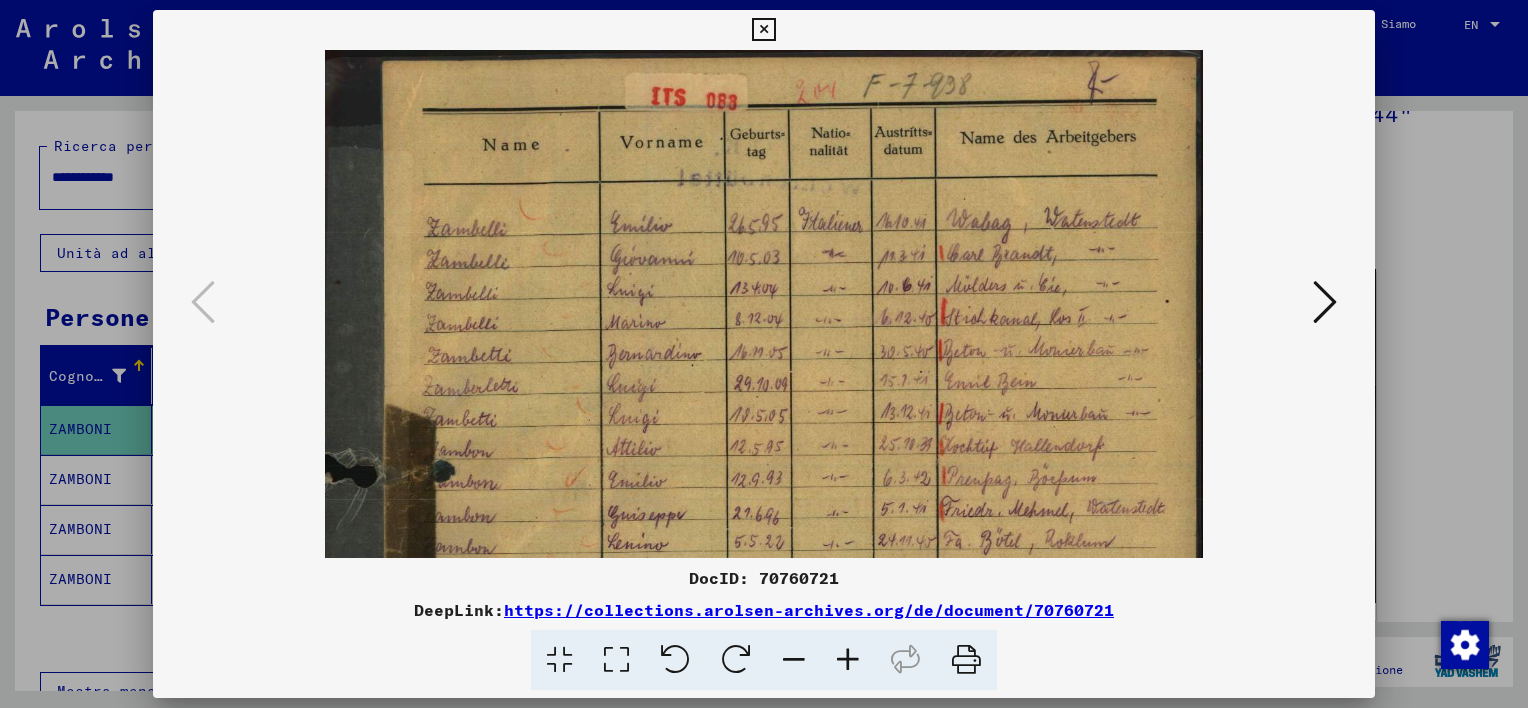 click at bounding box center (763, 30) 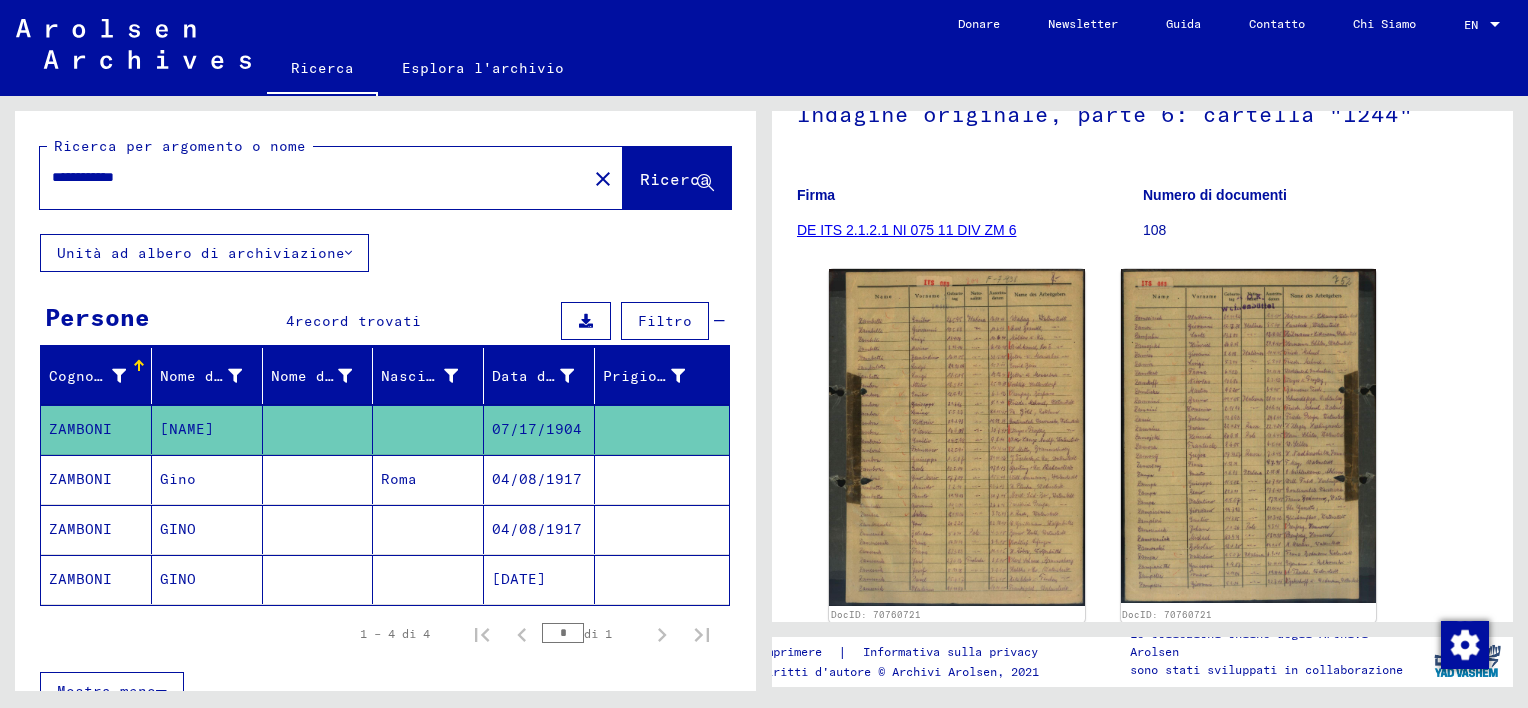 drag, startPoint x: 55, startPoint y: 172, endPoint x: 356, endPoint y: 193, distance: 301.73166 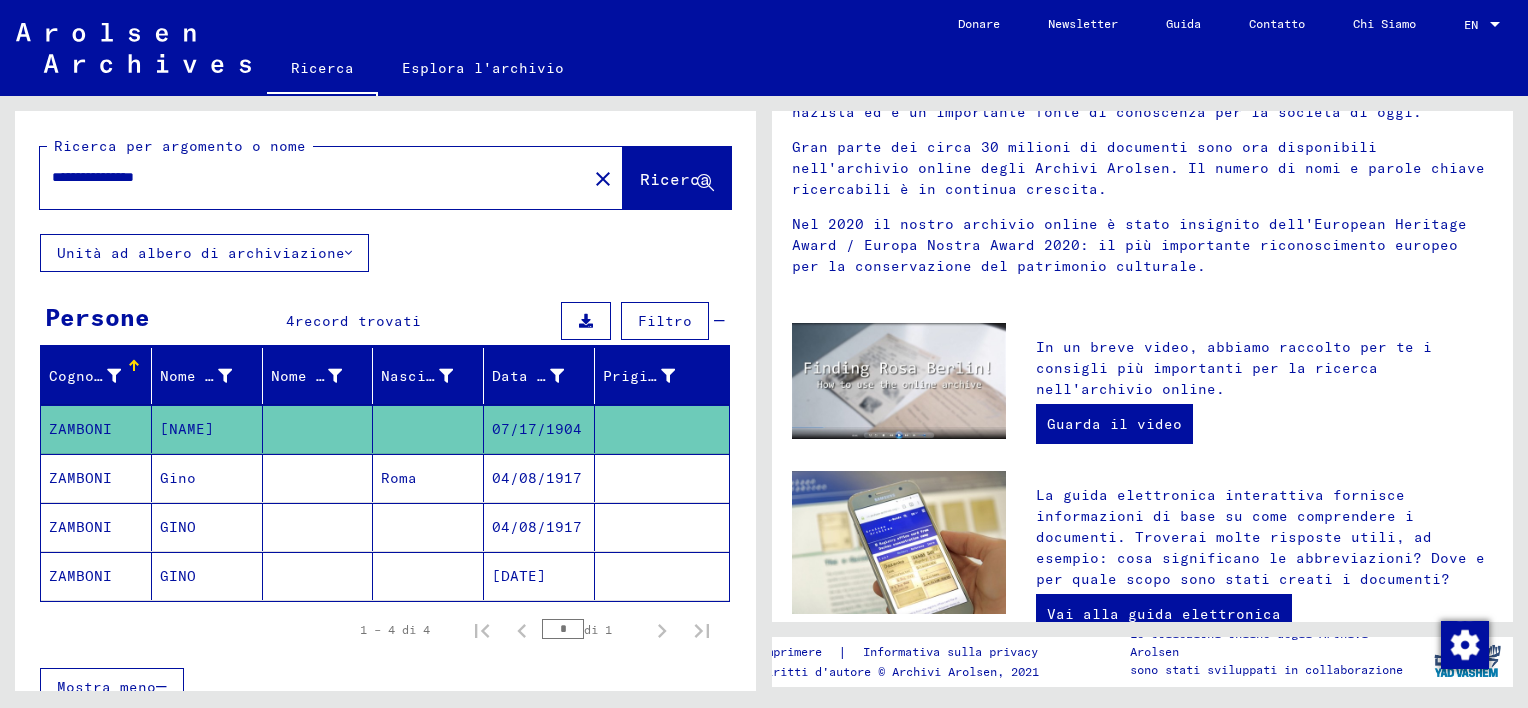 scroll, scrollTop: 0, scrollLeft: 0, axis: both 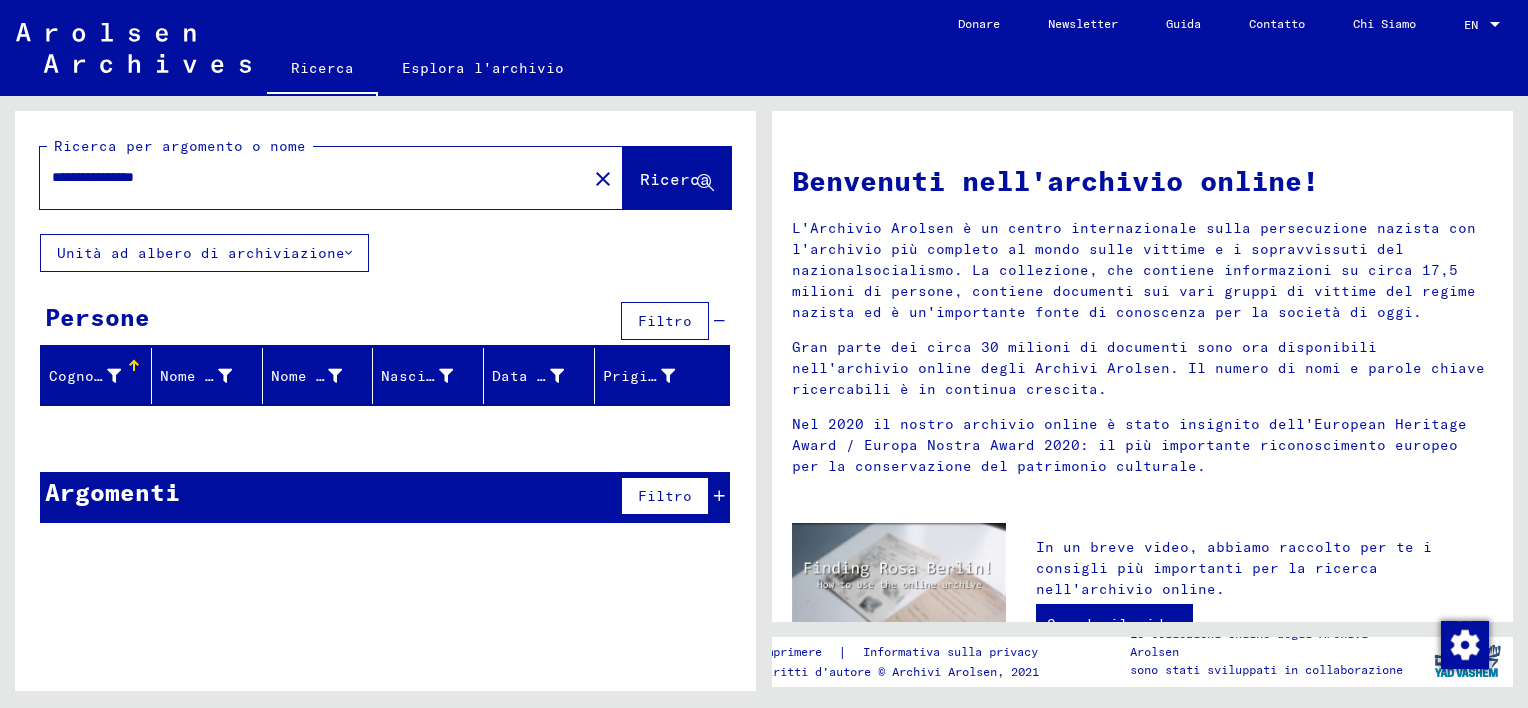 drag, startPoint x: 57, startPoint y: 169, endPoint x: 360, endPoint y: 170, distance: 303.00165 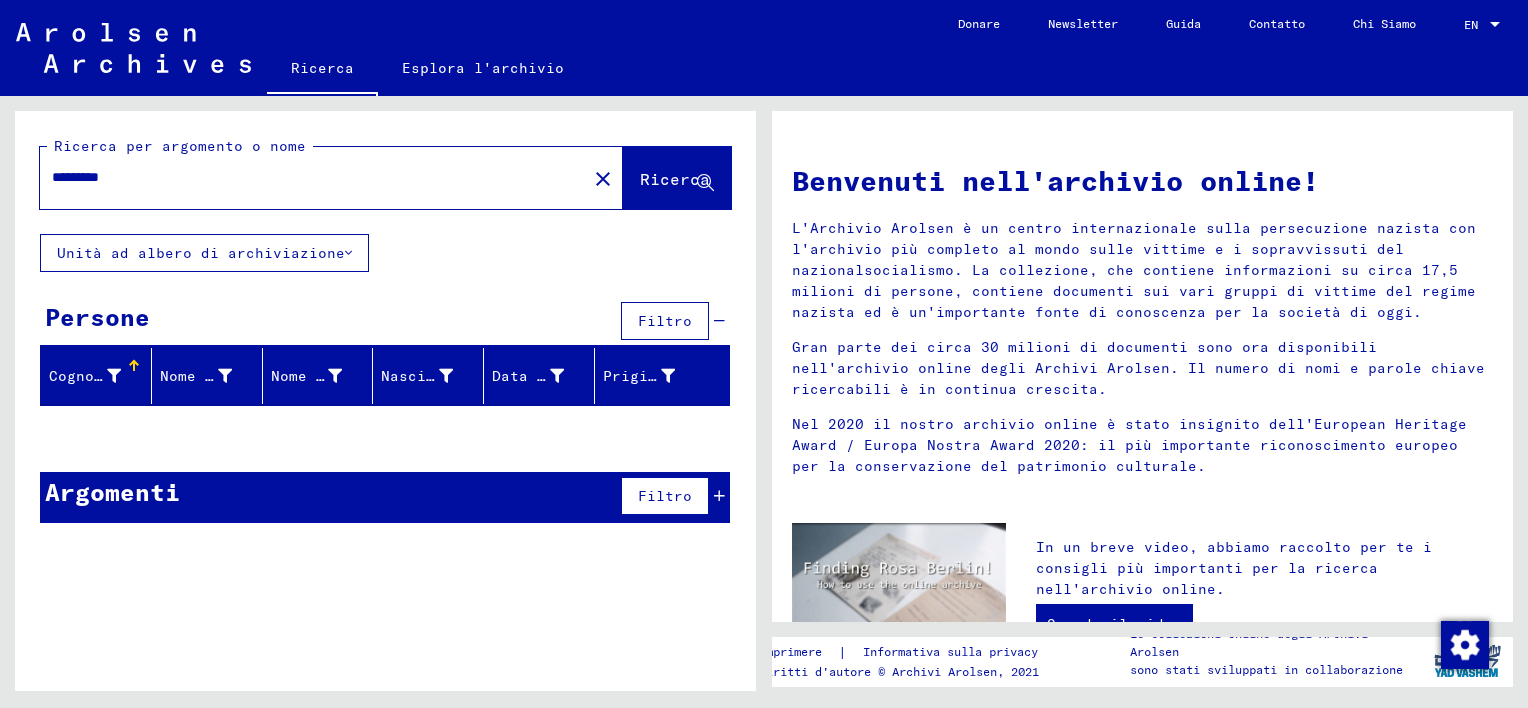 type on "*********" 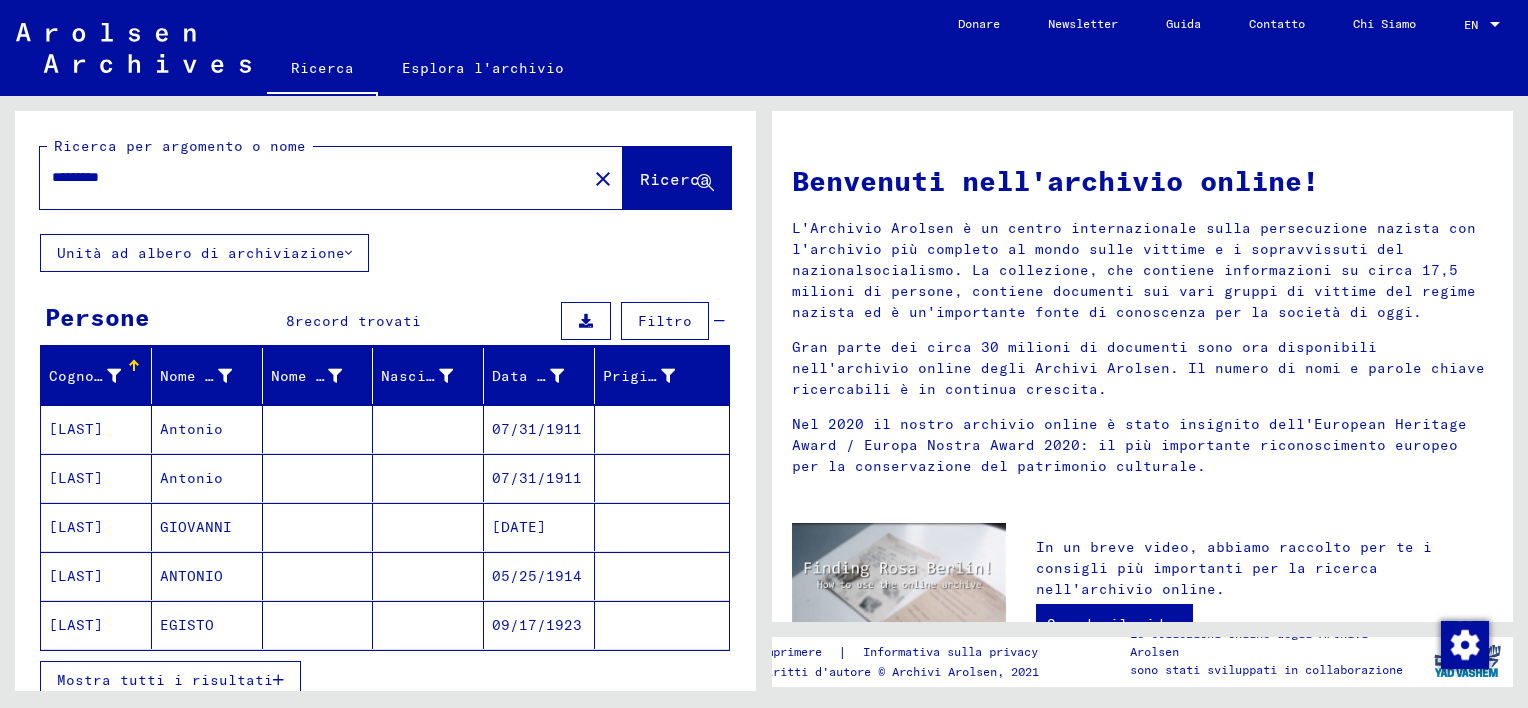 click on "Mostra tutti i risultati" at bounding box center (170, 680) 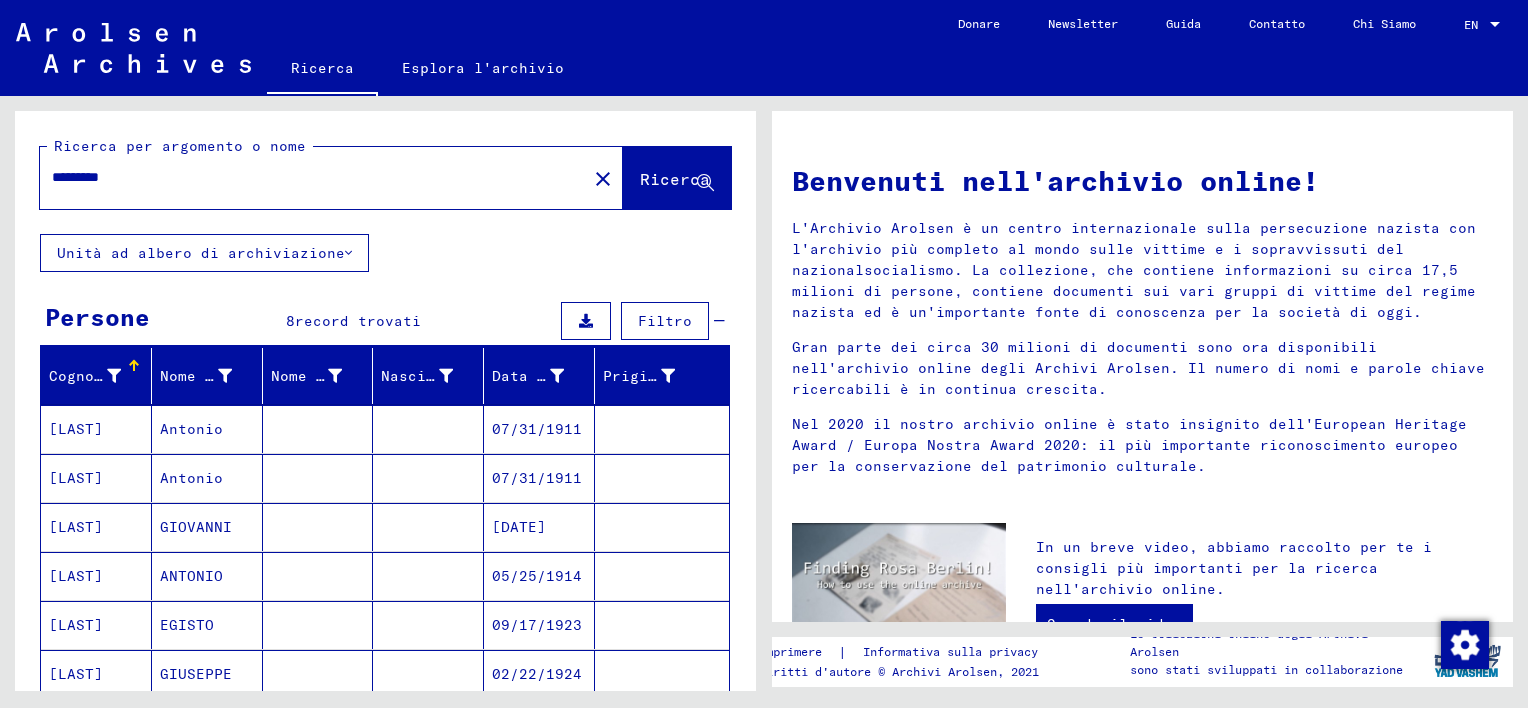 click at bounding box center (318, 478) 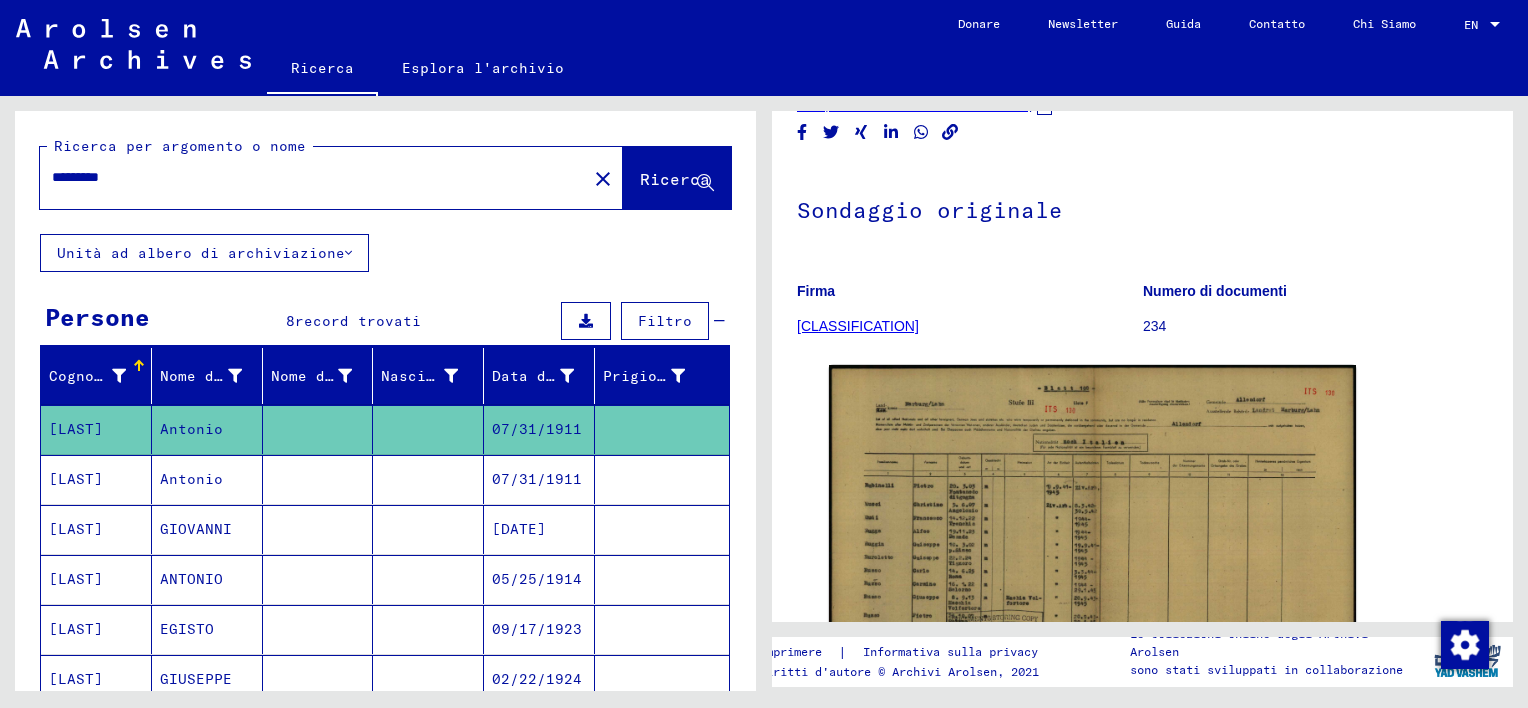 scroll, scrollTop: 0, scrollLeft: 0, axis: both 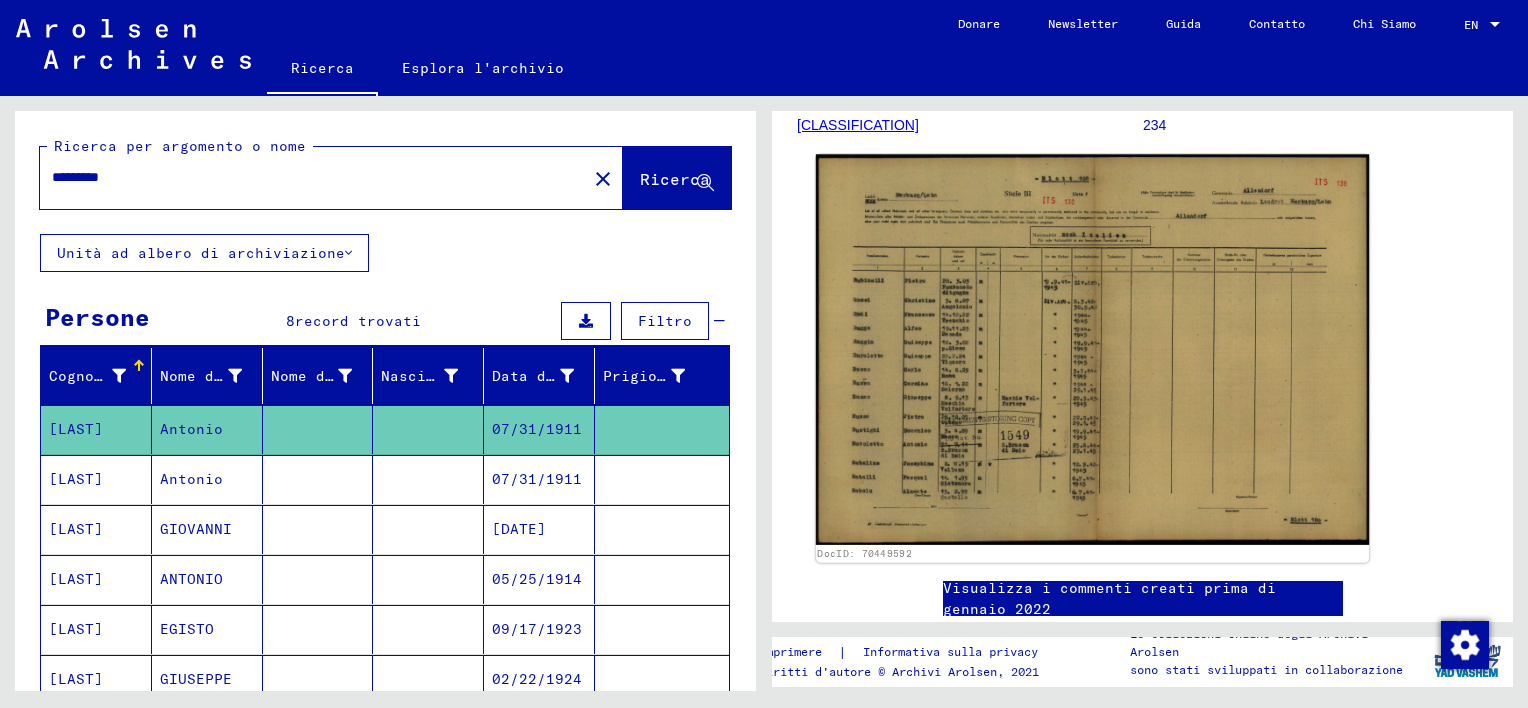 click 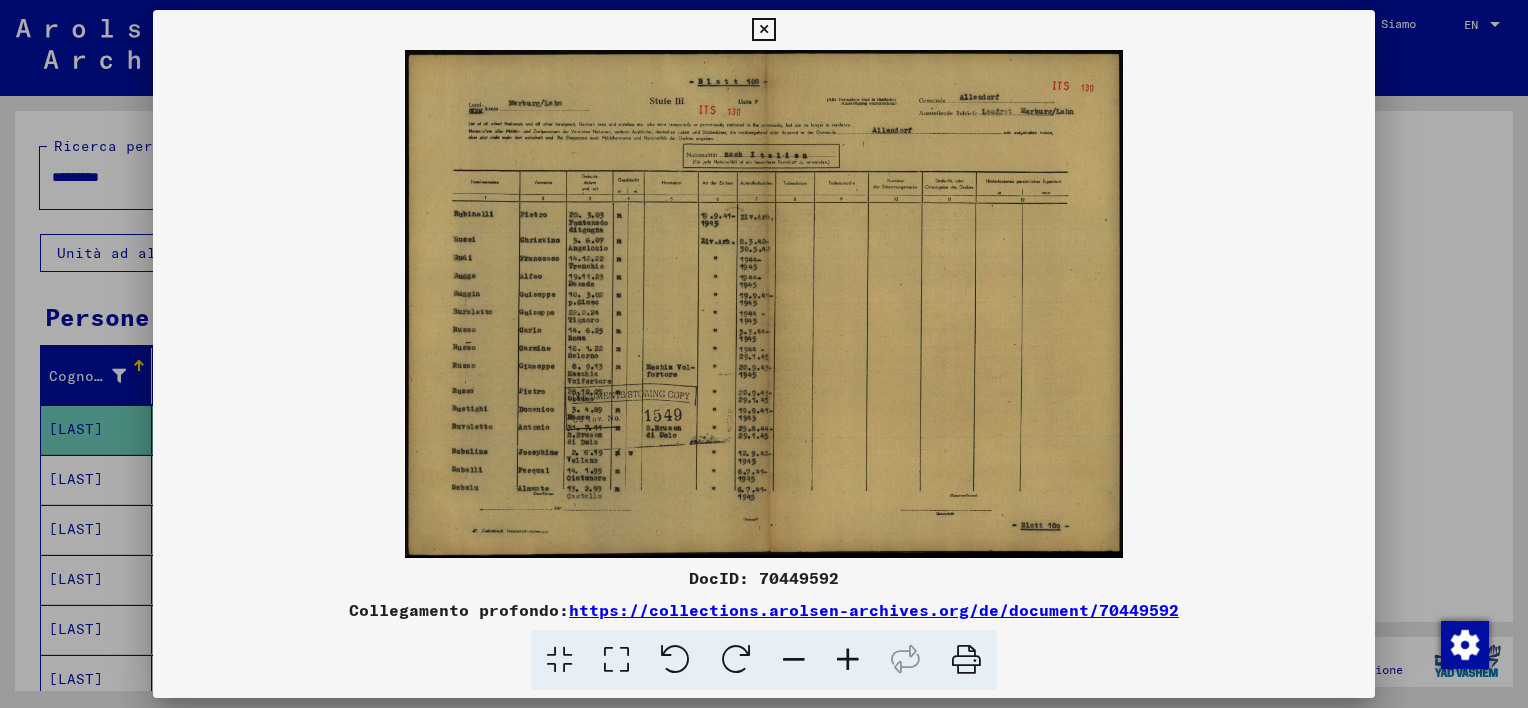 click at bounding box center (848, 660) 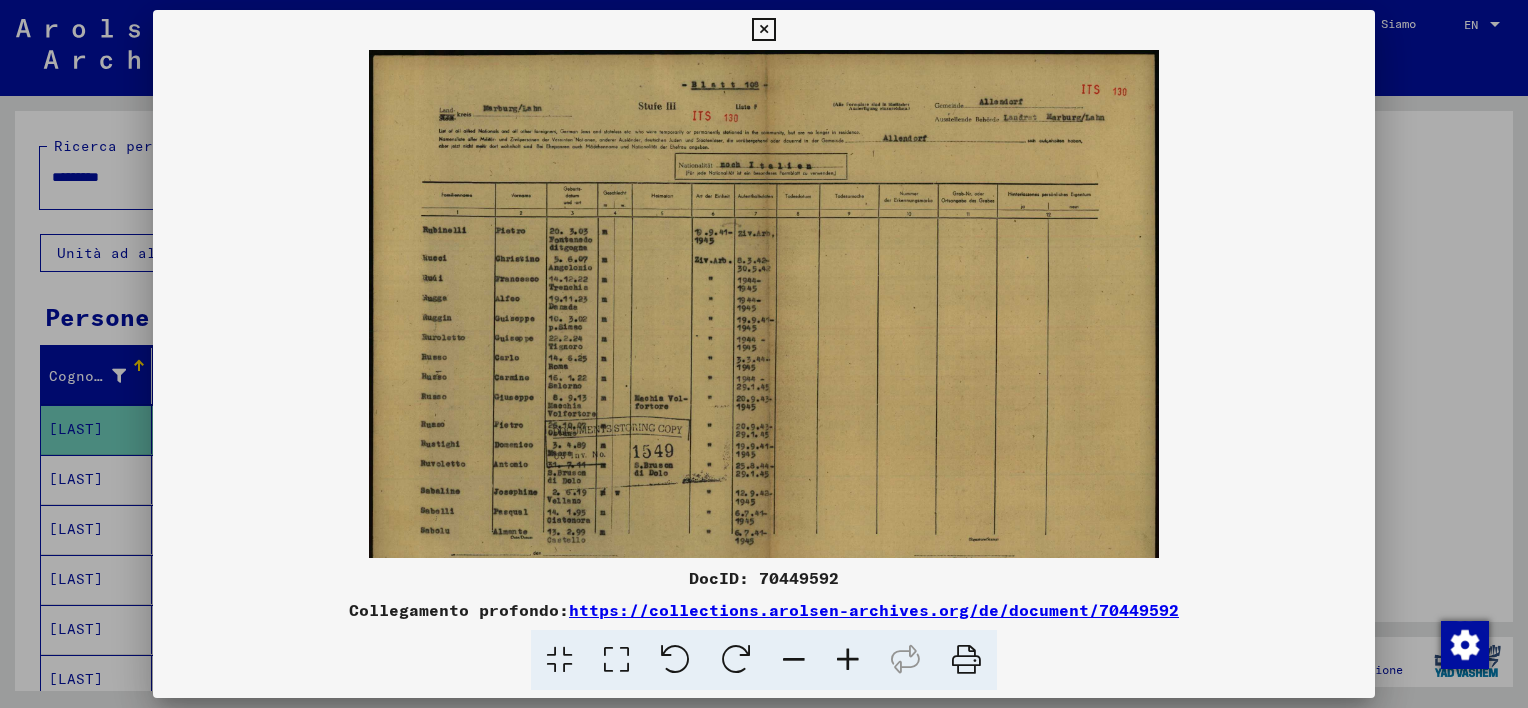 click at bounding box center [848, 660] 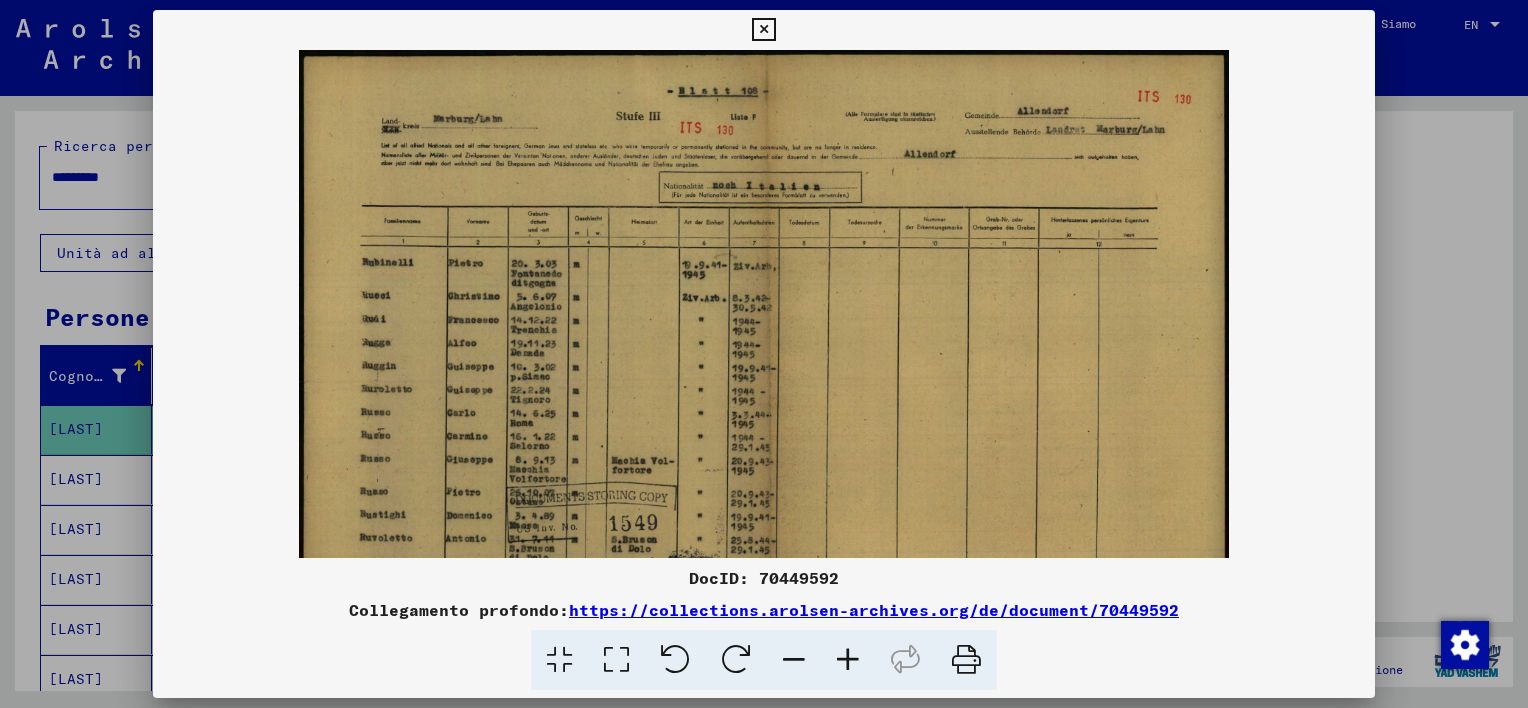 click at bounding box center (848, 660) 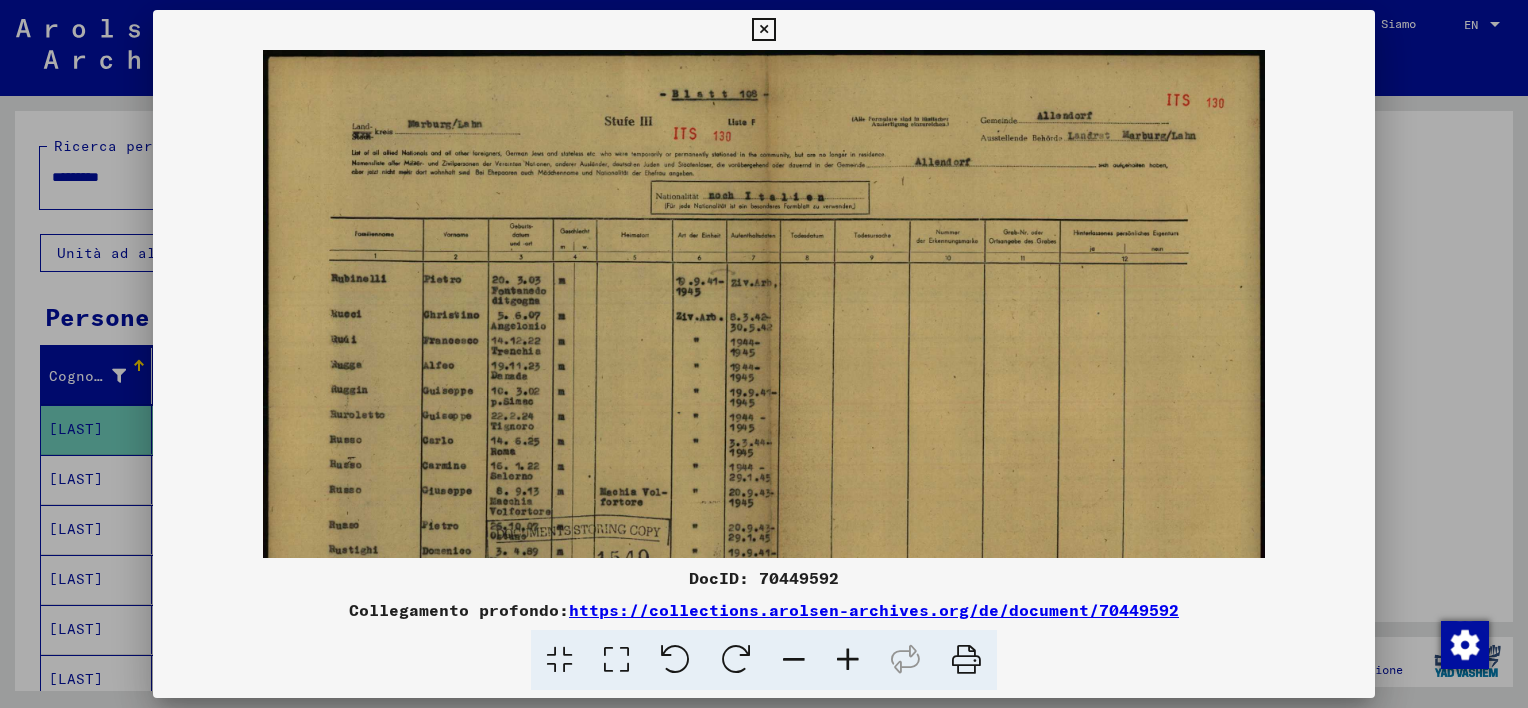 click at bounding box center [848, 660] 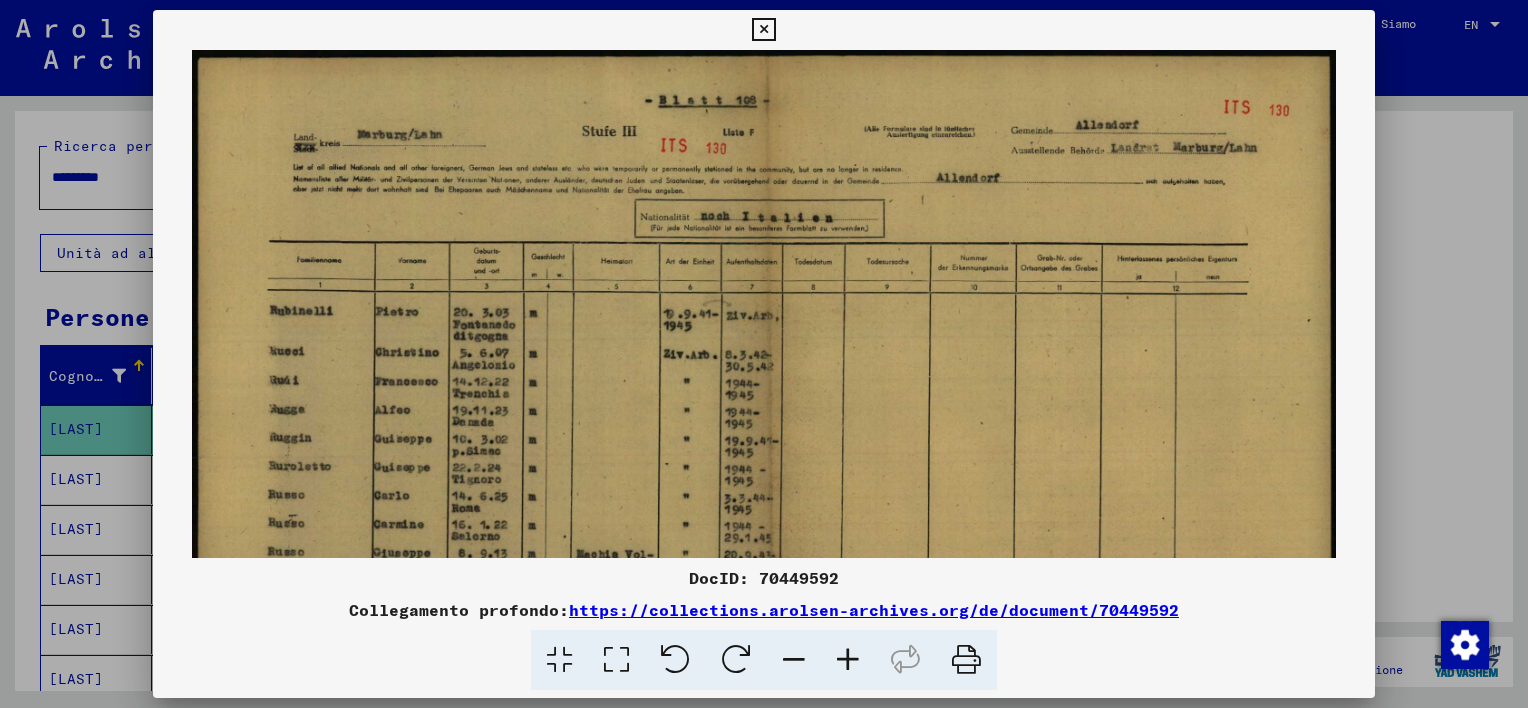 click at bounding box center (848, 660) 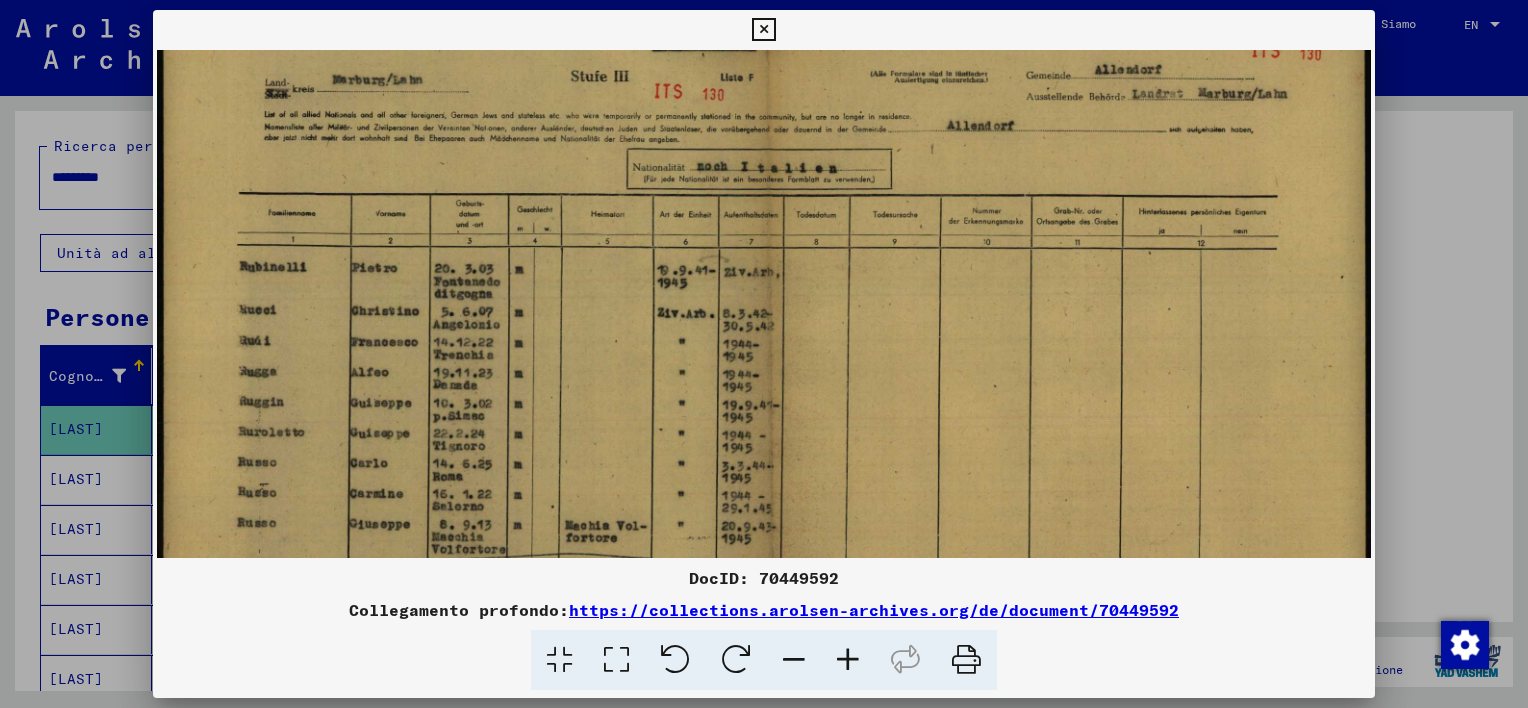scroll, scrollTop: 76, scrollLeft: 0, axis: vertical 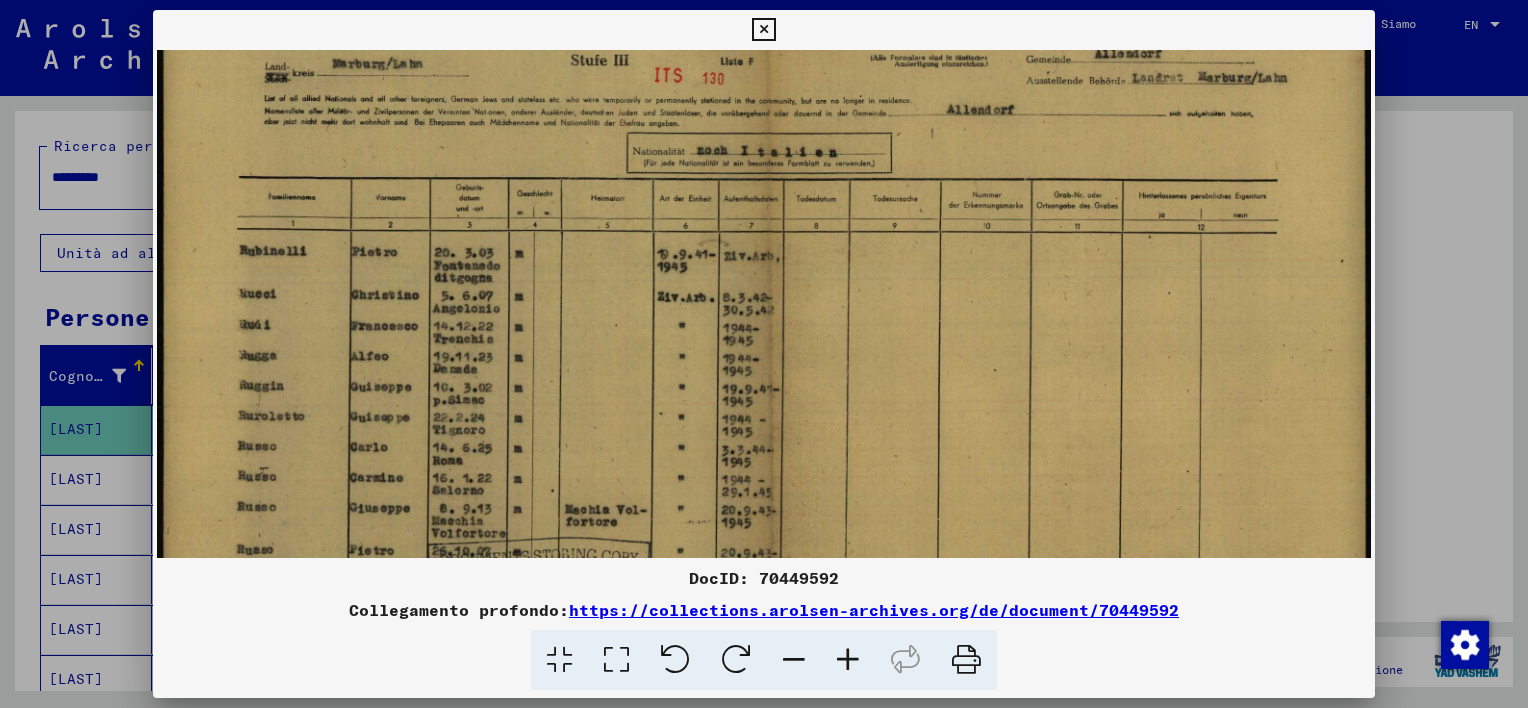 drag, startPoint x: 736, startPoint y: 524, endPoint x: 728, endPoint y: 448, distance: 76.41989 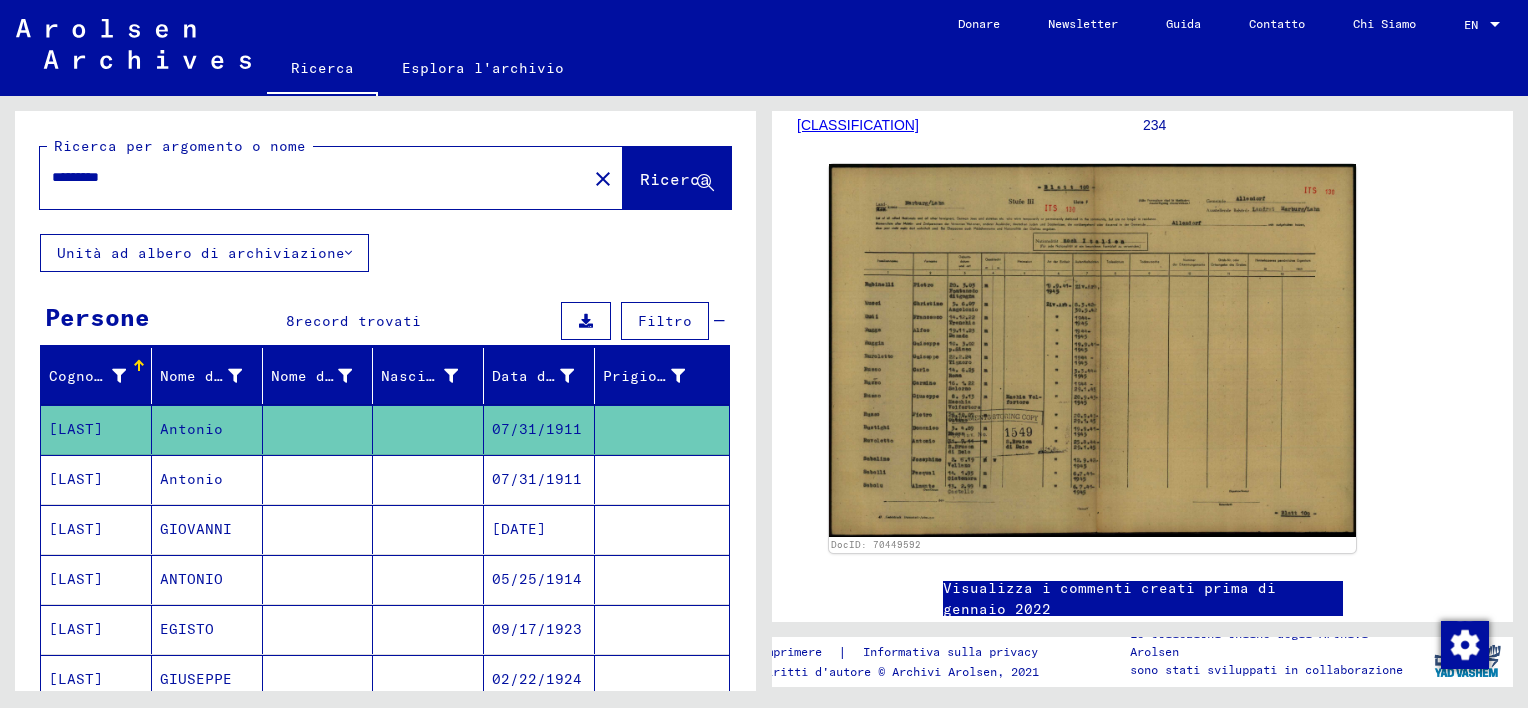 click at bounding box center (428, 529) 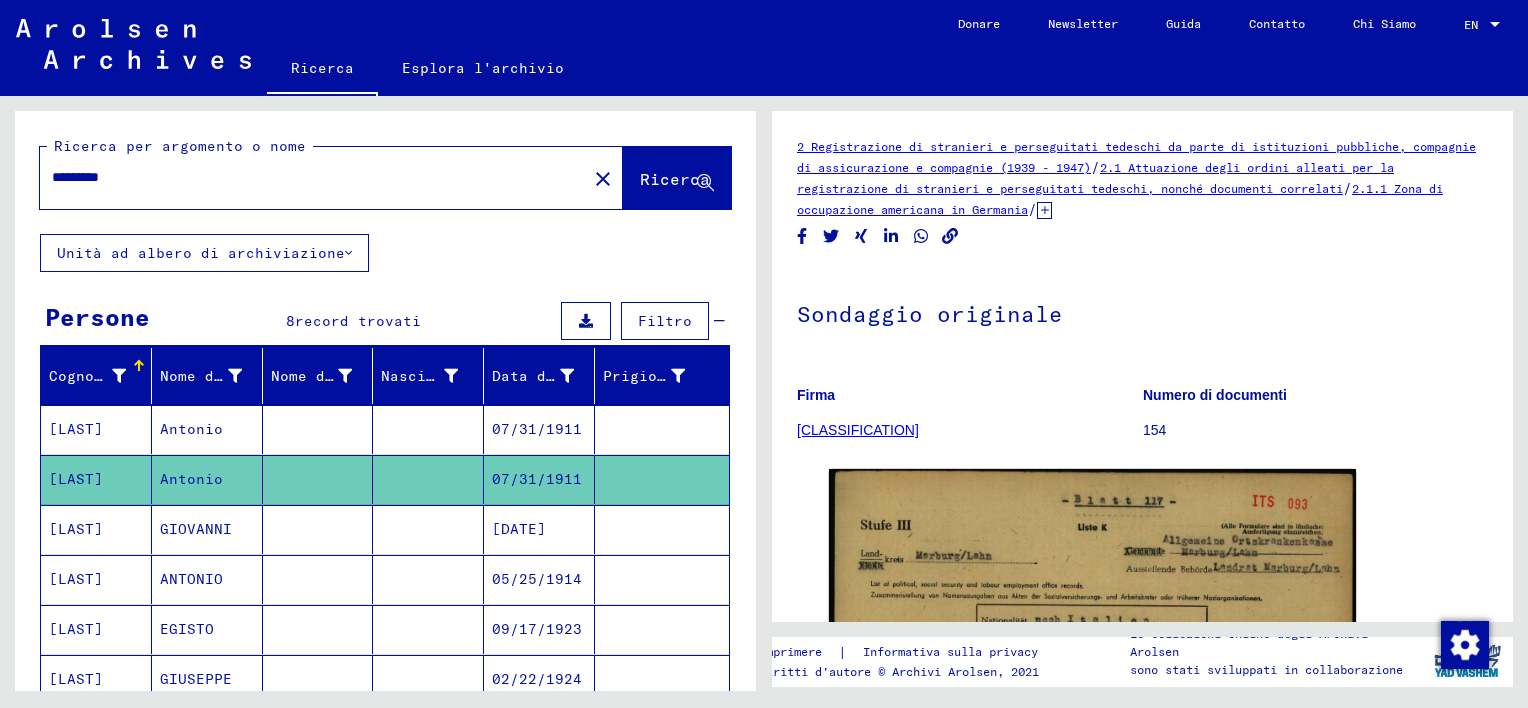 scroll, scrollTop: 0, scrollLeft: 0, axis: both 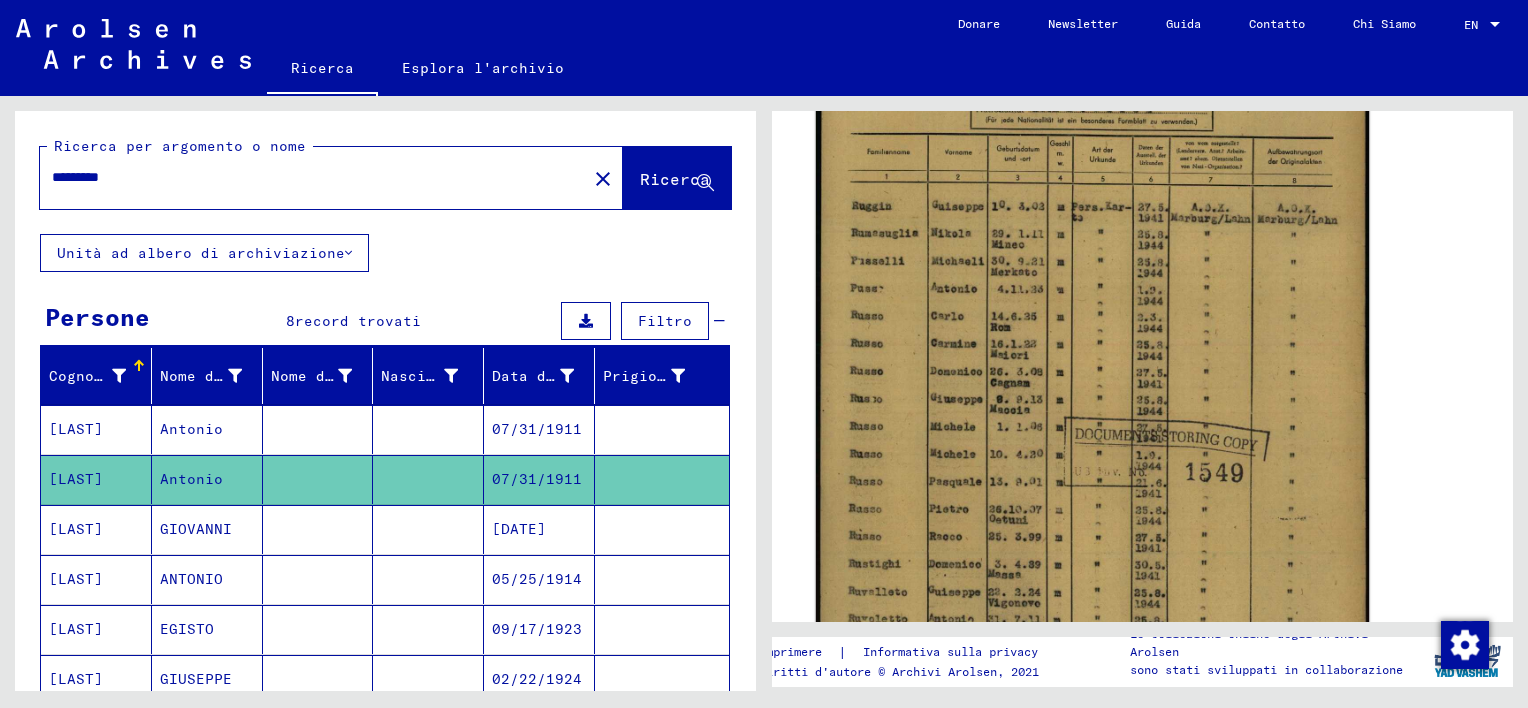 click 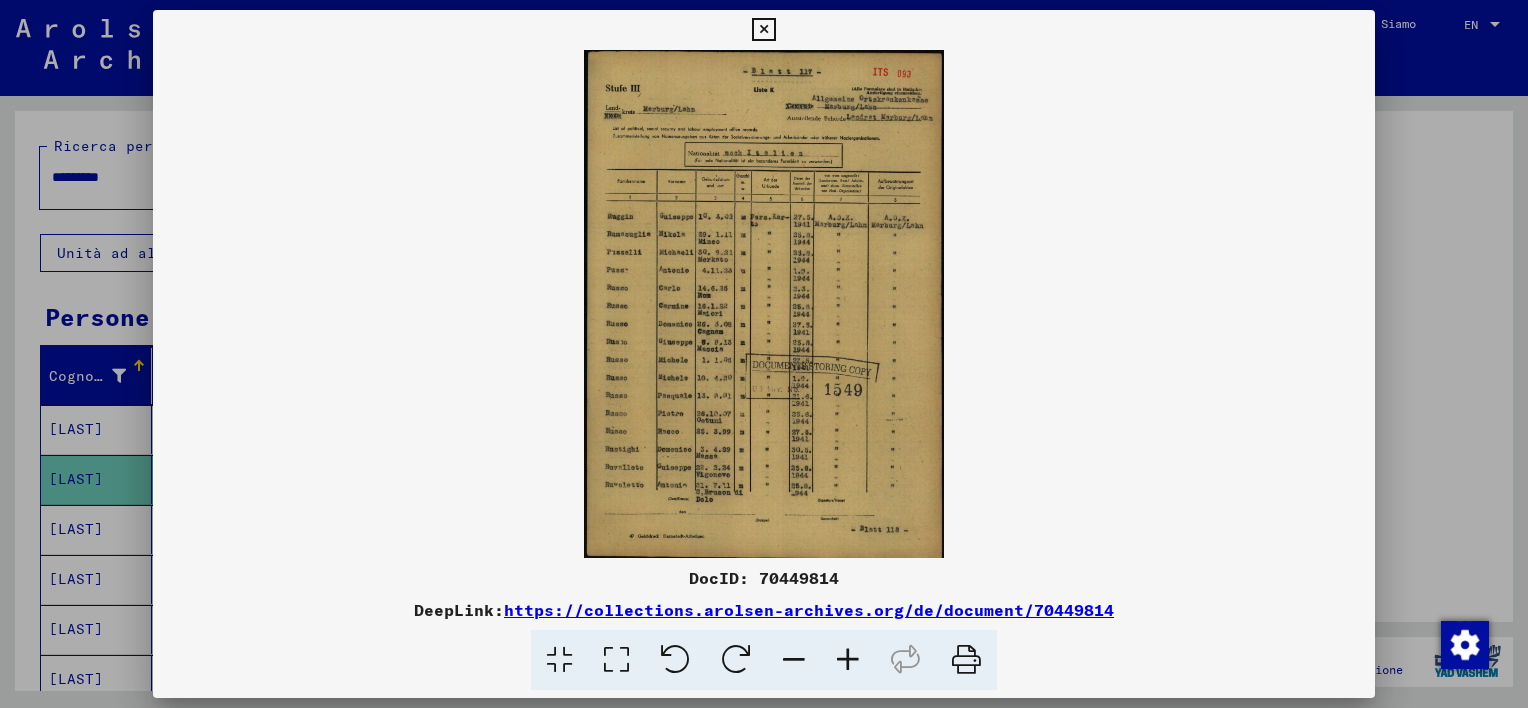 click at bounding box center (848, 660) 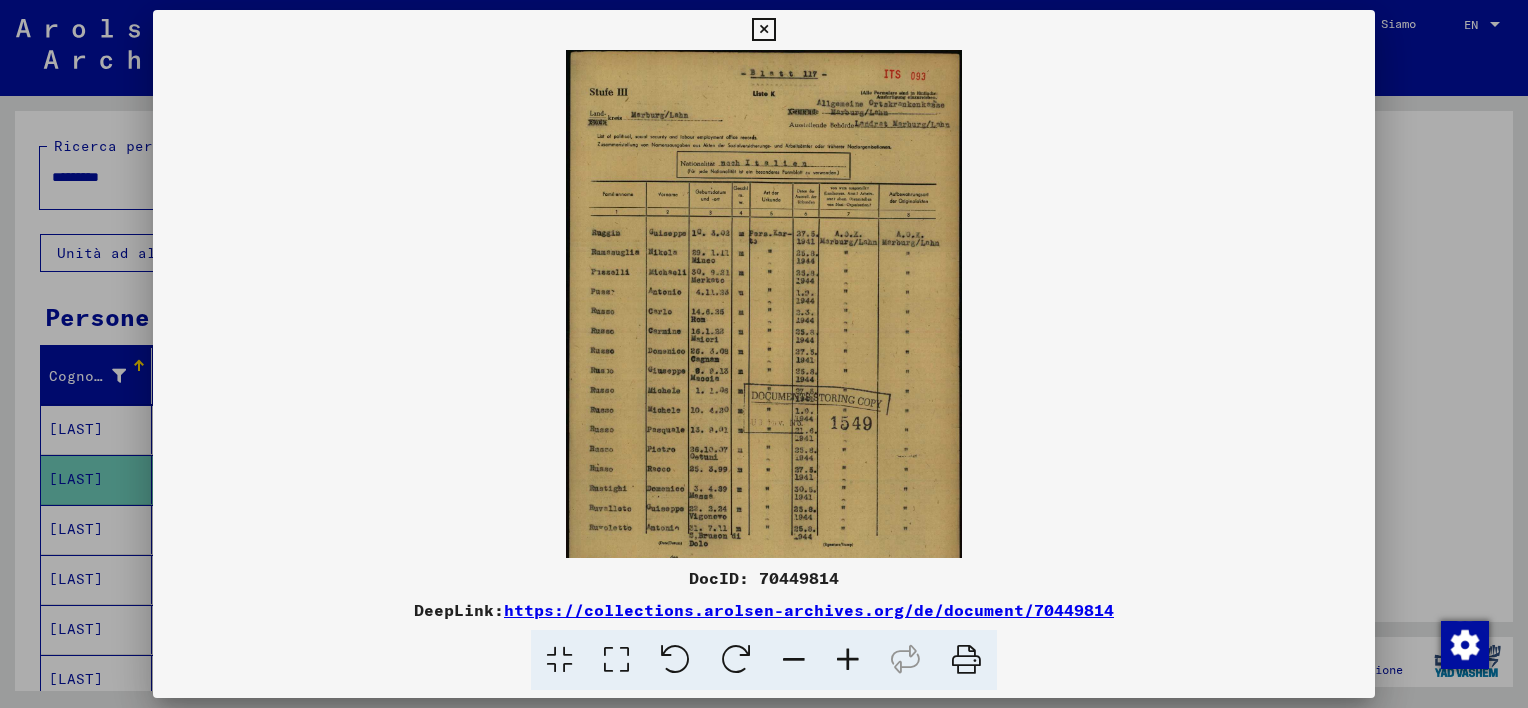 click at bounding box center [848, 660] 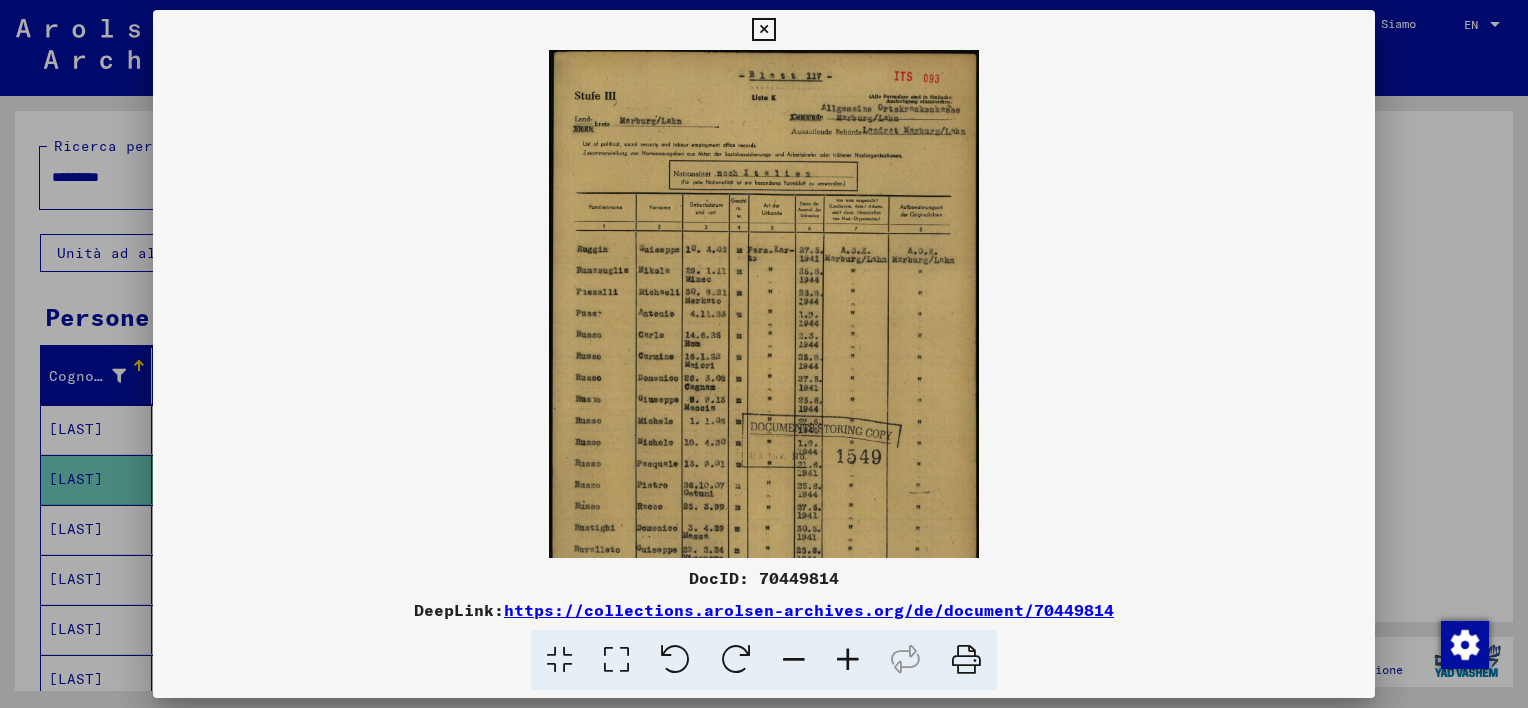 click at bounding box center (848, 660) 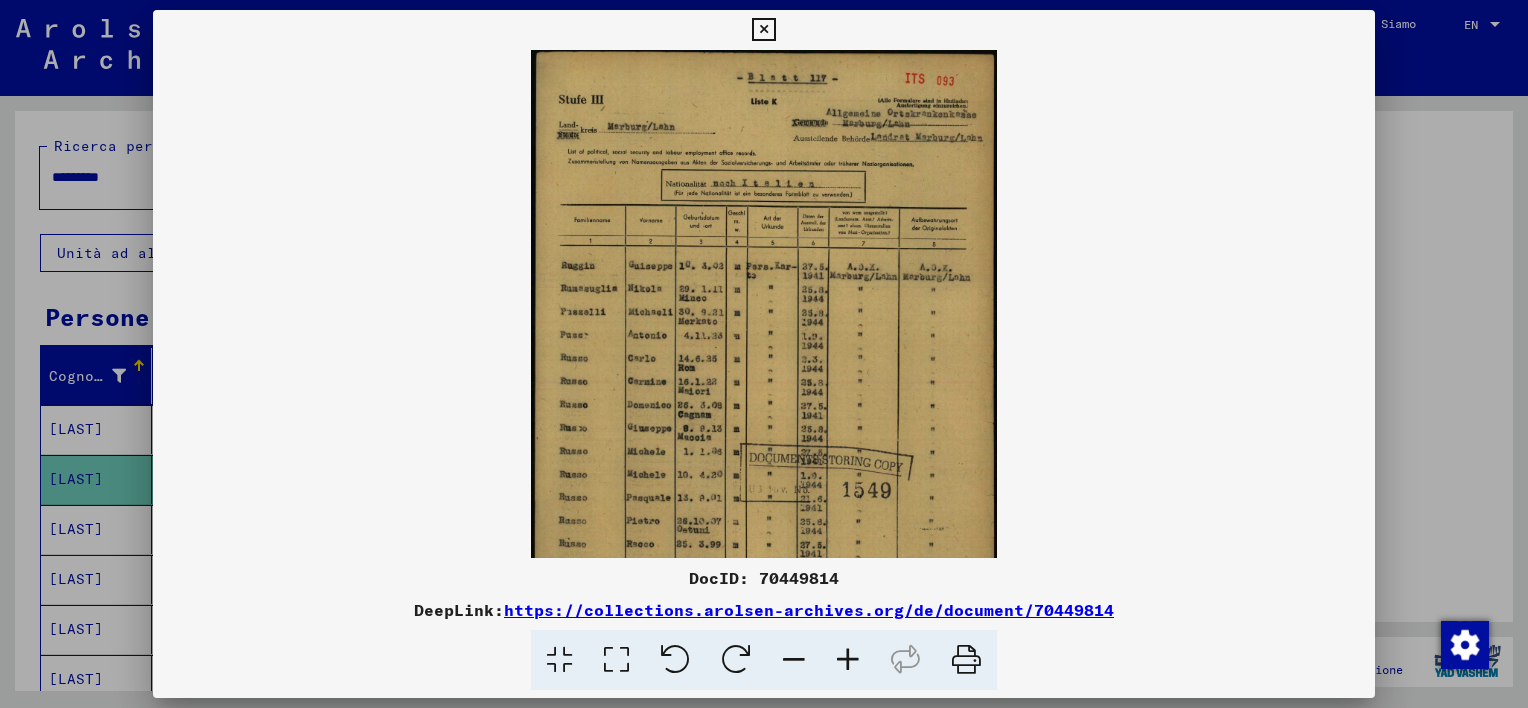 click at bounding box center [848, 660] 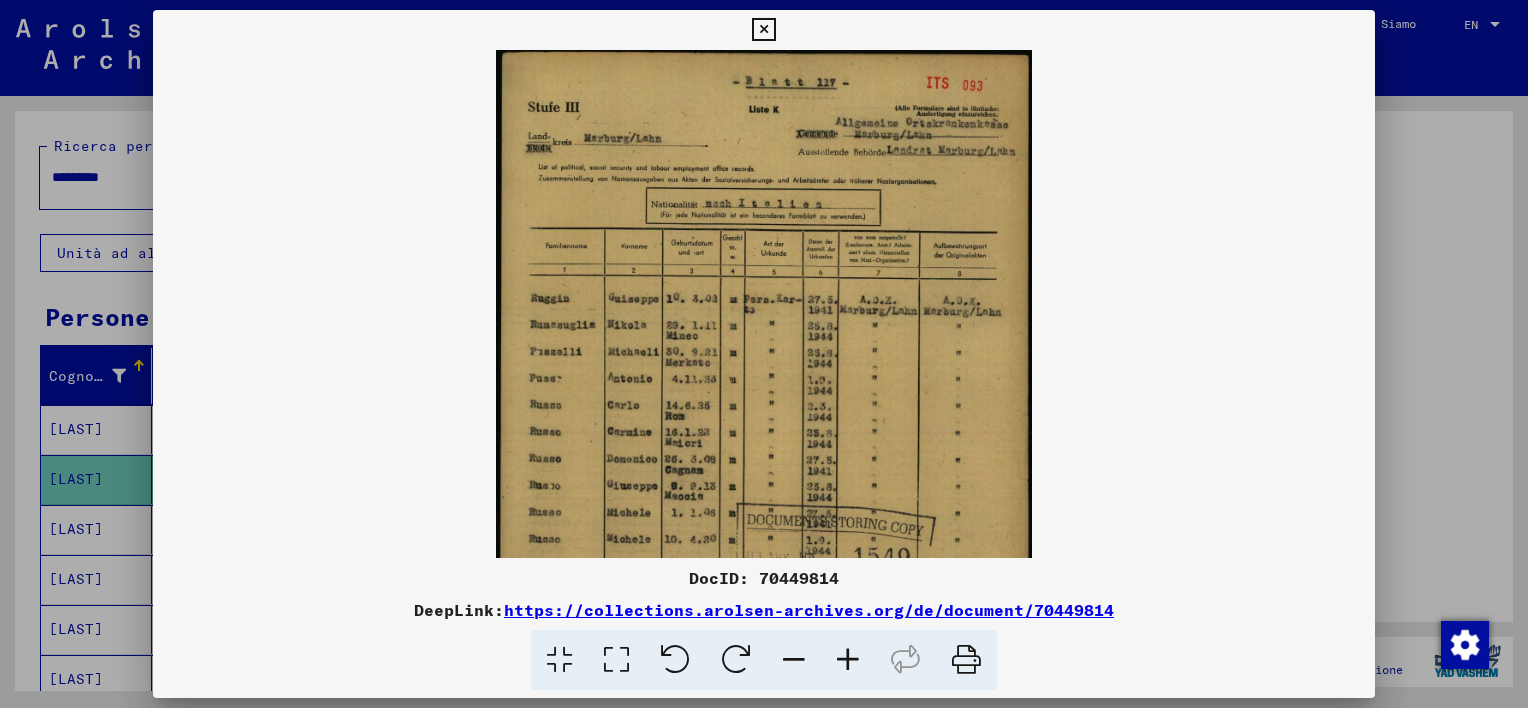 click at bounding box center (848, 660) 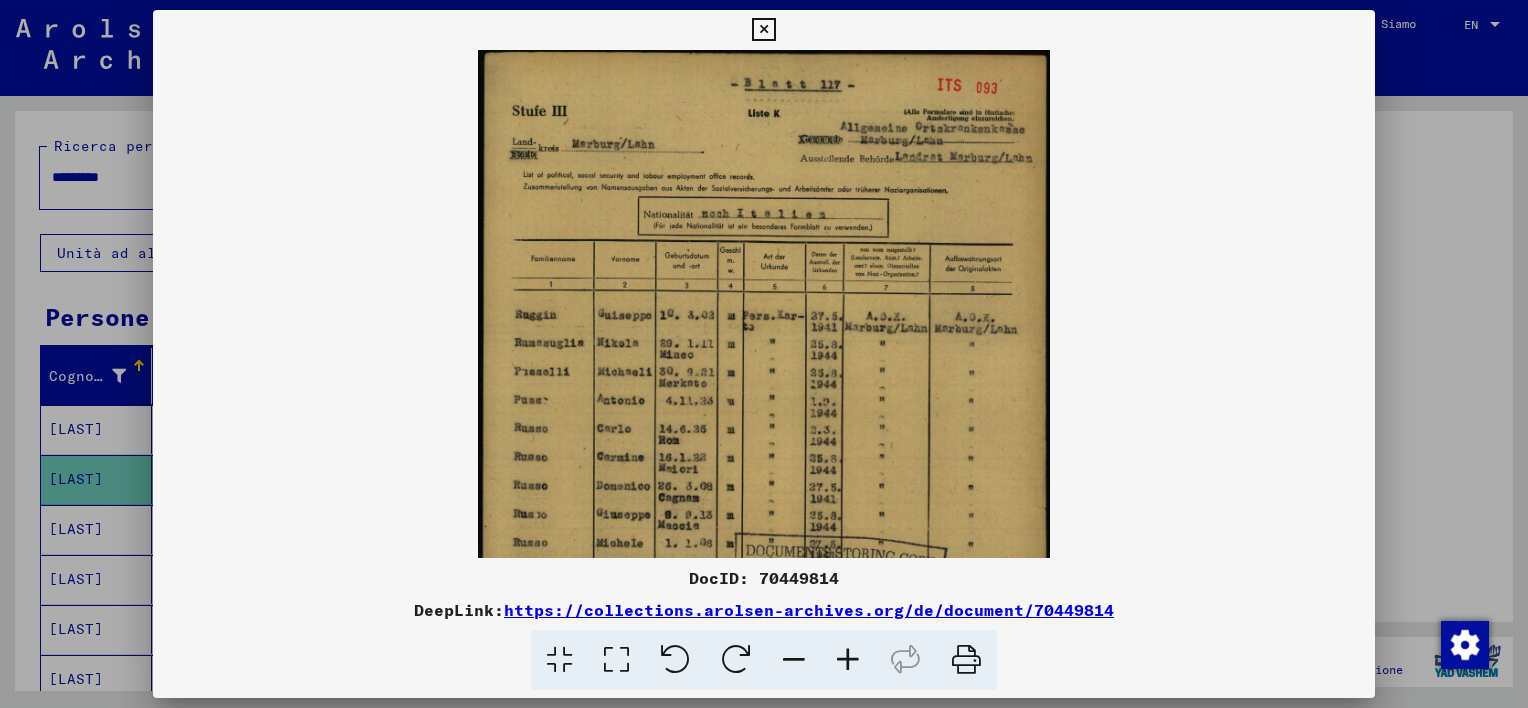 click at bounding box center (848, 660) 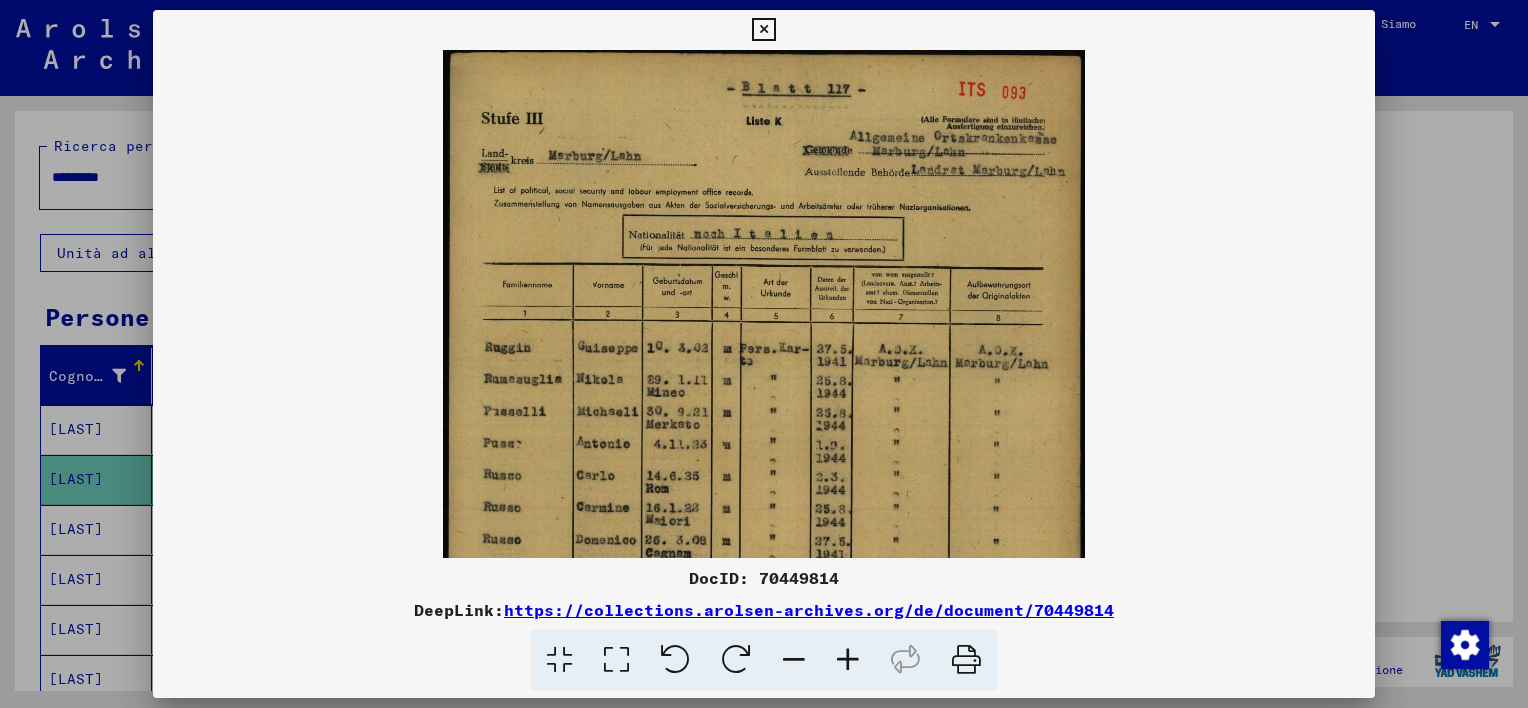 click at bounding box center [848, 660] 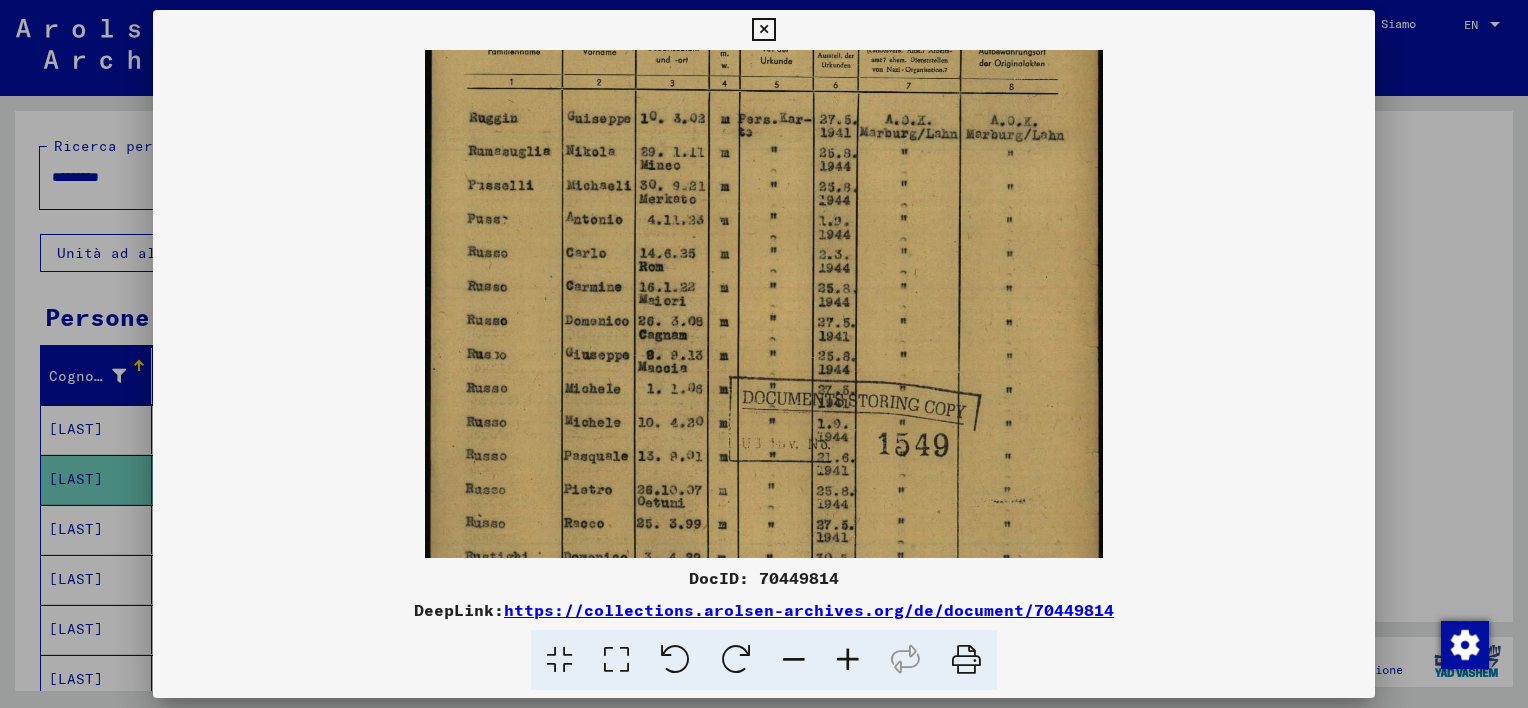 drag, startPoint x: 748, startPoint y: 482, endPoint x: 743, endPoint y: 238, distance: 244.05122 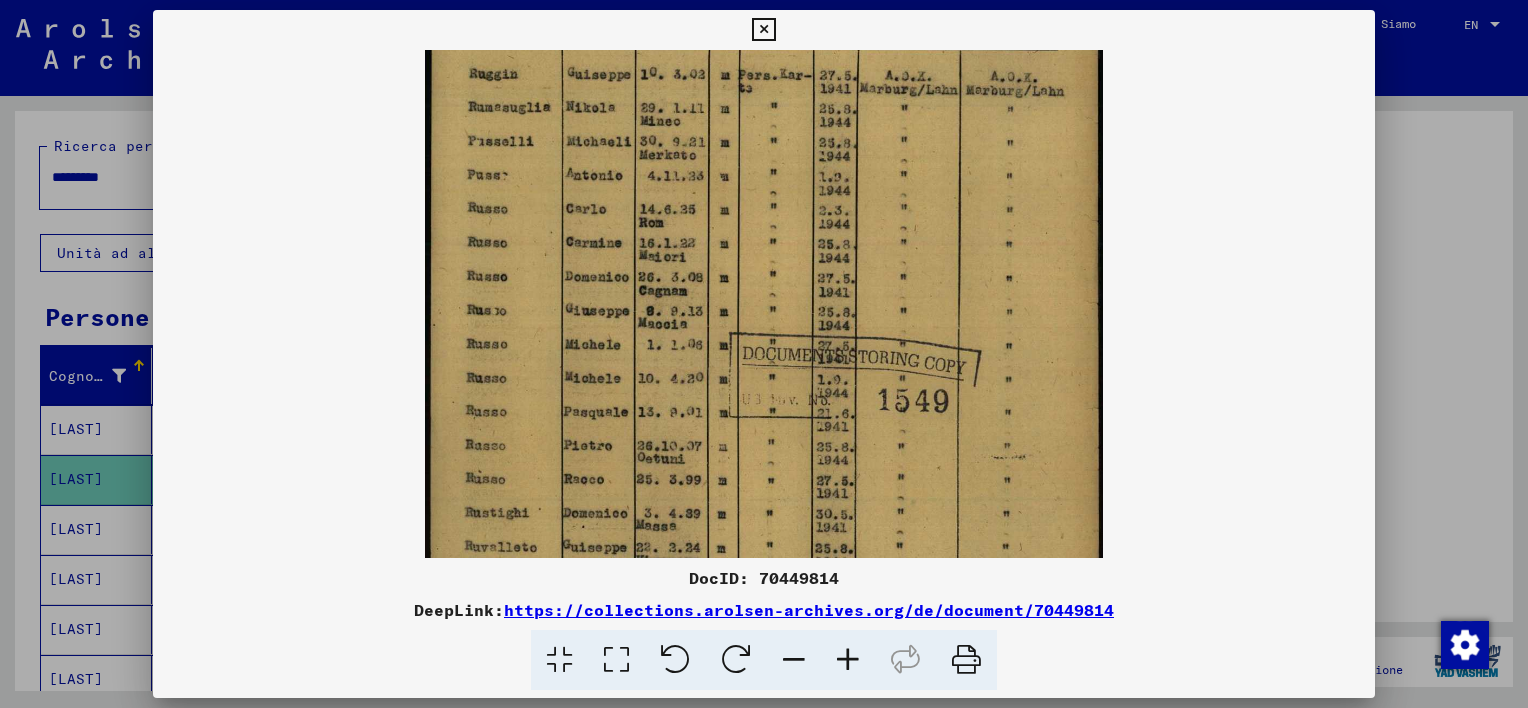 scroll, scrollTop: 450, scrollLeft: 0, axis: vertical 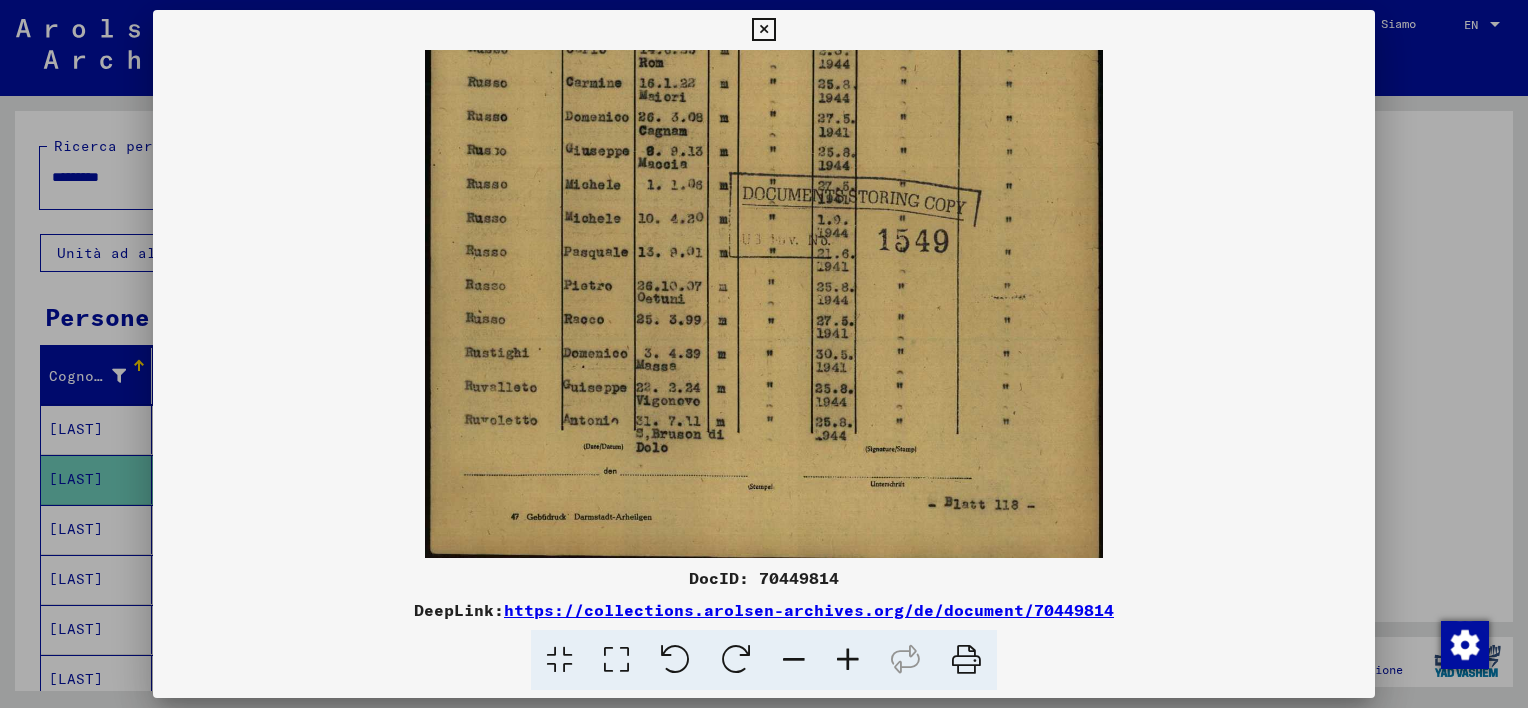 drag, startPoint x: 731, startPoint y: 524, endPoint x: 745, endPoint y: 296, distance: 228.42941 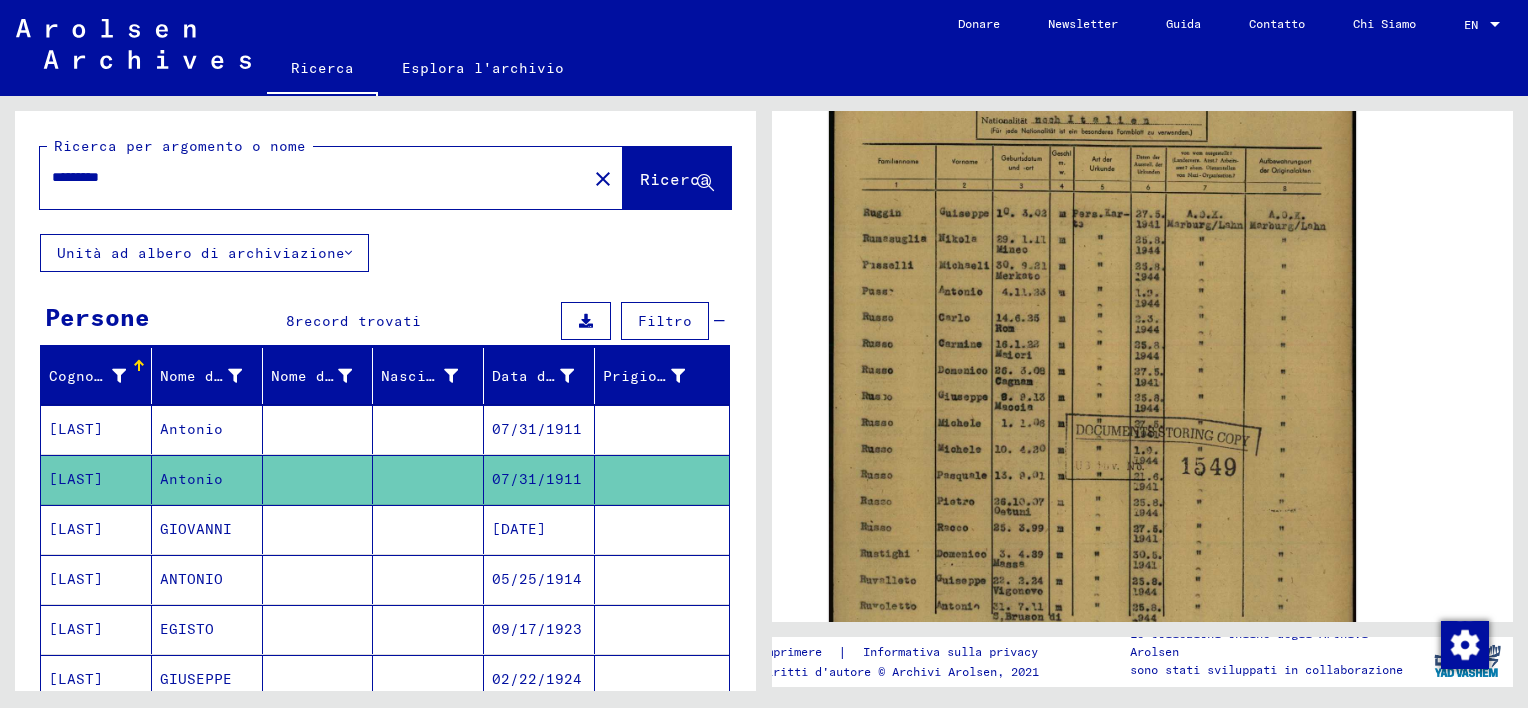 click on "GIOVANNI" at bounding box center (207, 579) 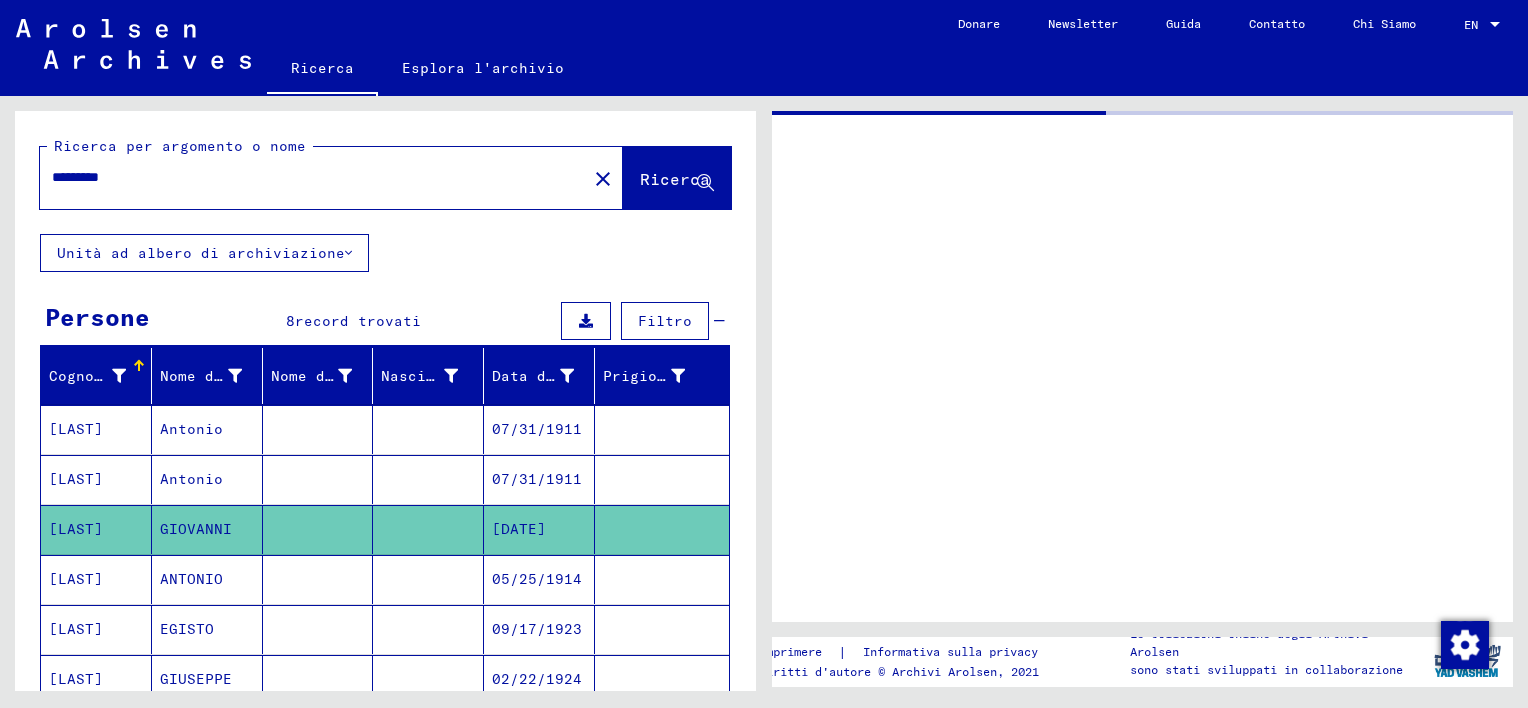scroll, scrollTop: 0, scrollLeft: 0, axis: both 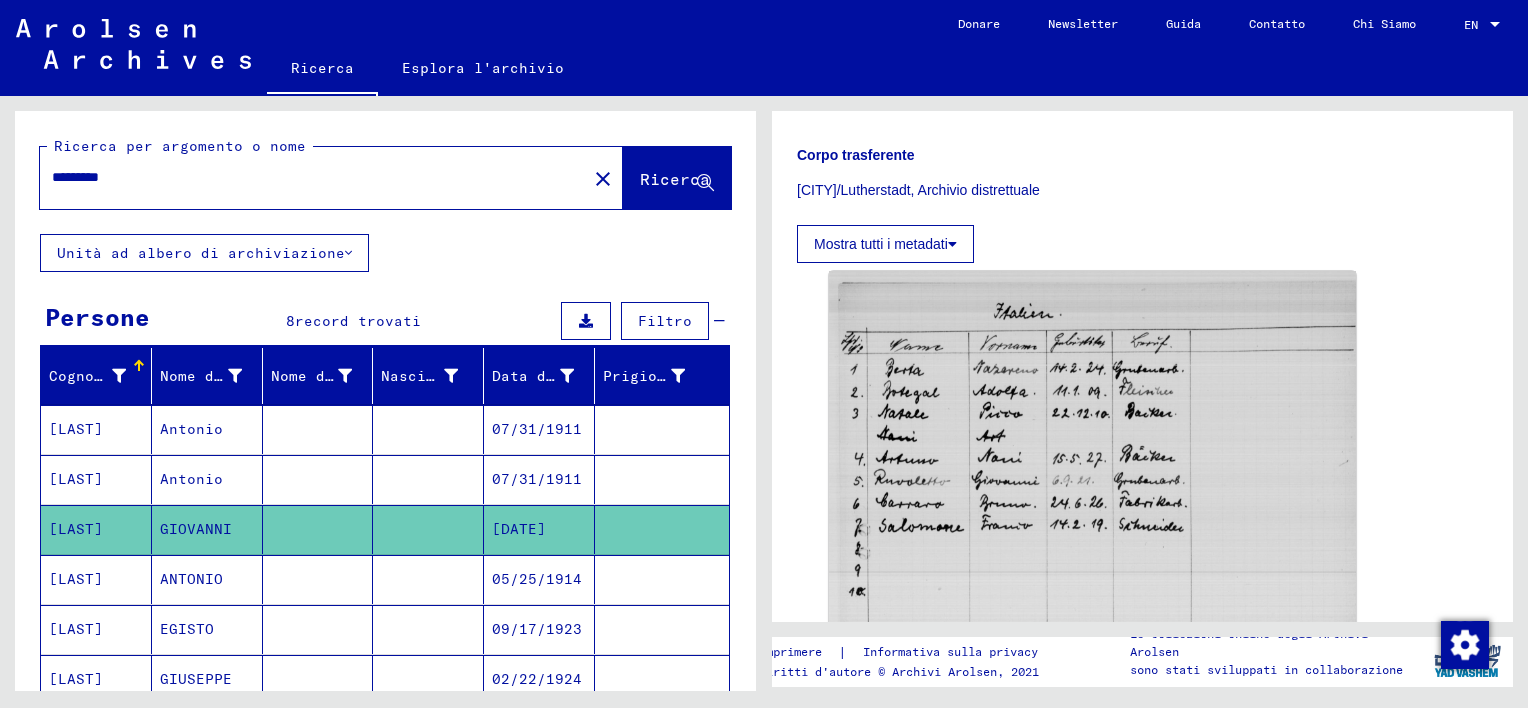 click at bounding box center [318, 629] 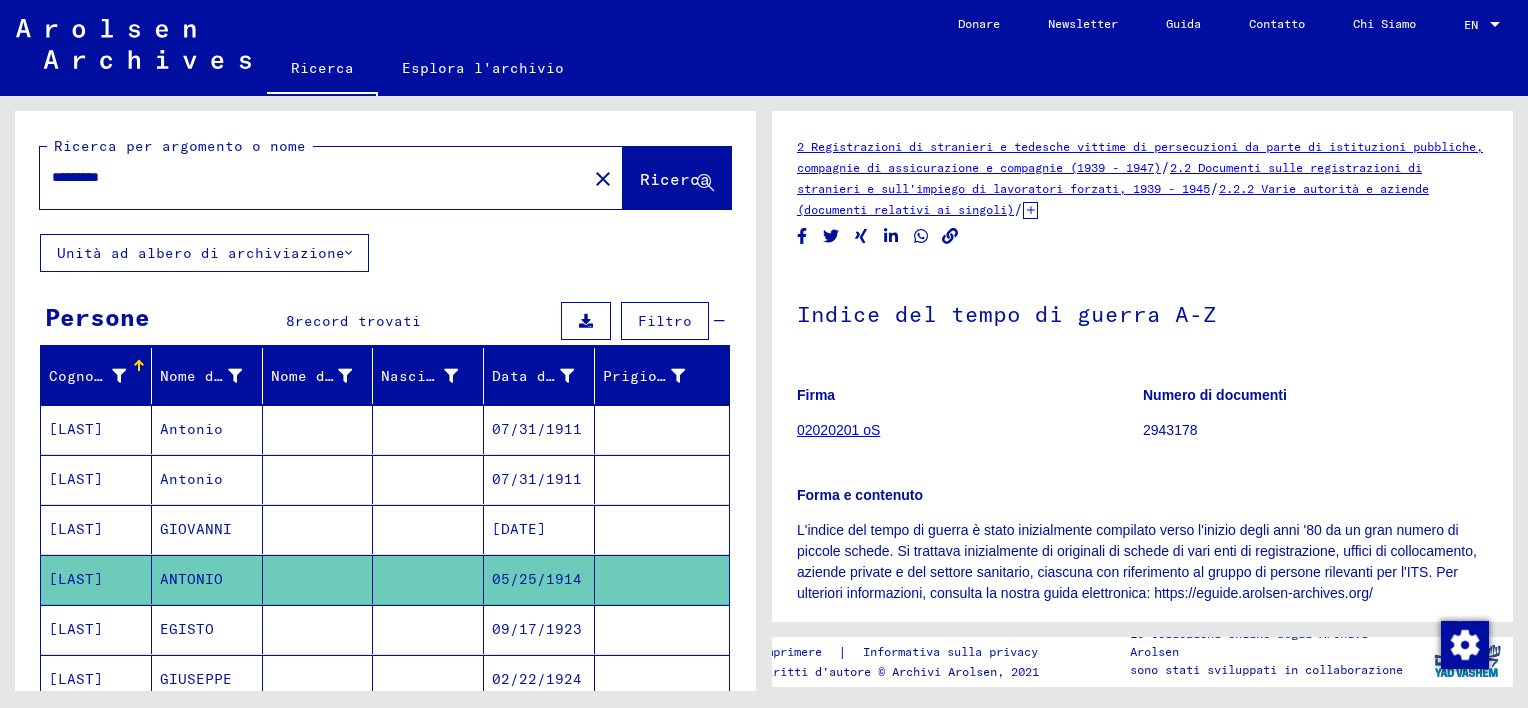 scroll, scrollTop: 0, scrollLeft: 0, axis: both 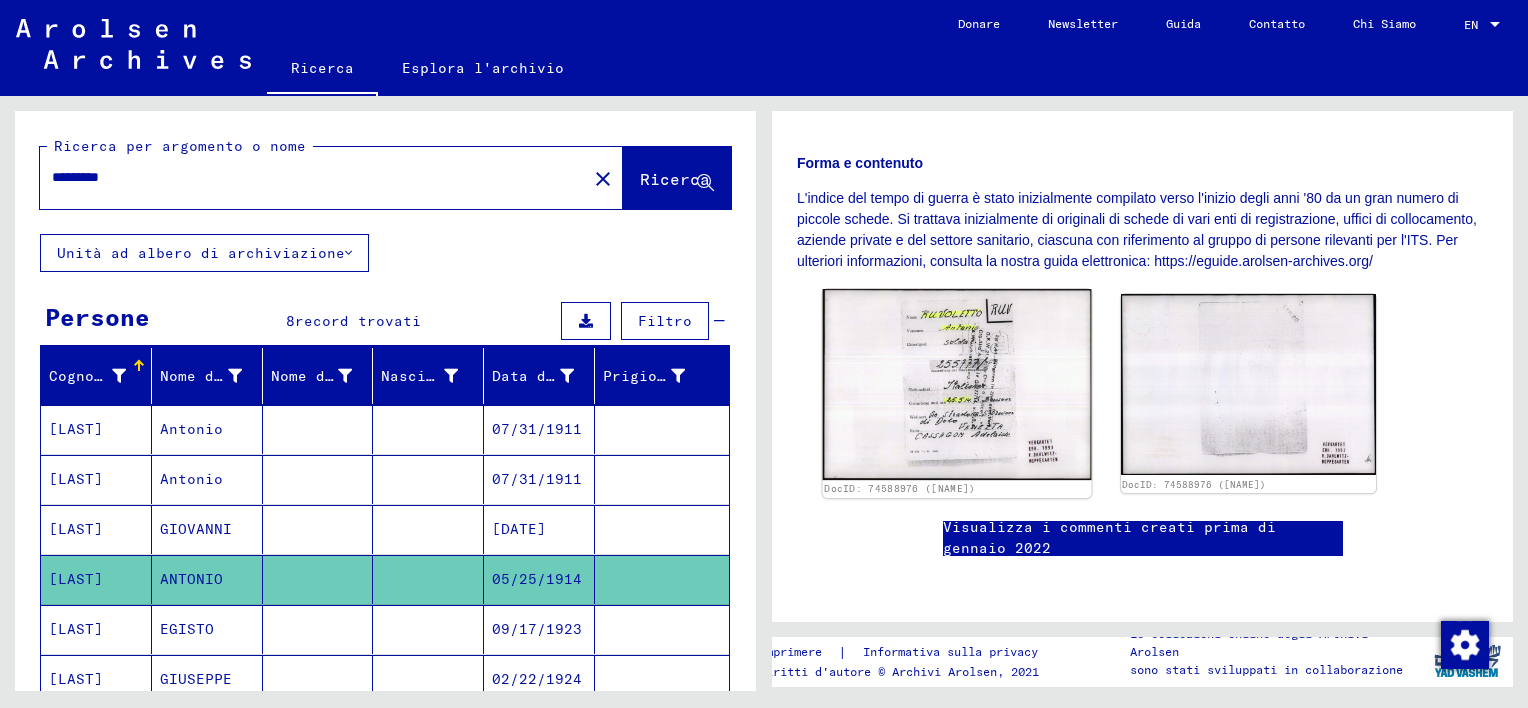 click 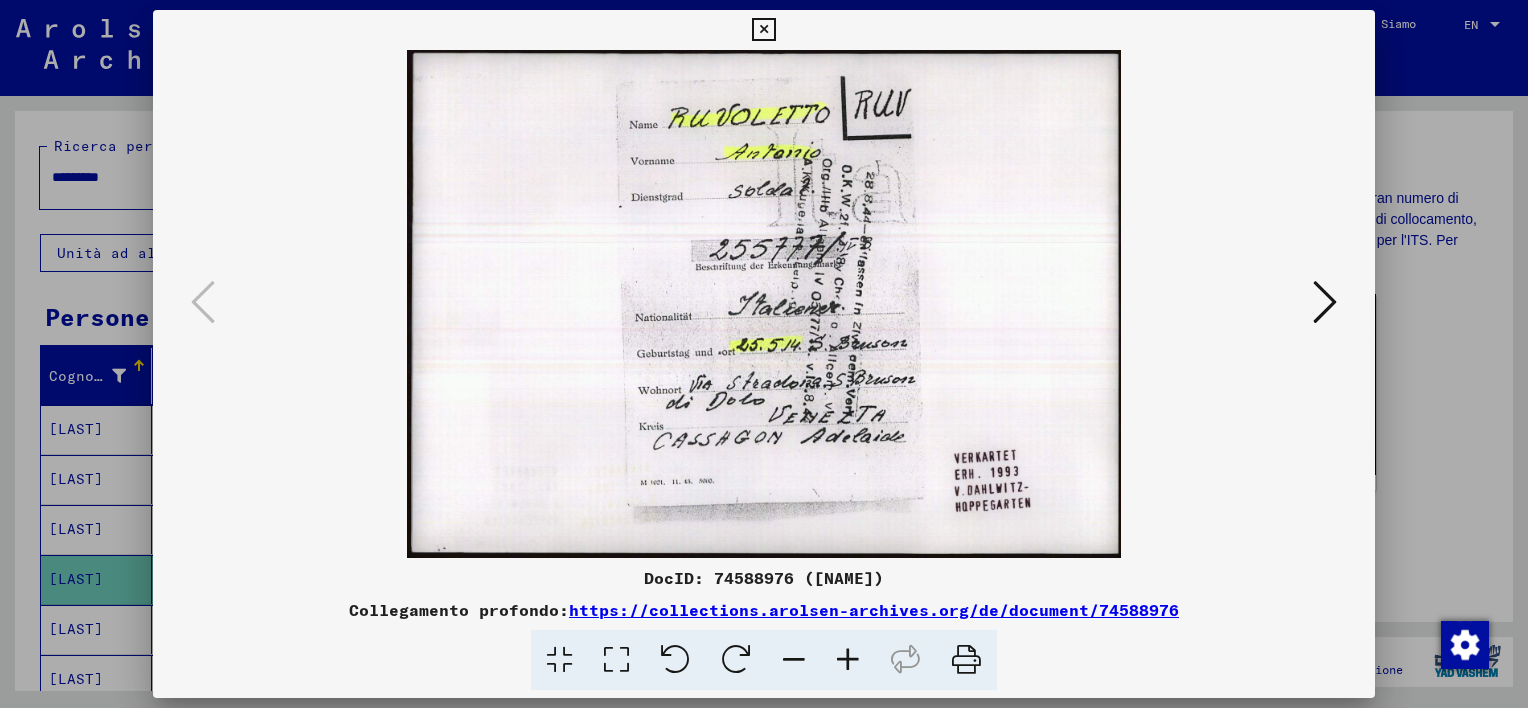 click at bounding box center (848, 660) 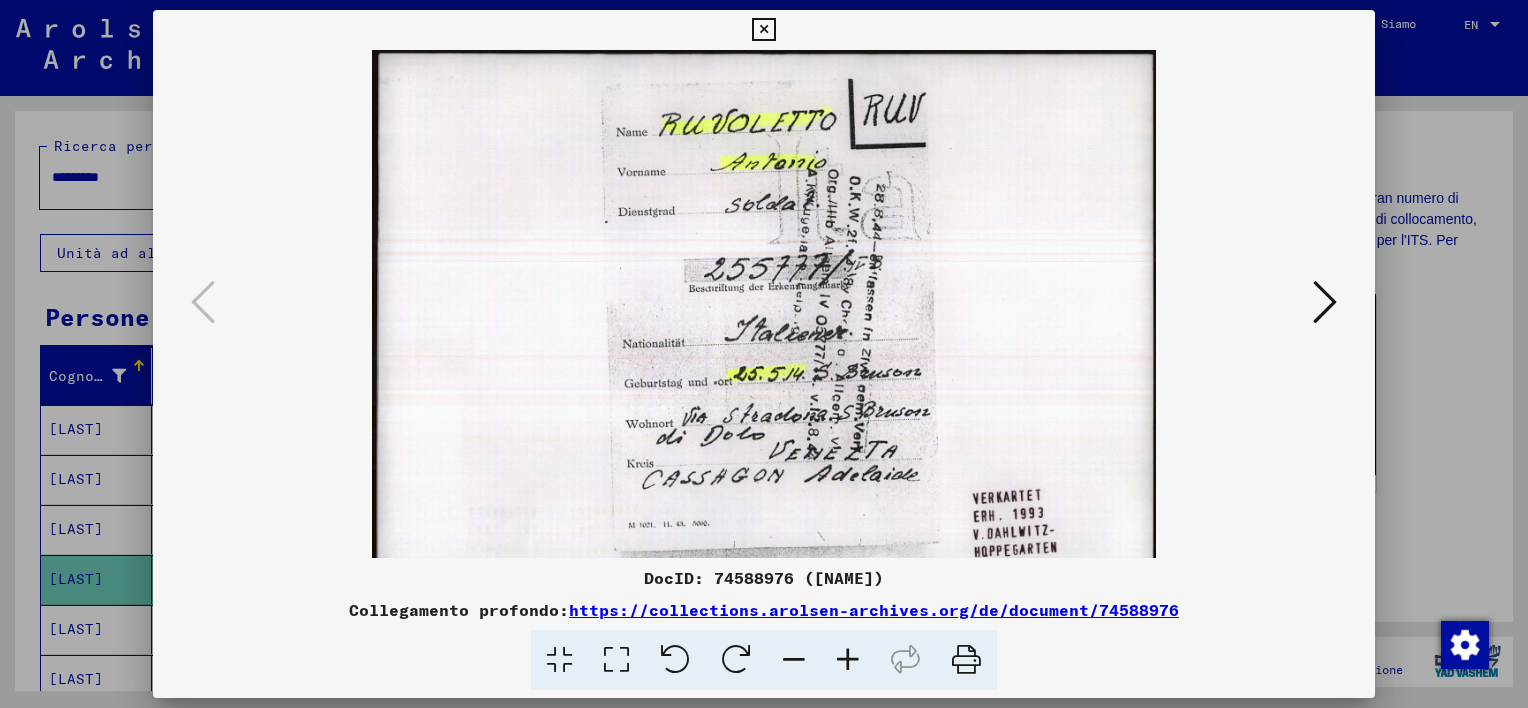click at bounding box center (848, 660) 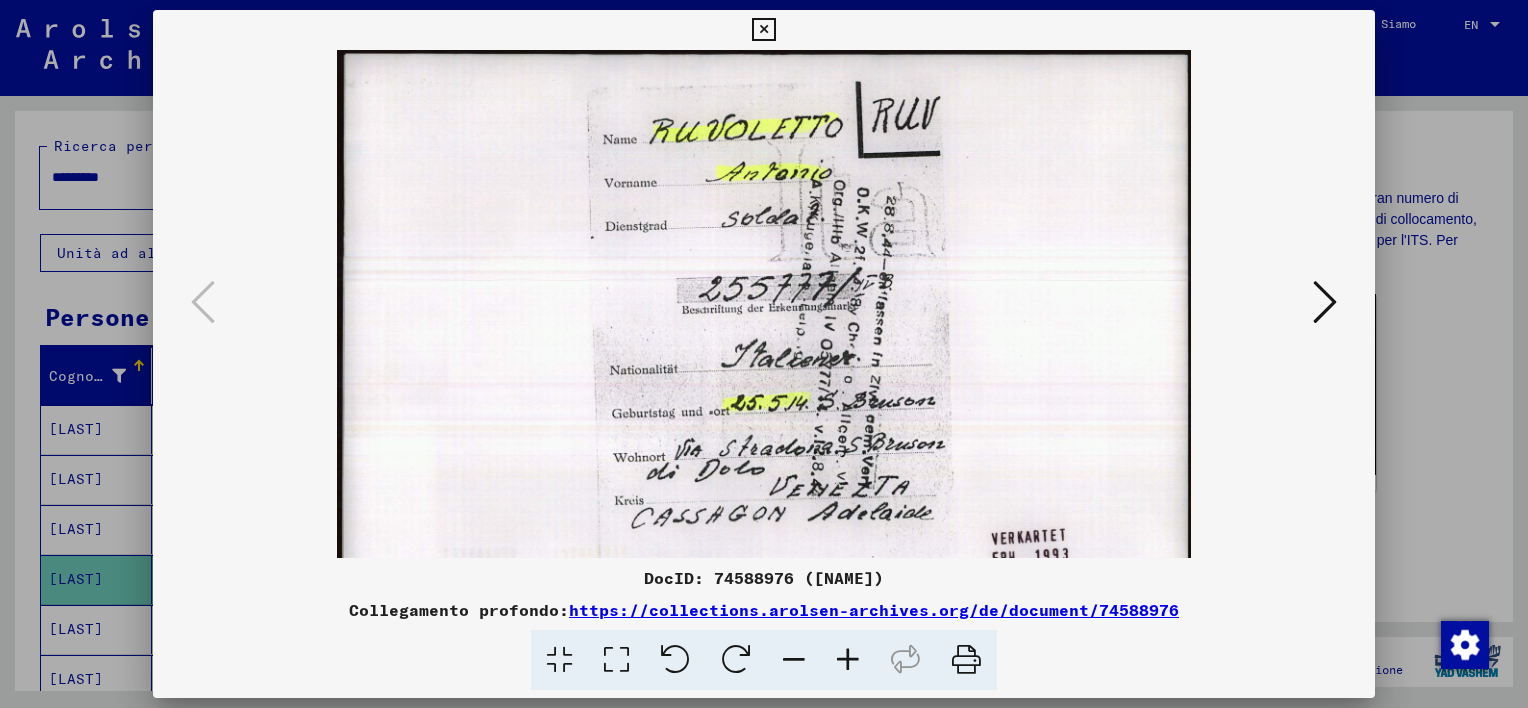 click at bounding box center [763, 30] 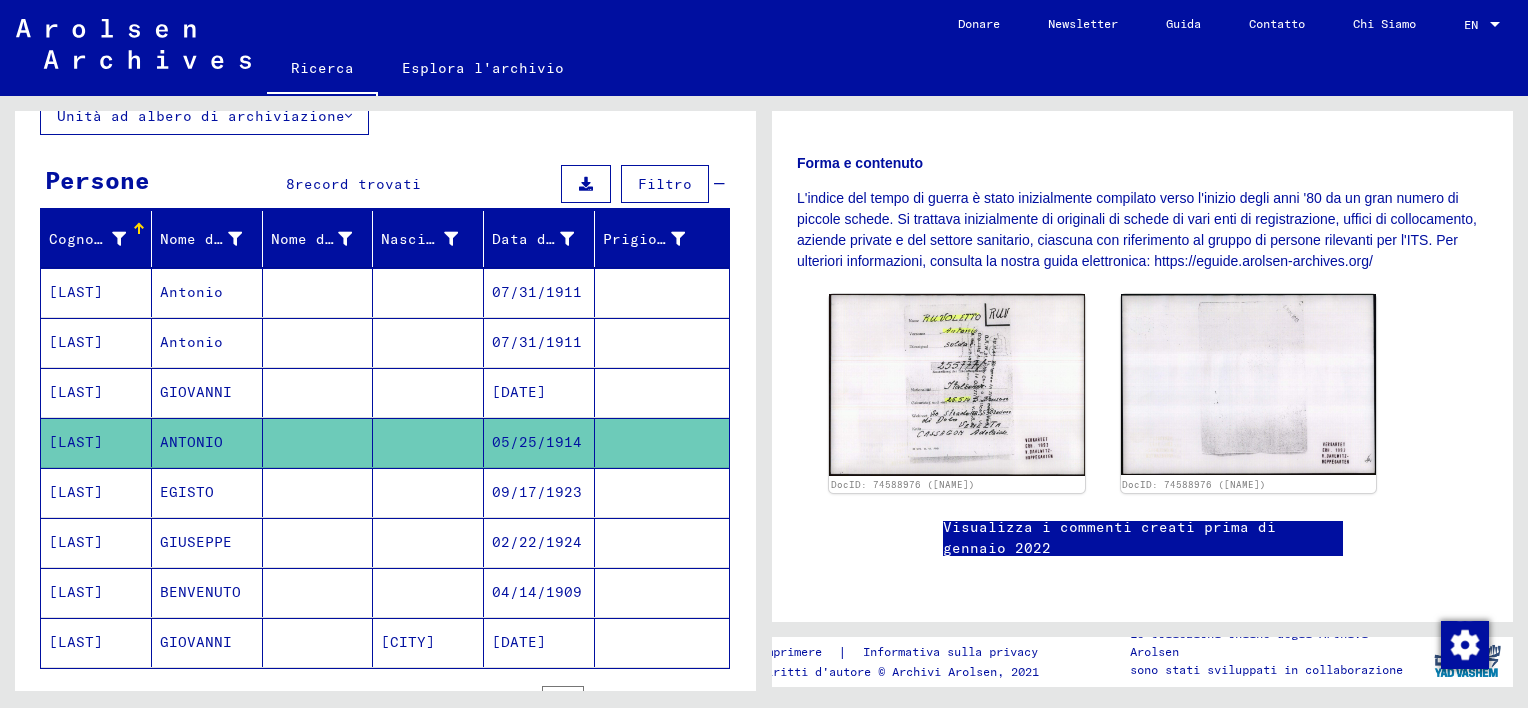 scroll, scrollTop: 200, scrollLeft: 0, axis: vertical 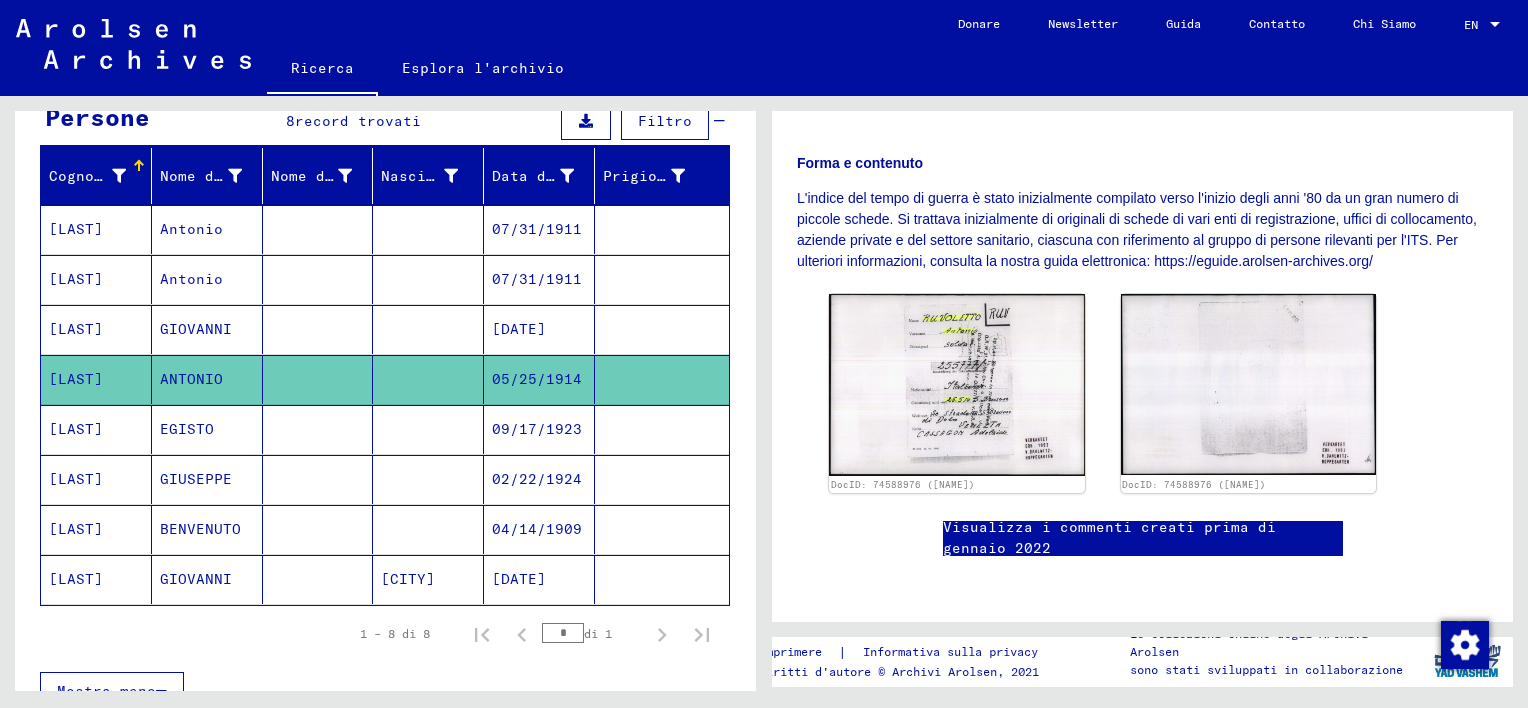 click at bounding box center [428, 479] 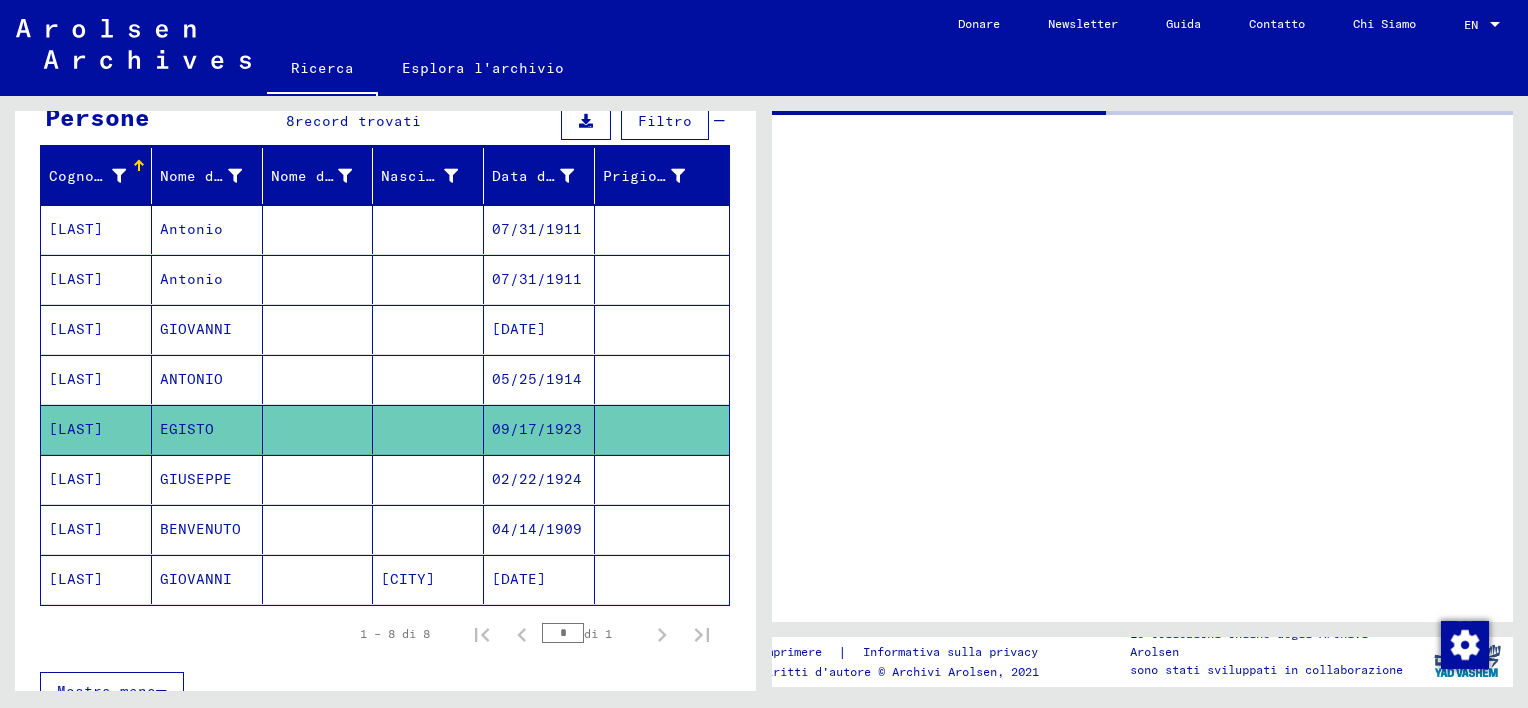scroll, scrollTop: 0, scrollLeft: 0, axis: both 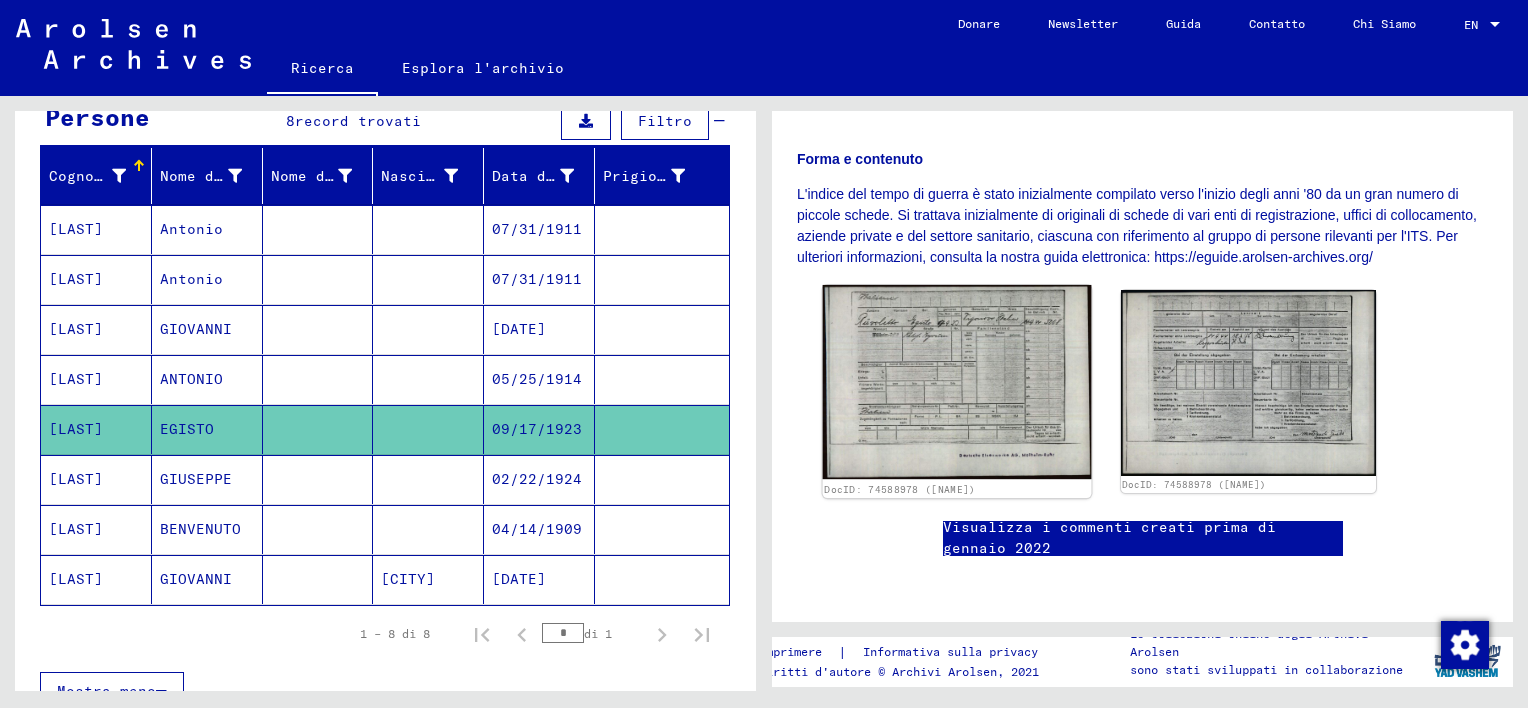 click 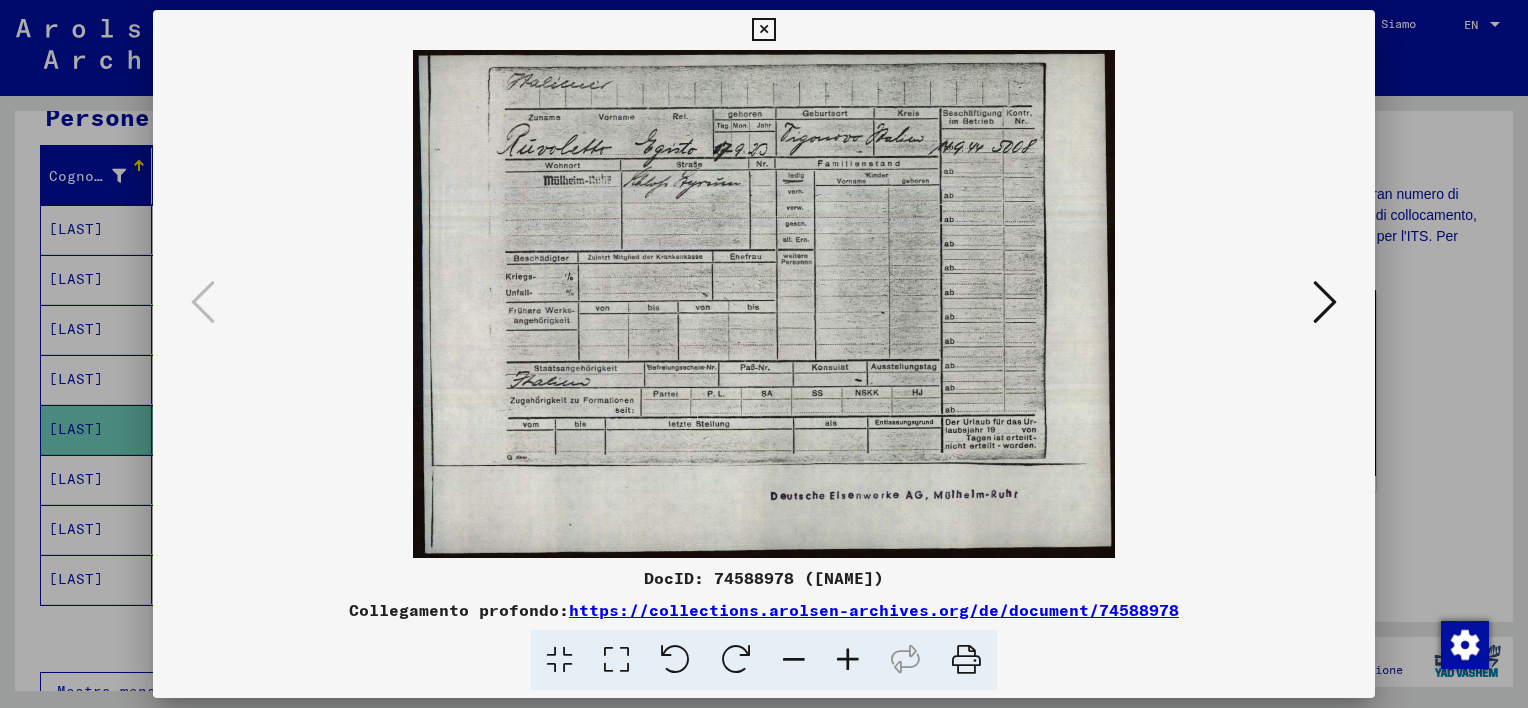 click at bounding box center [763, 30] 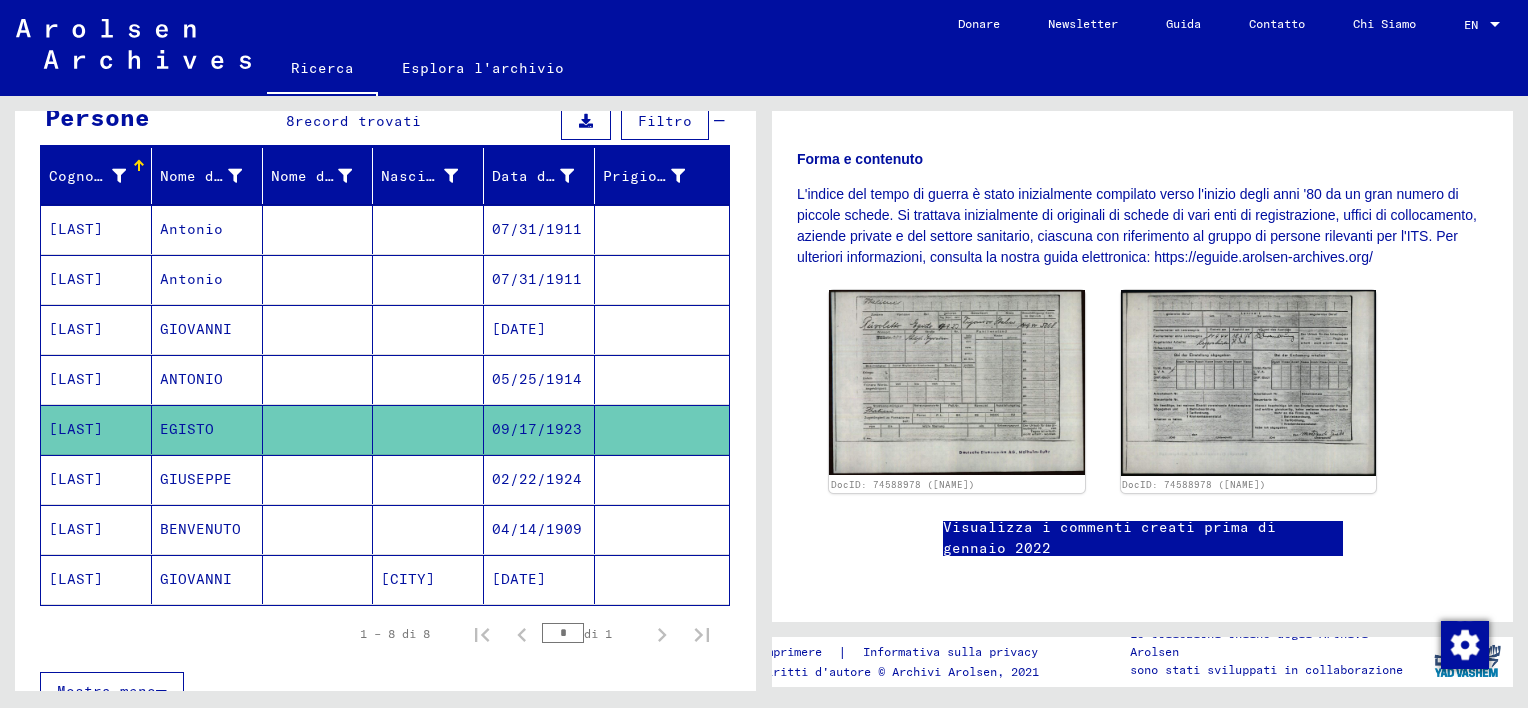 click at bounding box center (428, 529) 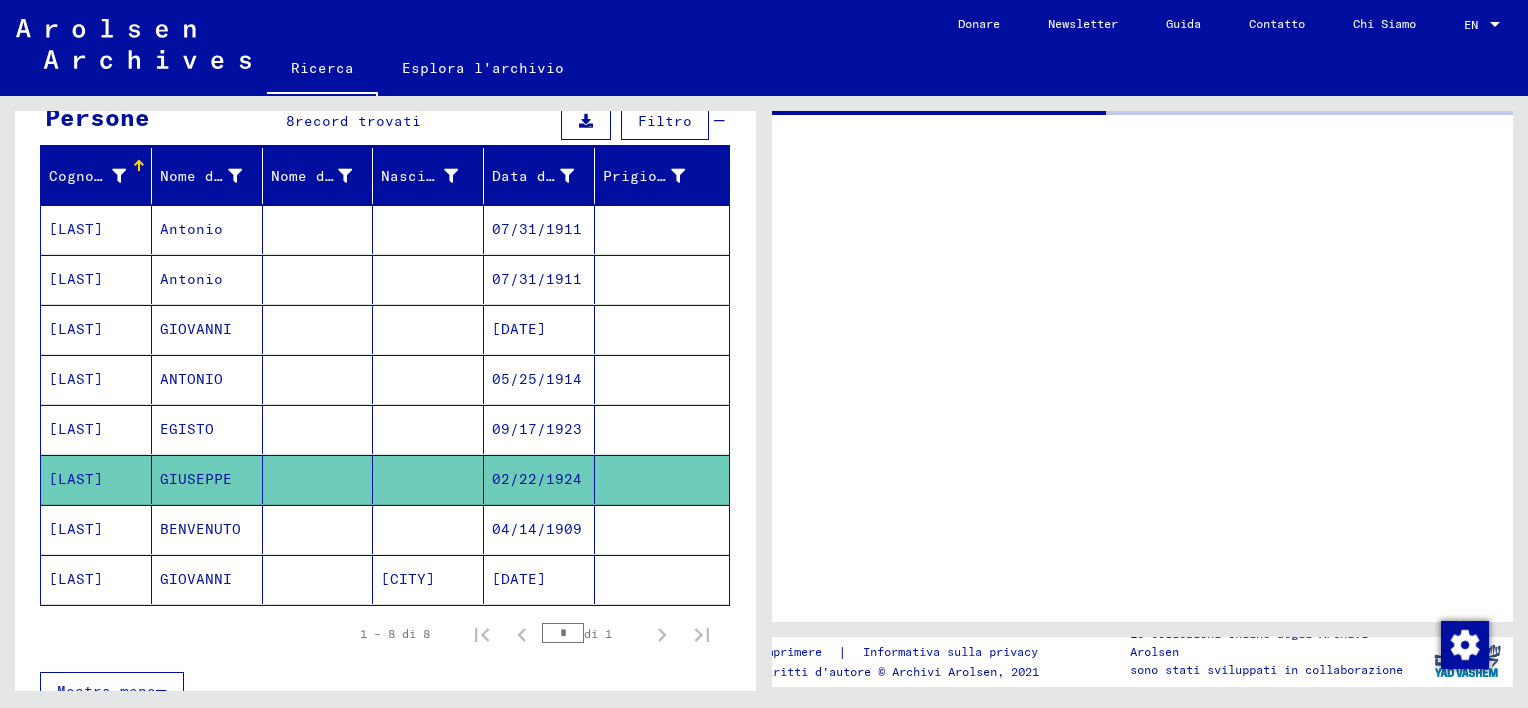 scroll, scrollTop: 0, scrollLeft: 0, axis: both 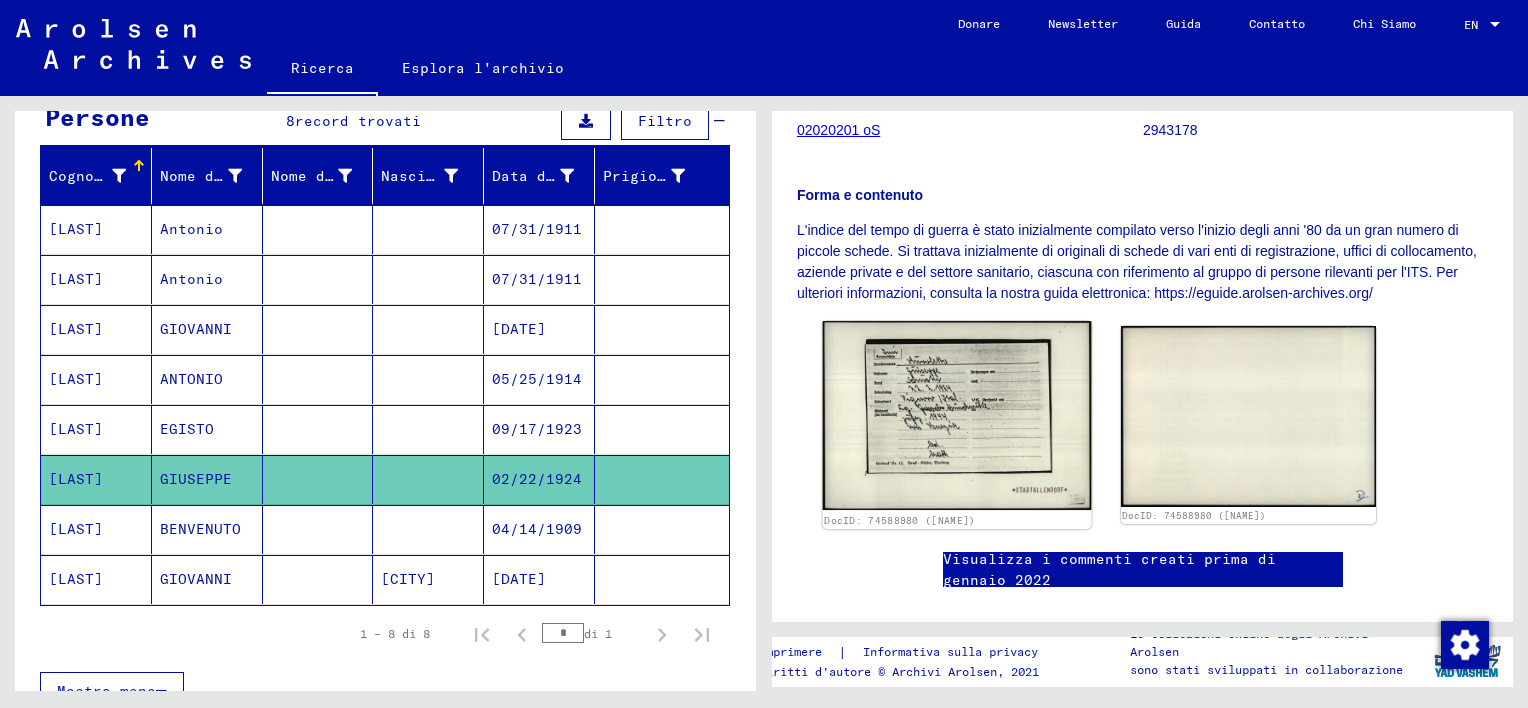click 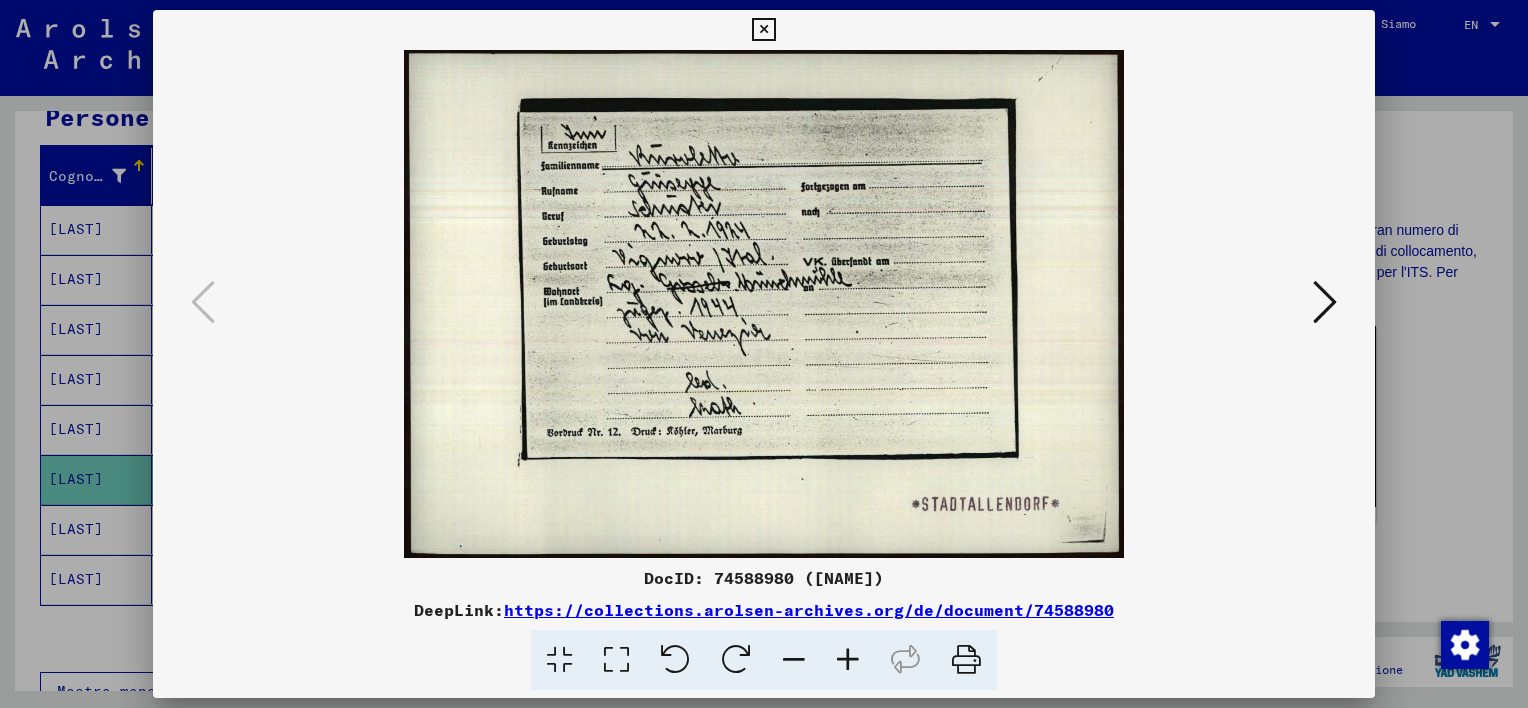 click at bounding box center (763, 30) 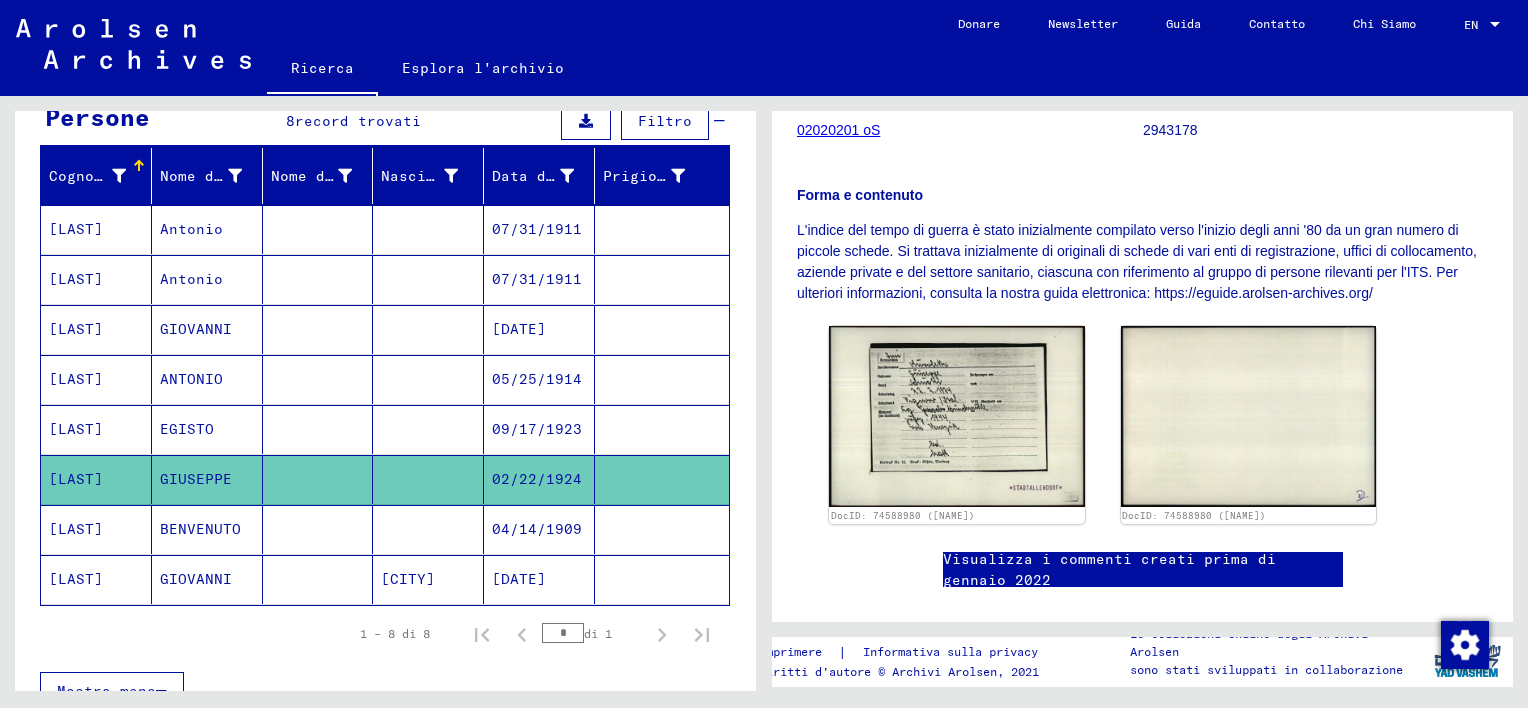 click at bounding box center (318, 579) 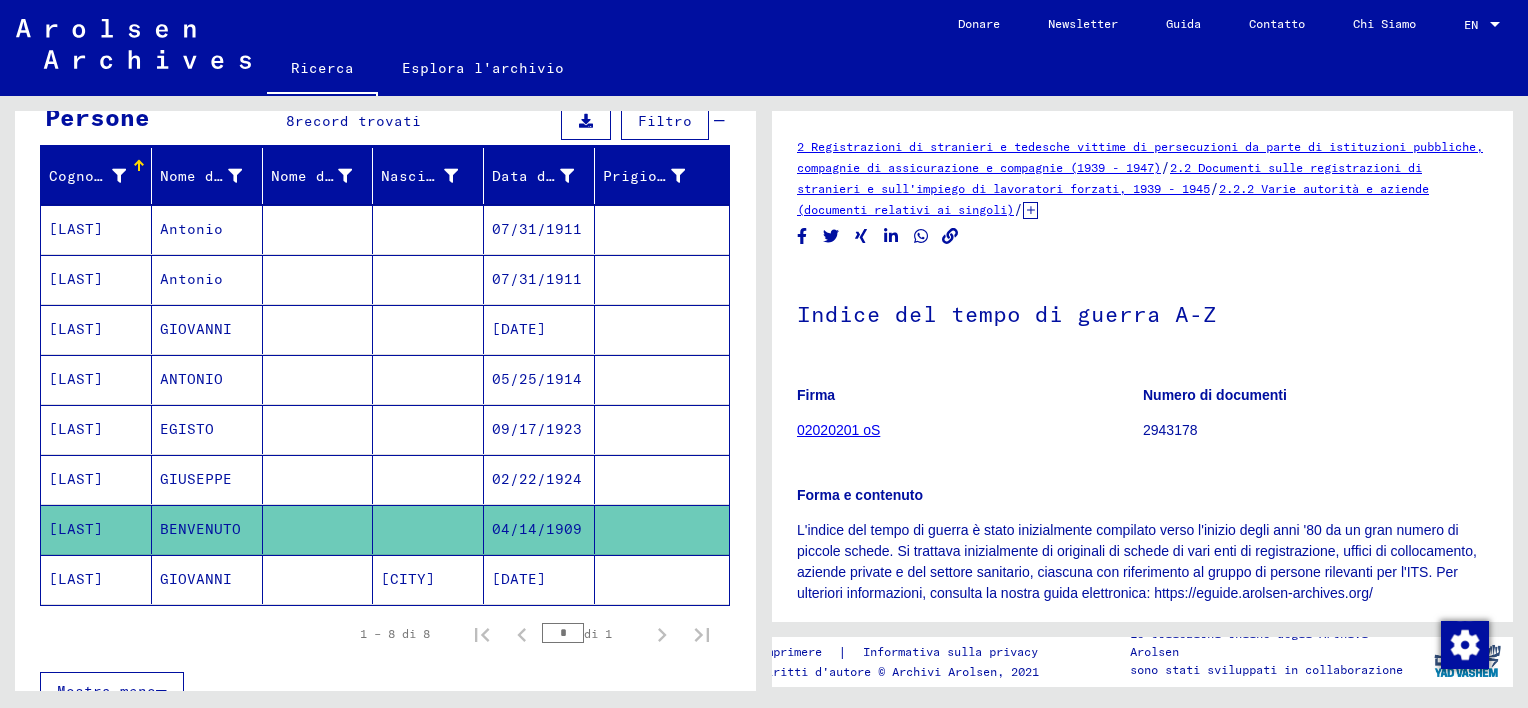 scroll, scrollTop: 0, scrollLeft: 0, axis: both 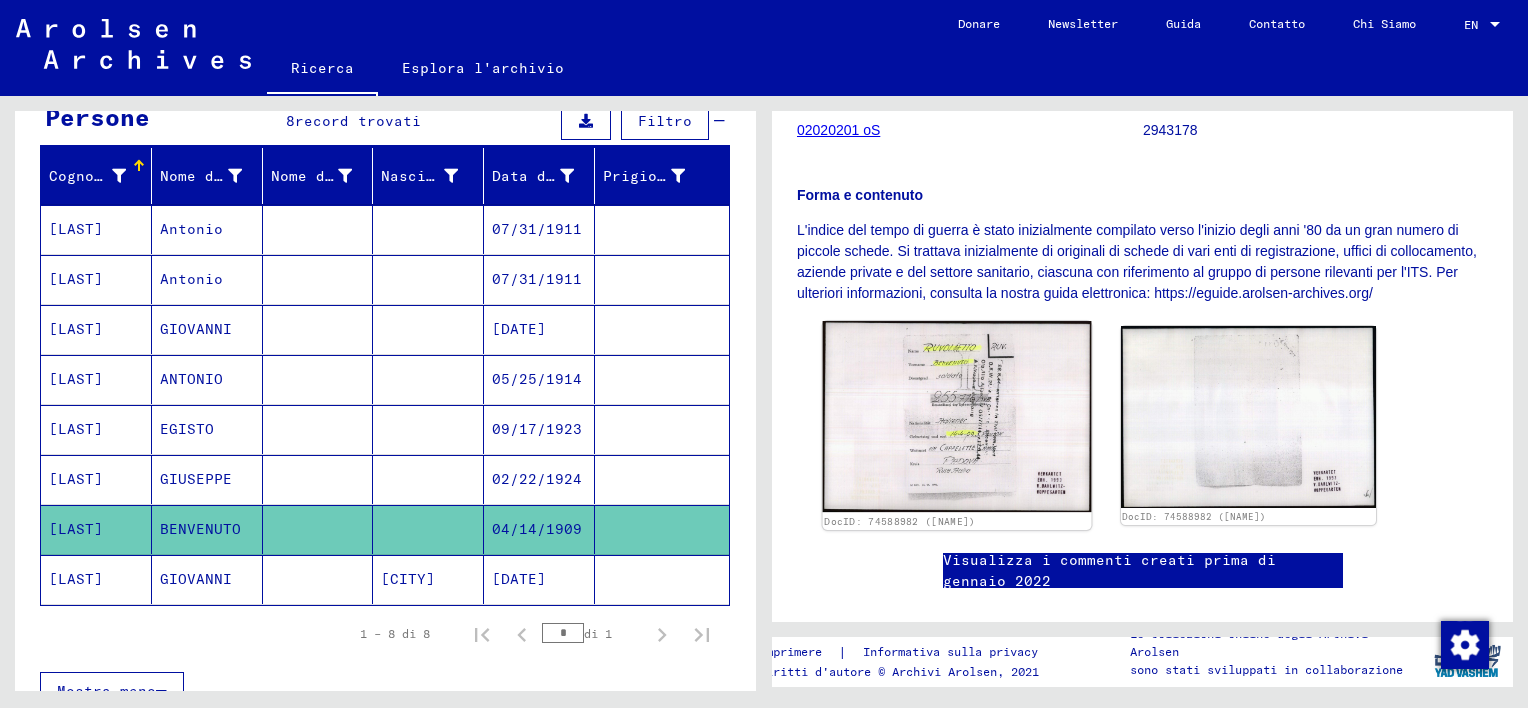 click 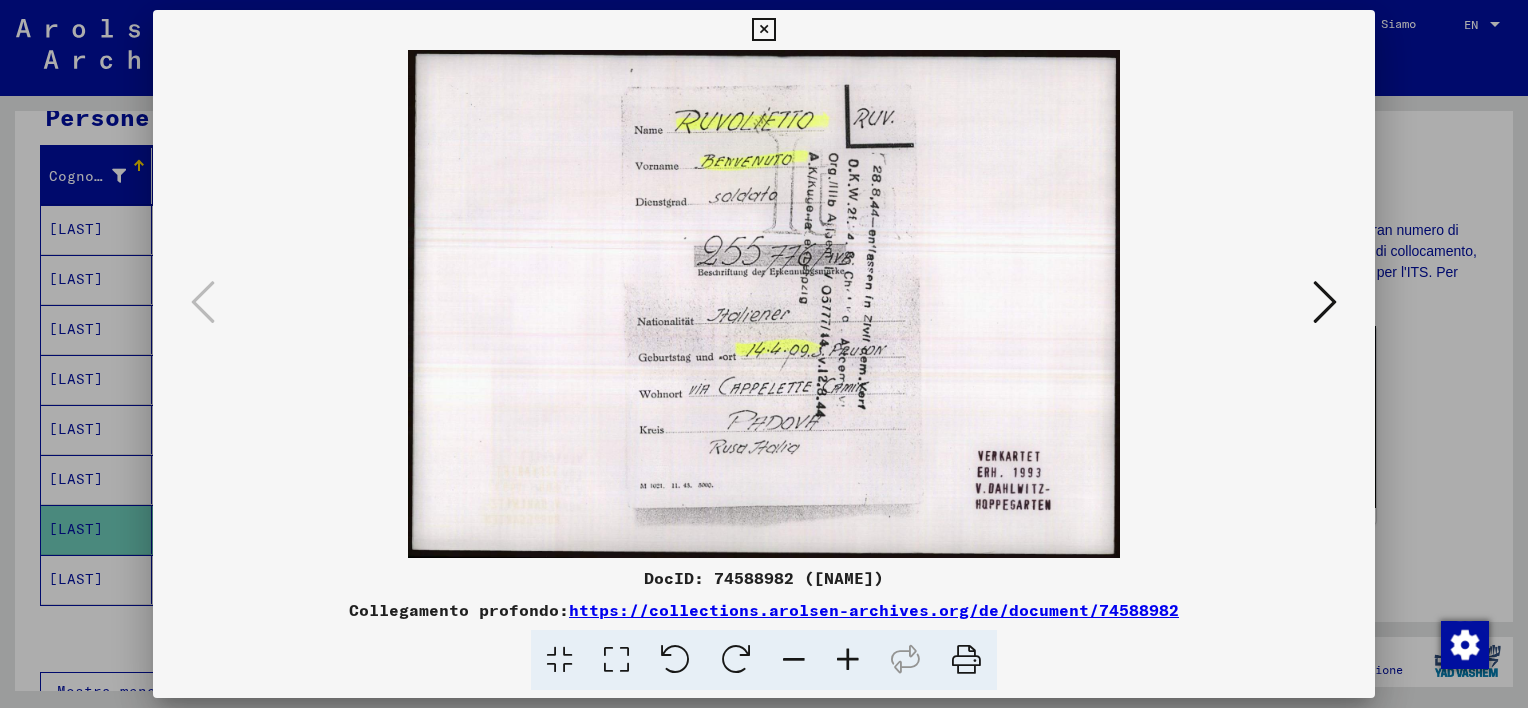 click at bounding box center (763, 30) 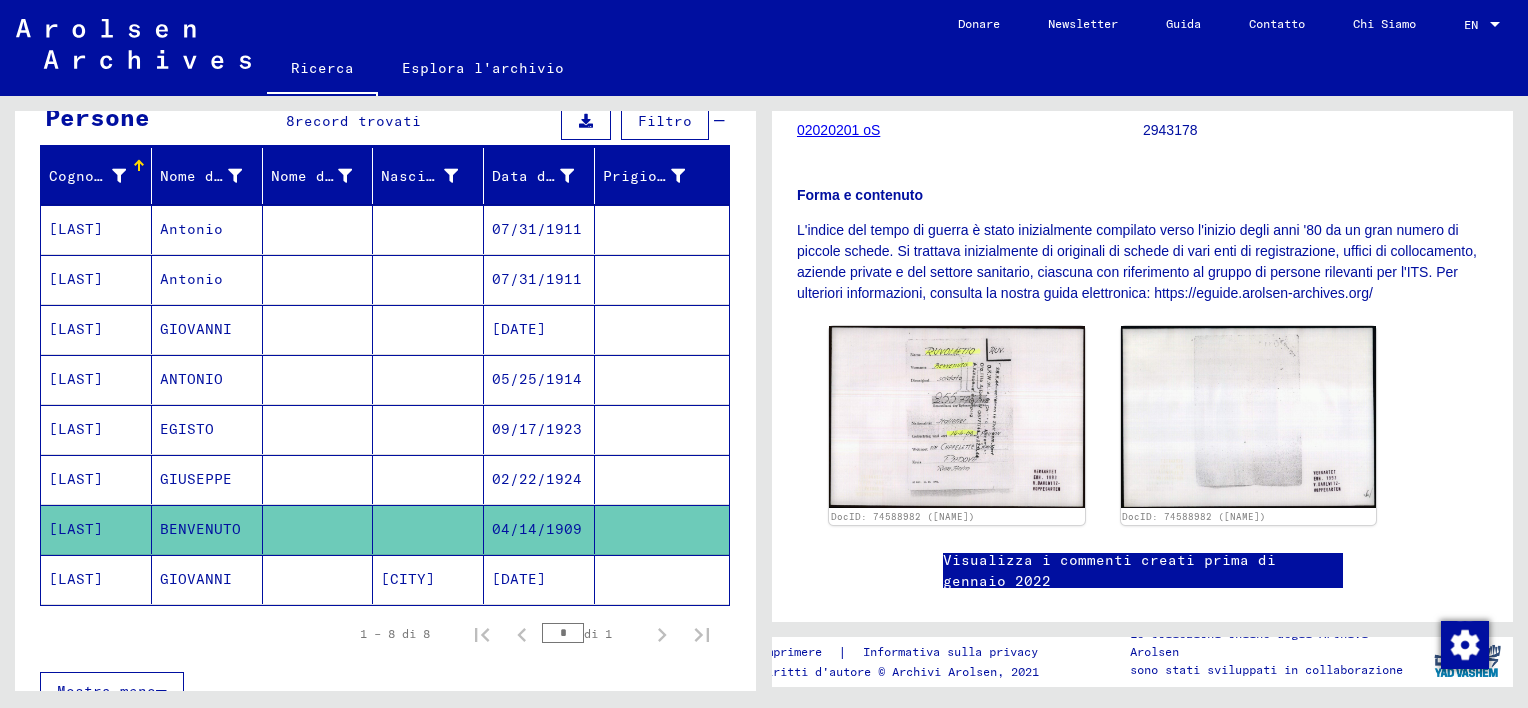 click on "GIOVANNI" 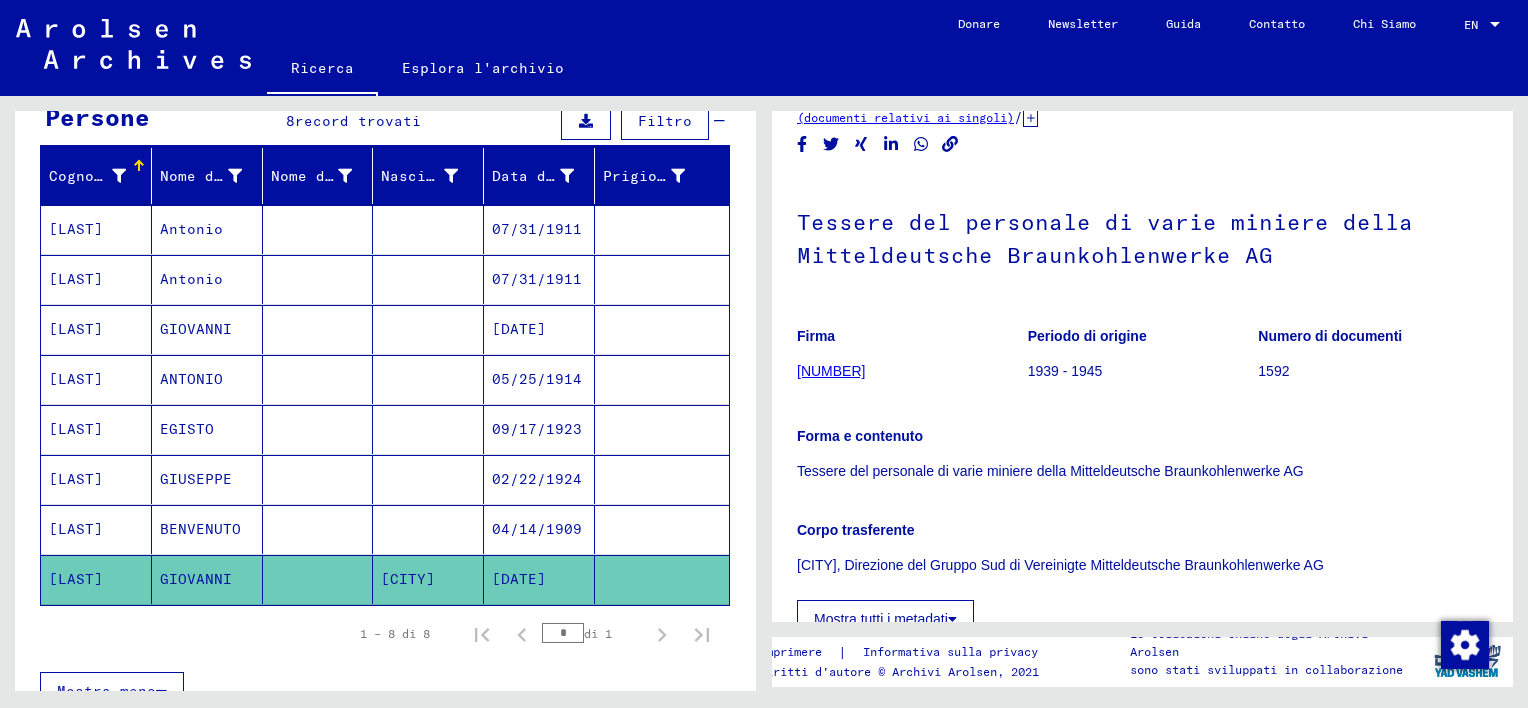 scroll, scrollTop: 300, scrollLeft: 0, axis: vertical 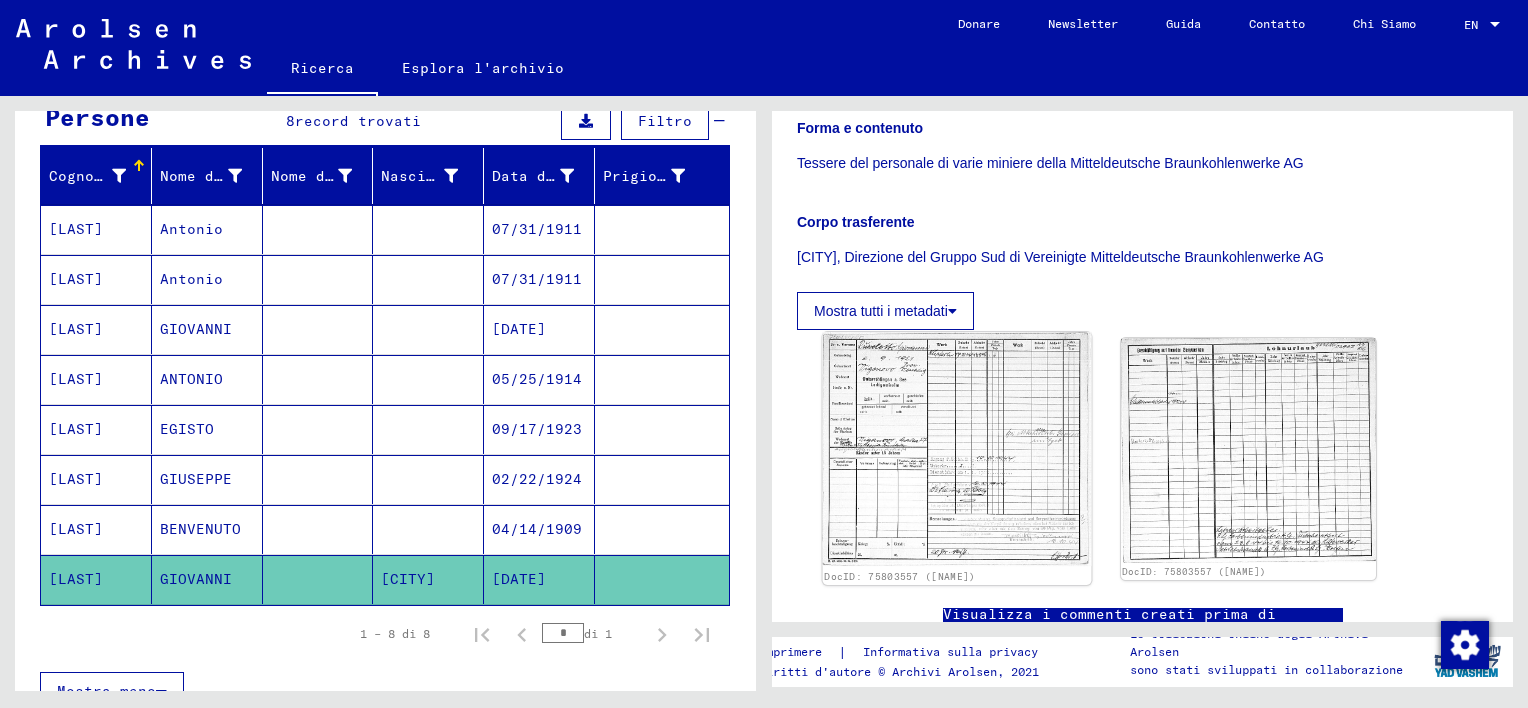 click 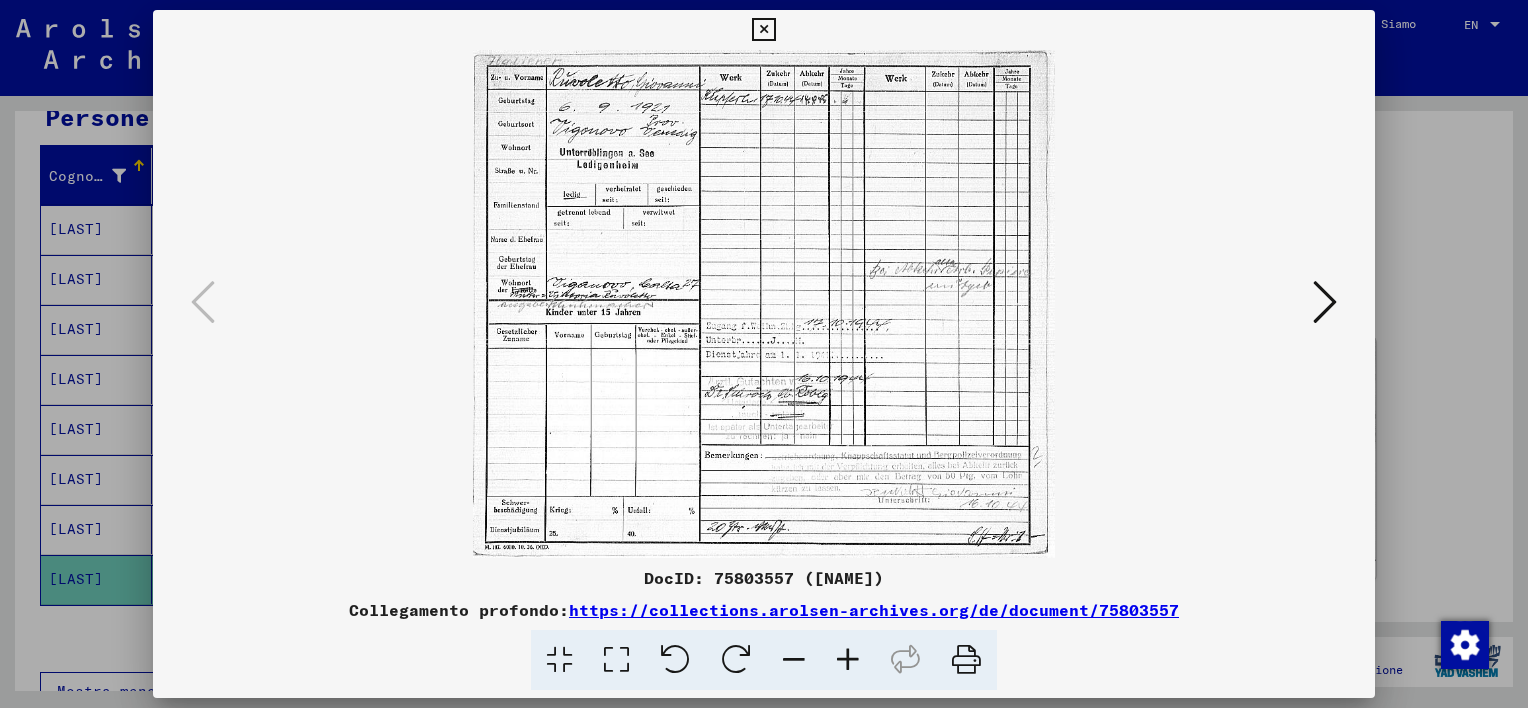 click at bounding box center (848, 660) 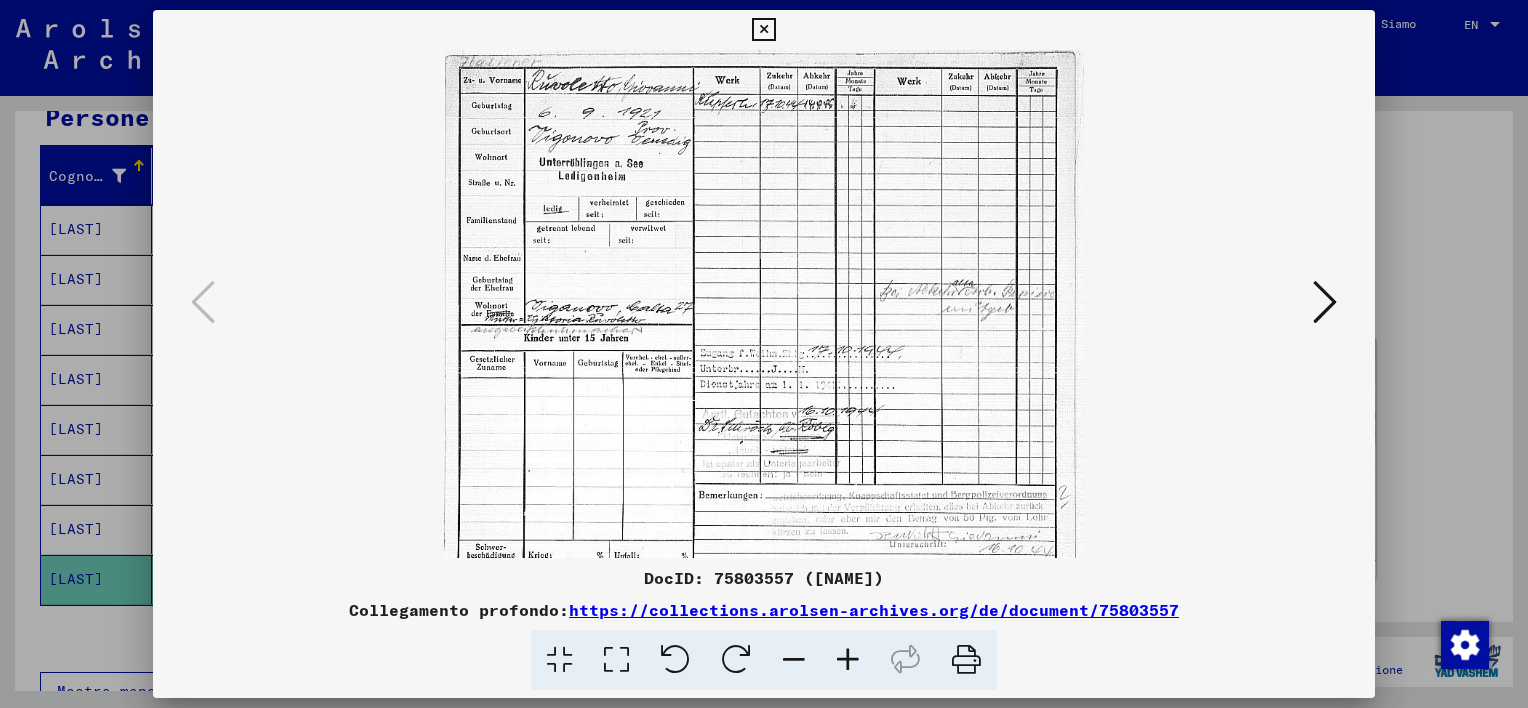 click at bounding box center [848, 660] 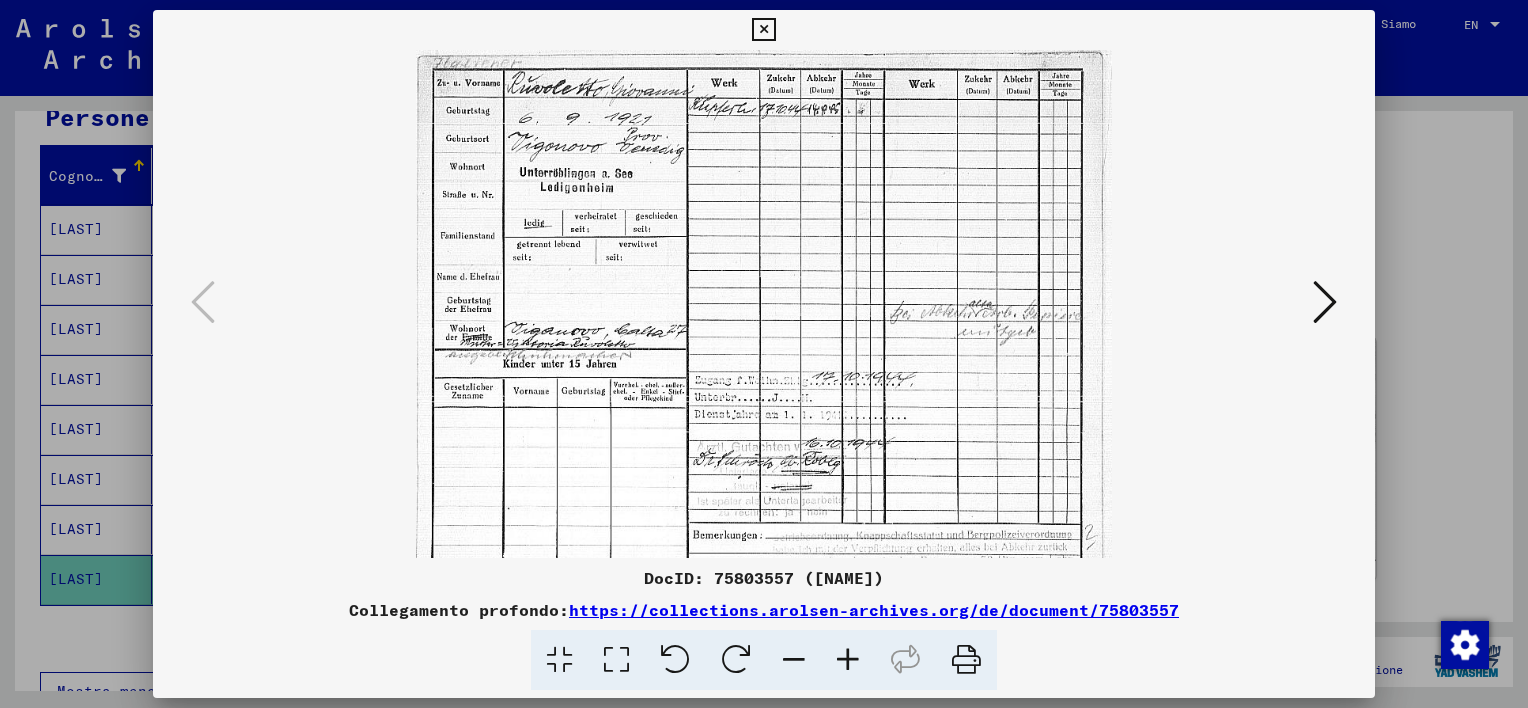 click at bounding box center (848, 660) 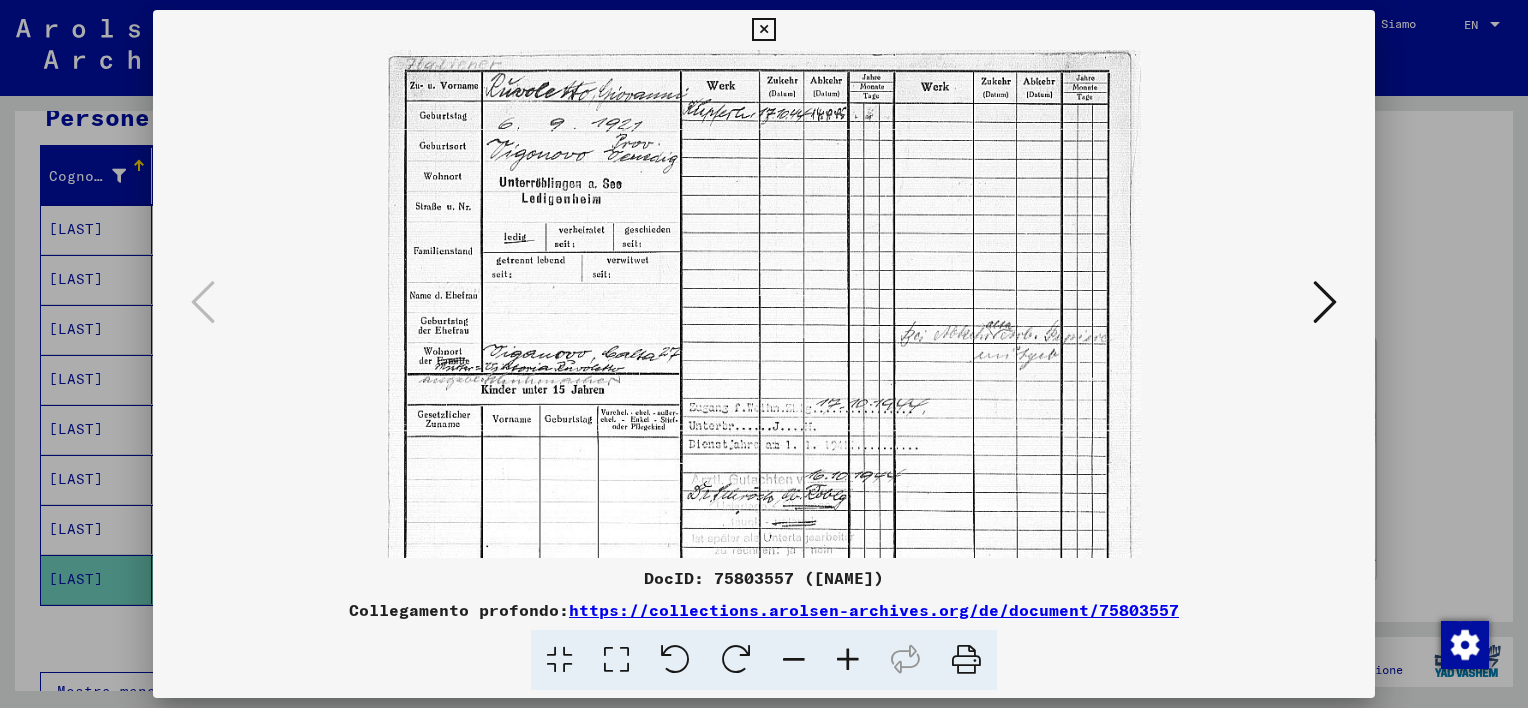 click at bounding box center (848, 660) 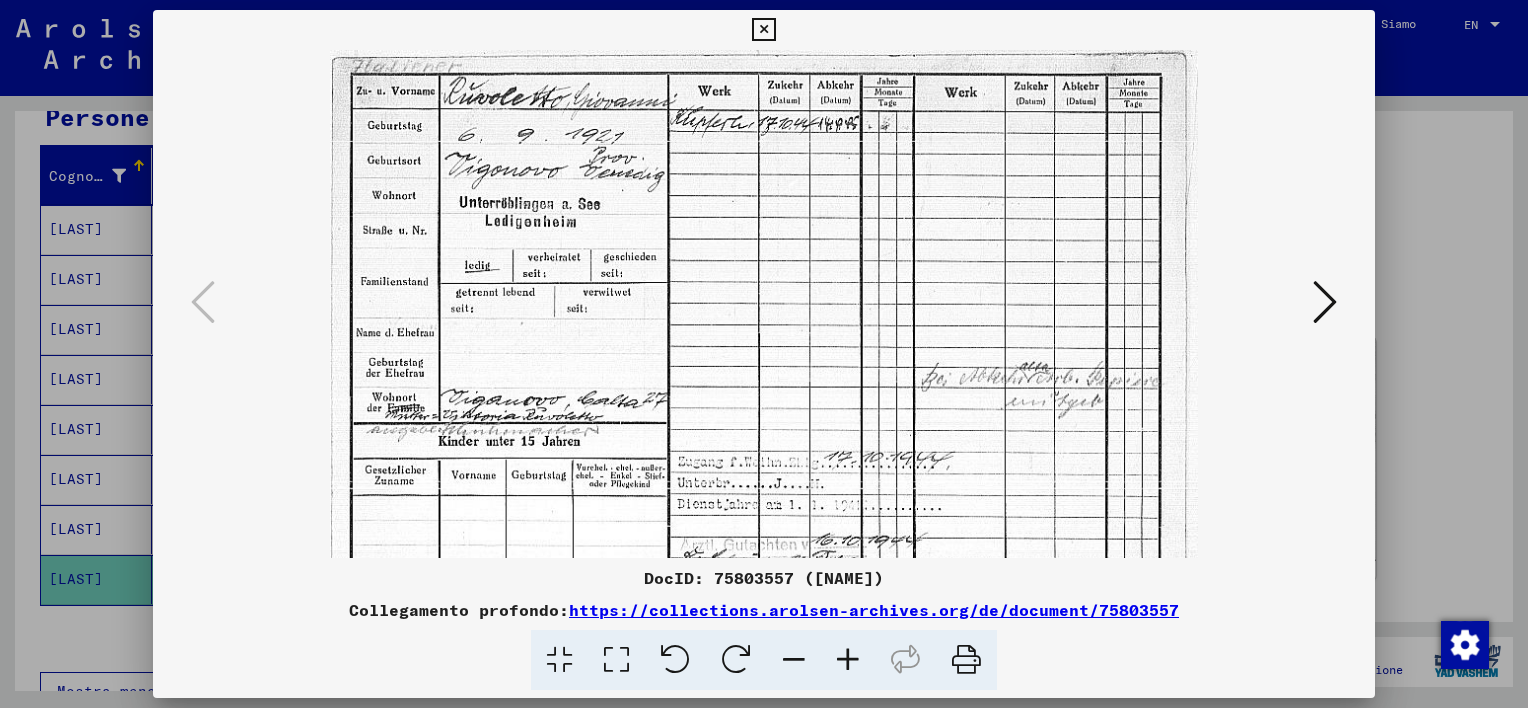 click at bounding box center (763, 30) 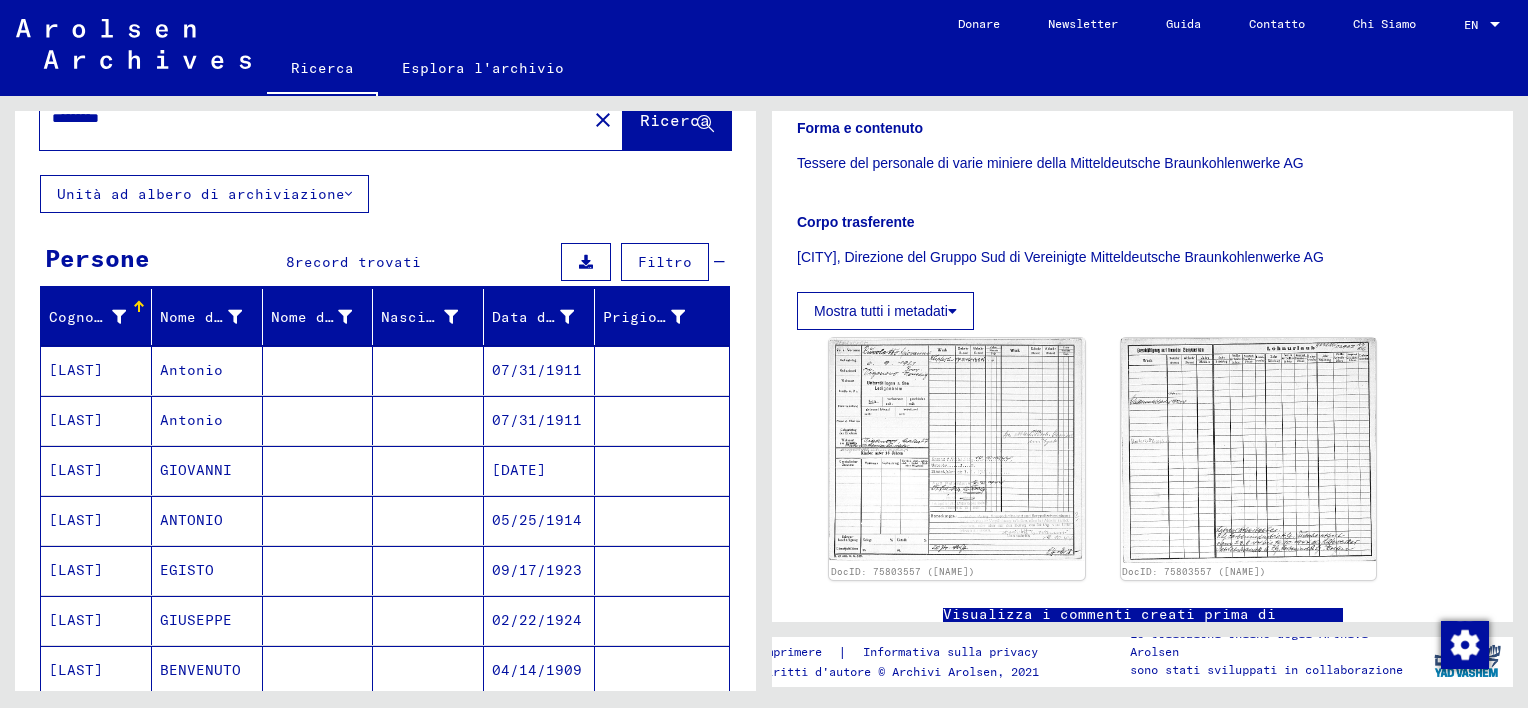 scroll, scrollTop: 0, scrollLeft: 0, axis: both 